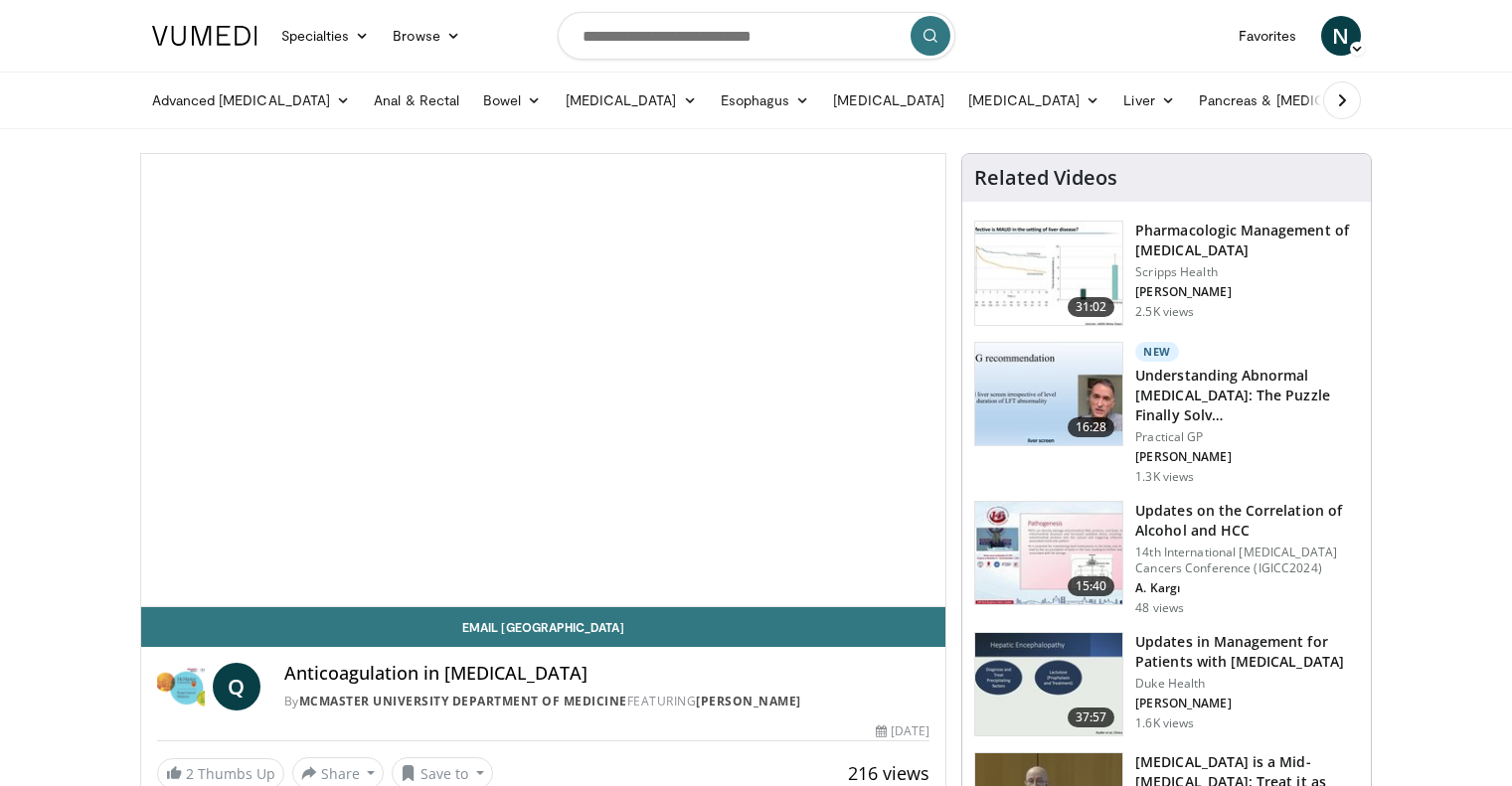 scroll, scrollTop: 0, scrollLeft: 0, axis: both 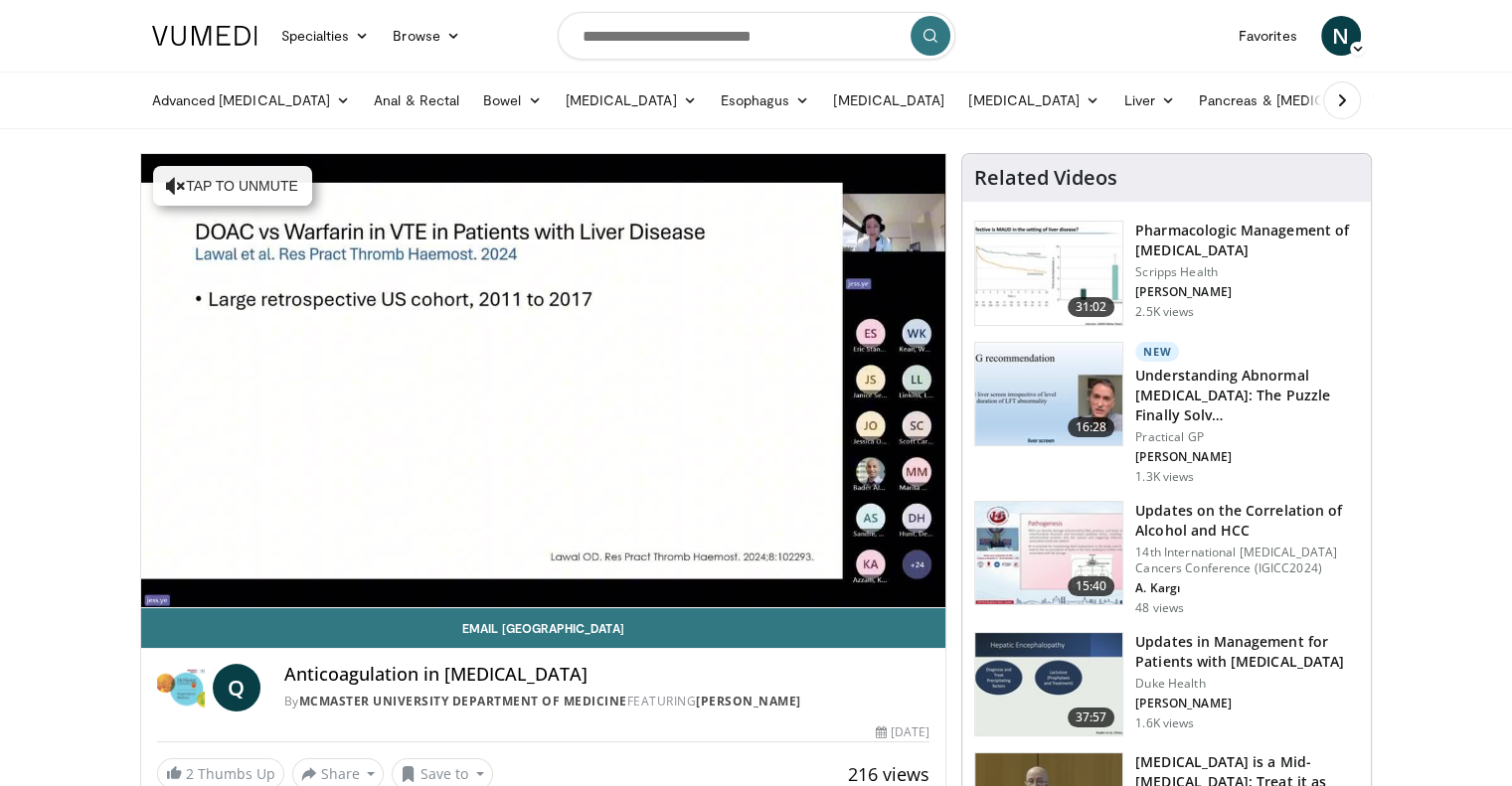 click on "10 seconds
Tap to unmute" at bounding box center (544, 381) 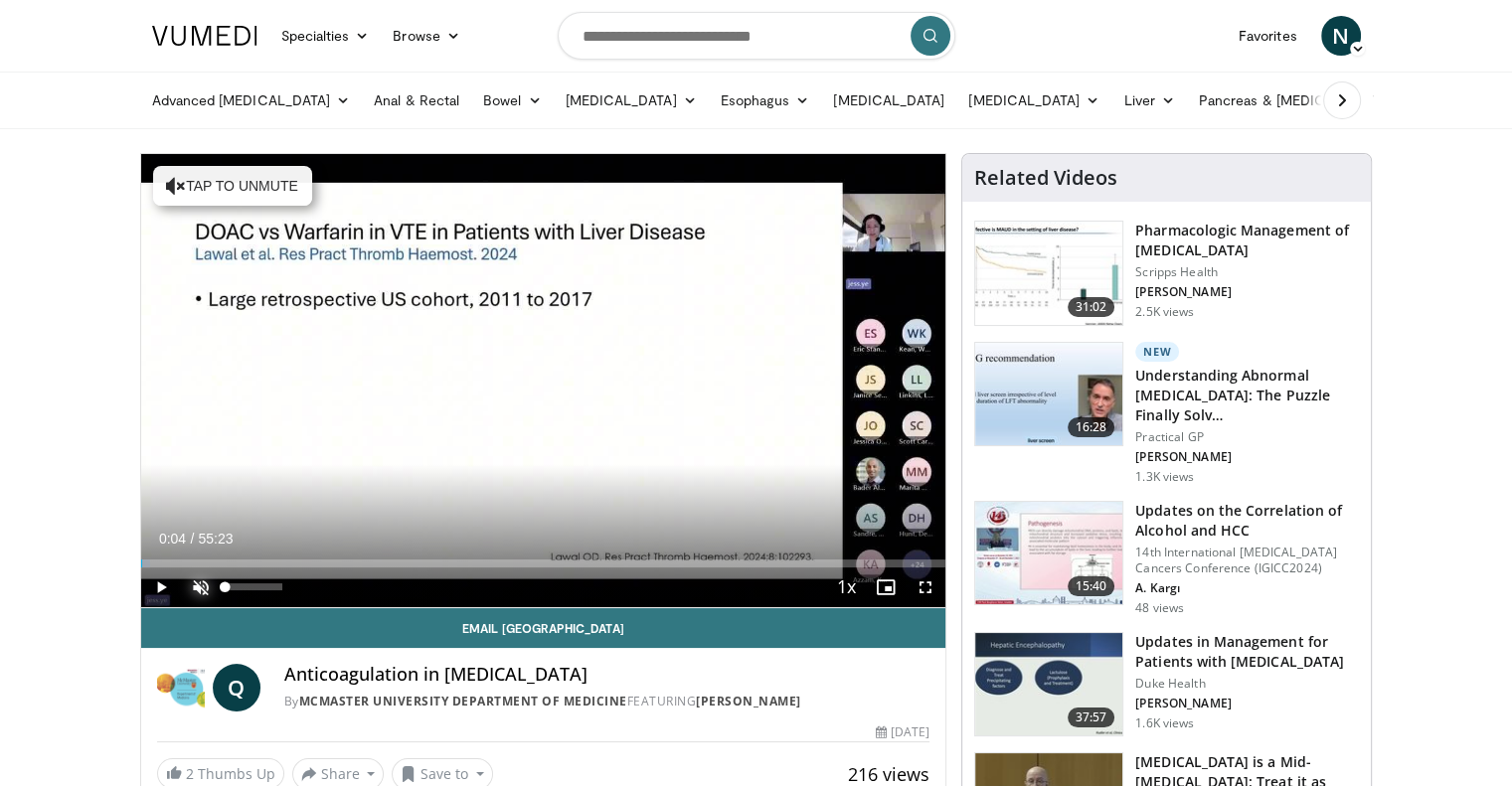 click at bounding box center [201, 587] 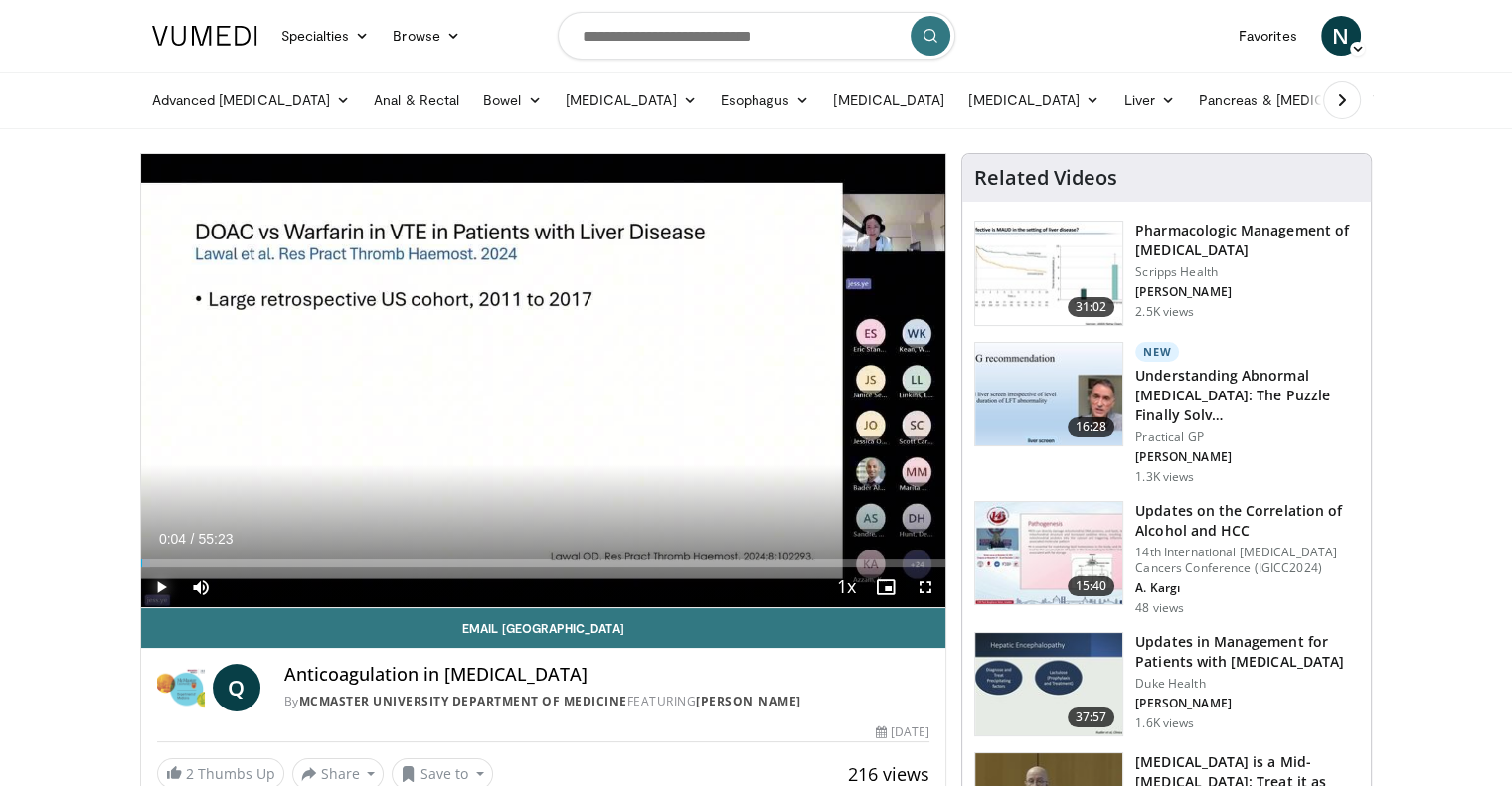 click at bounding box center (161, 587) 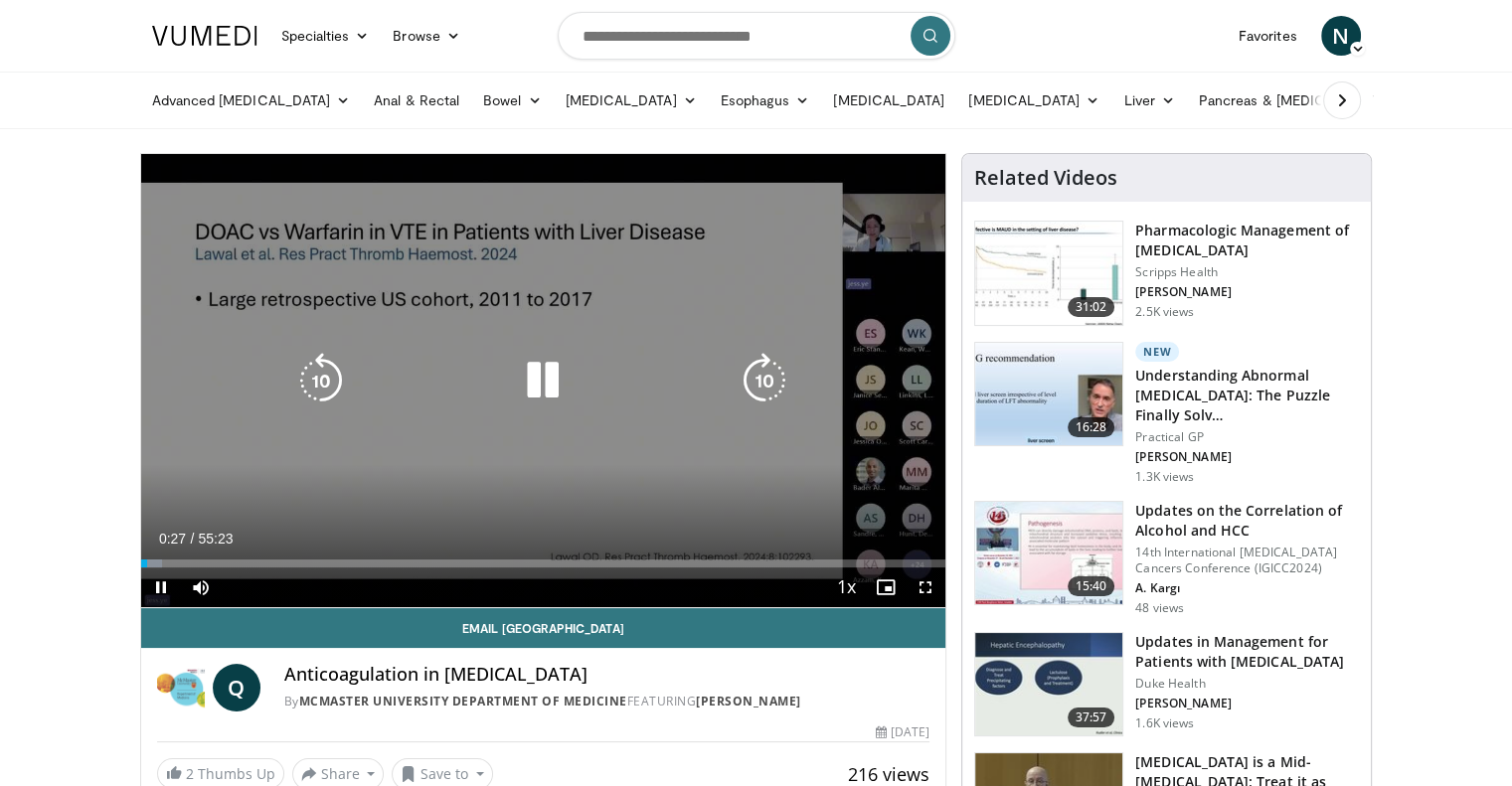 click at bounding box center (764, 381) 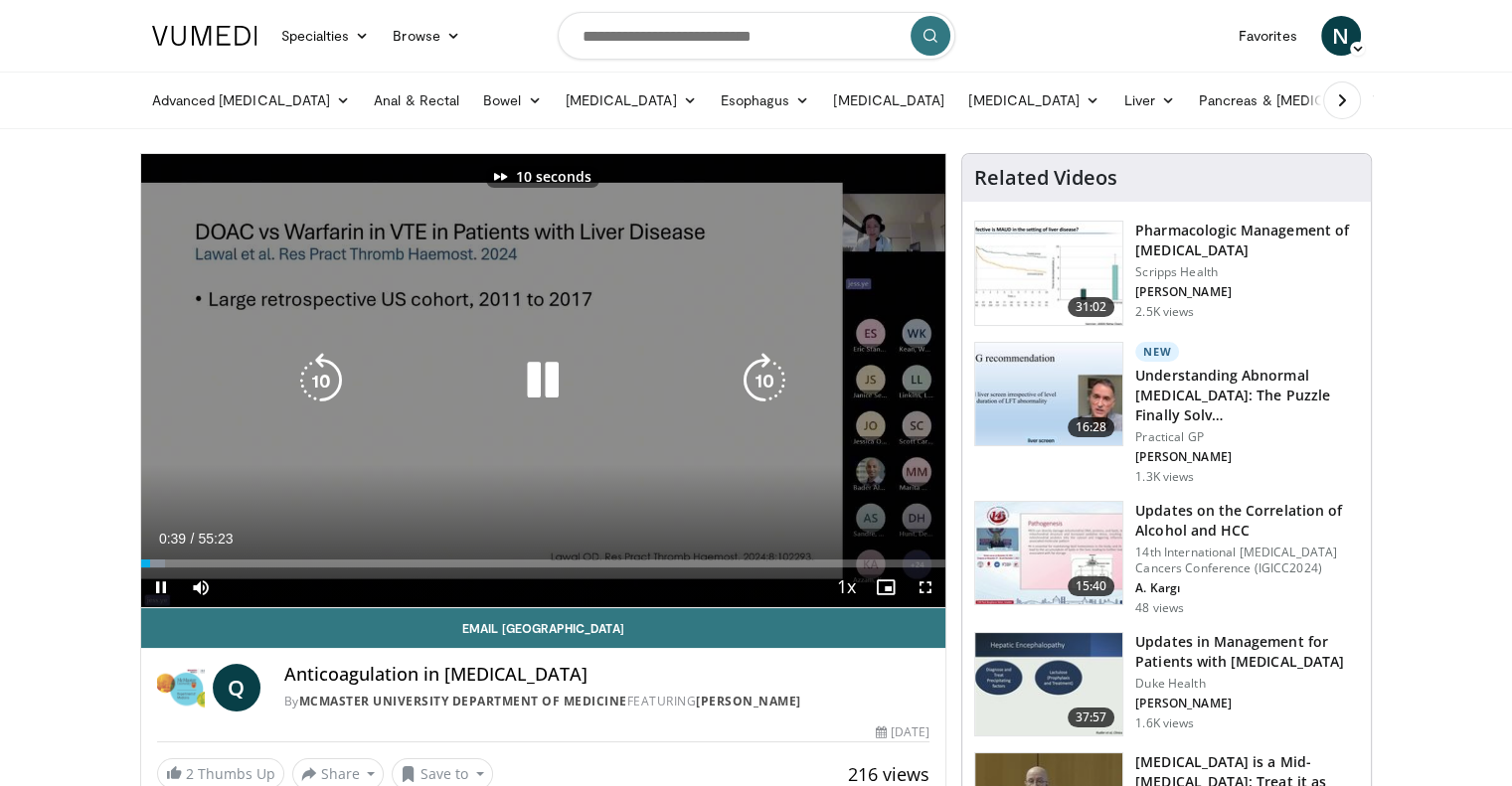 click at bounding box center (764, 381) 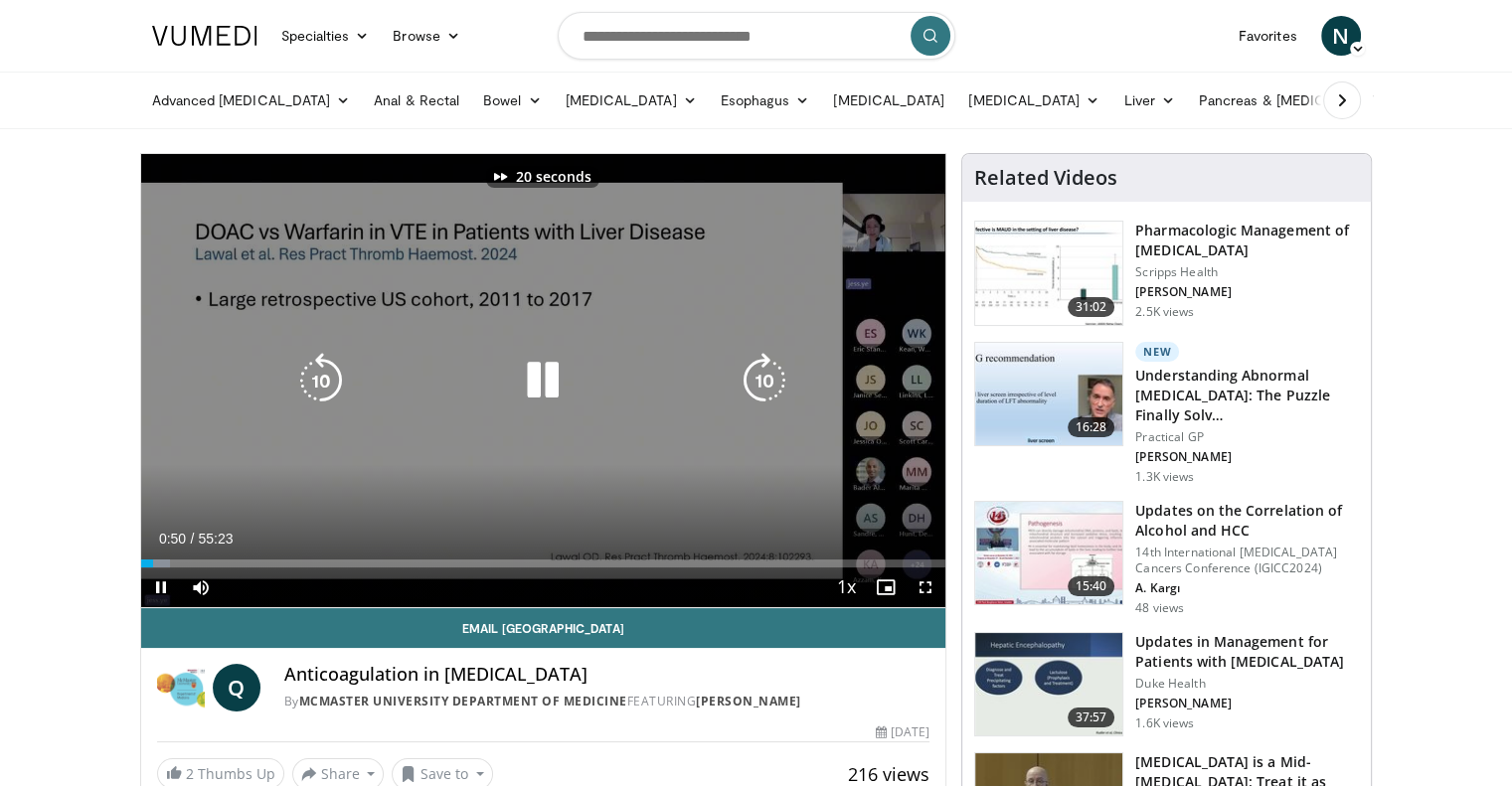 click at bounding box center (764, 381) 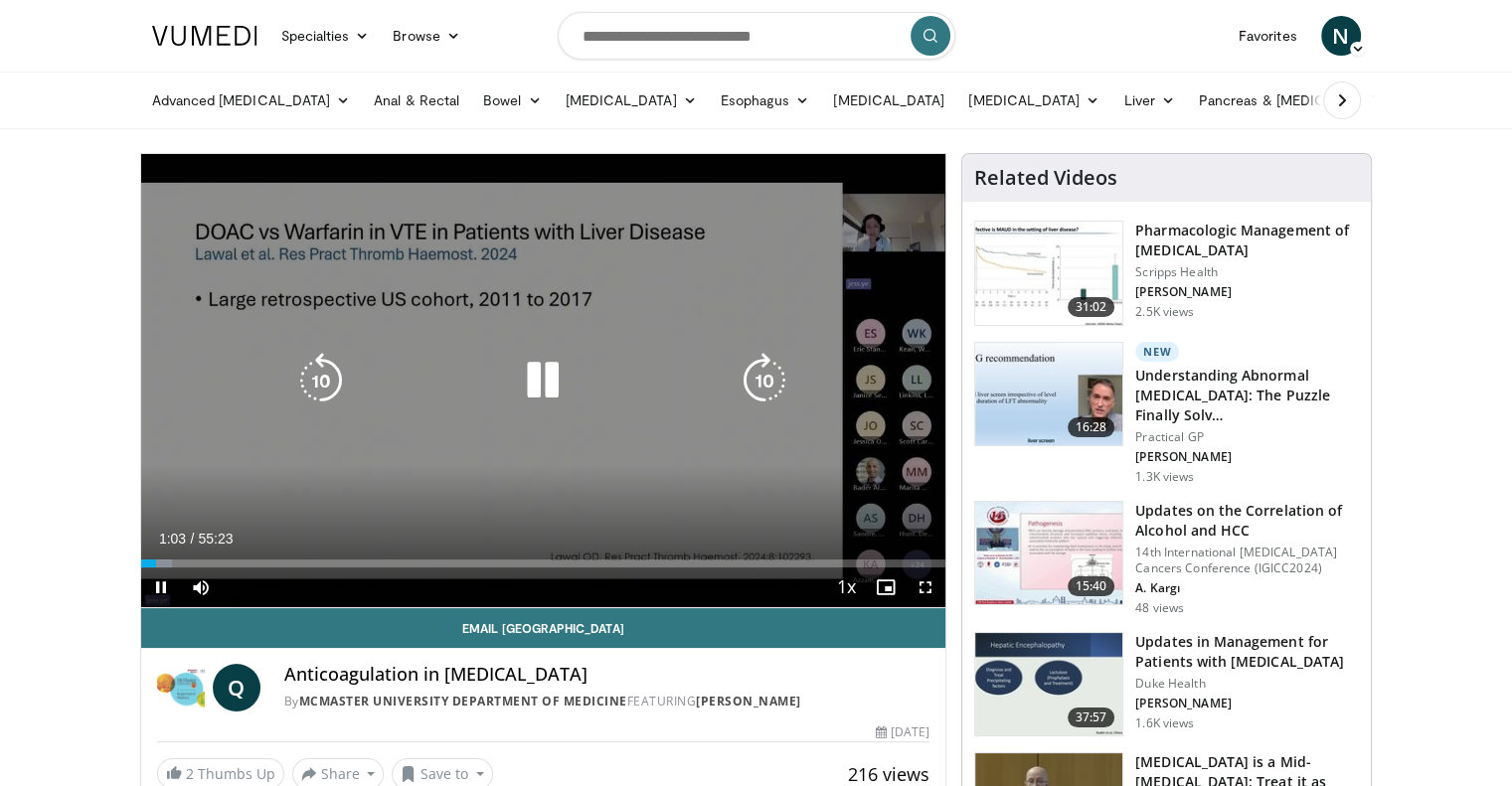 click at bounding box center [764, 381] 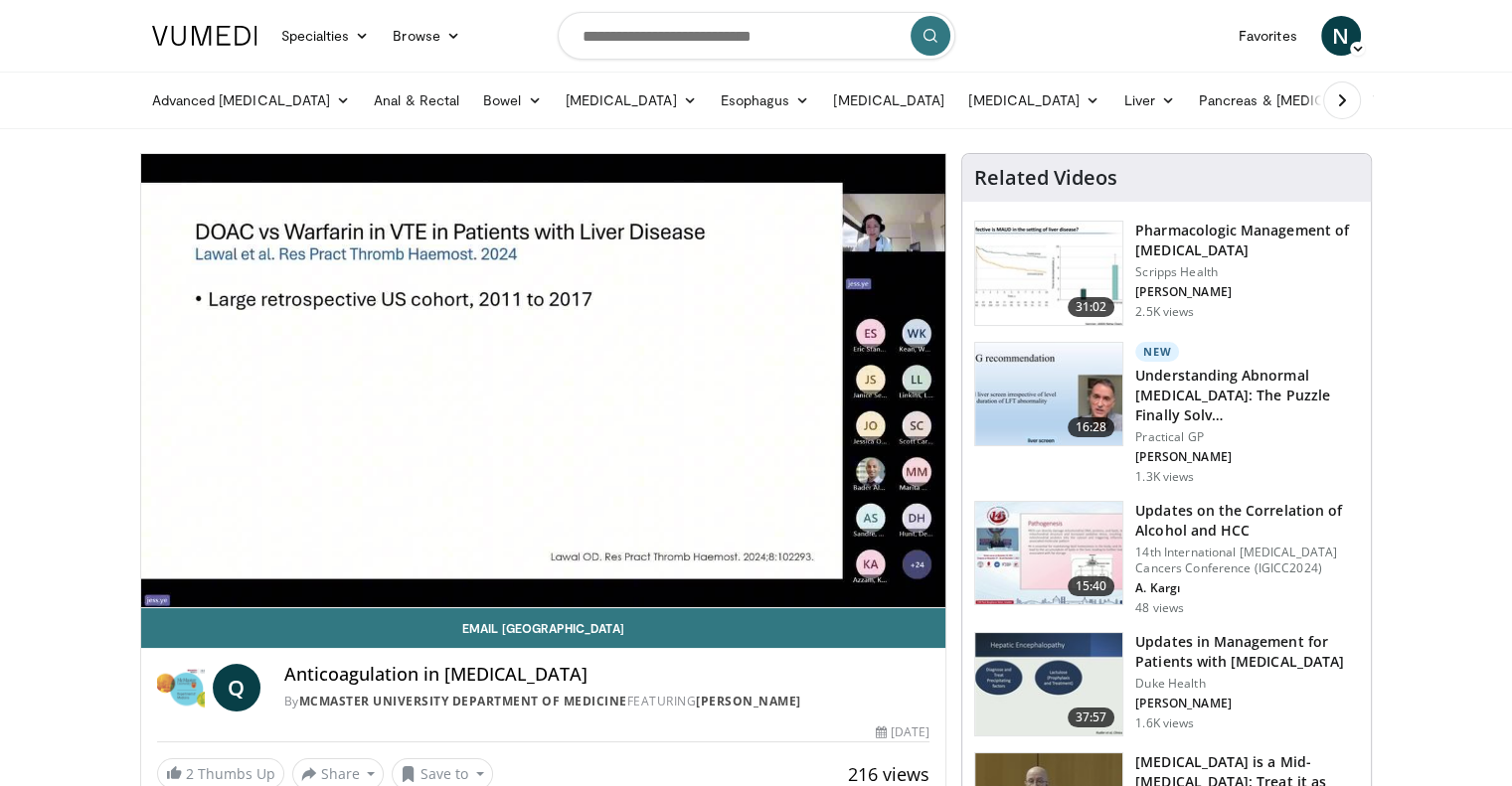click on "10 seconds
Tap to unmute" at bounding box center (544, 381) 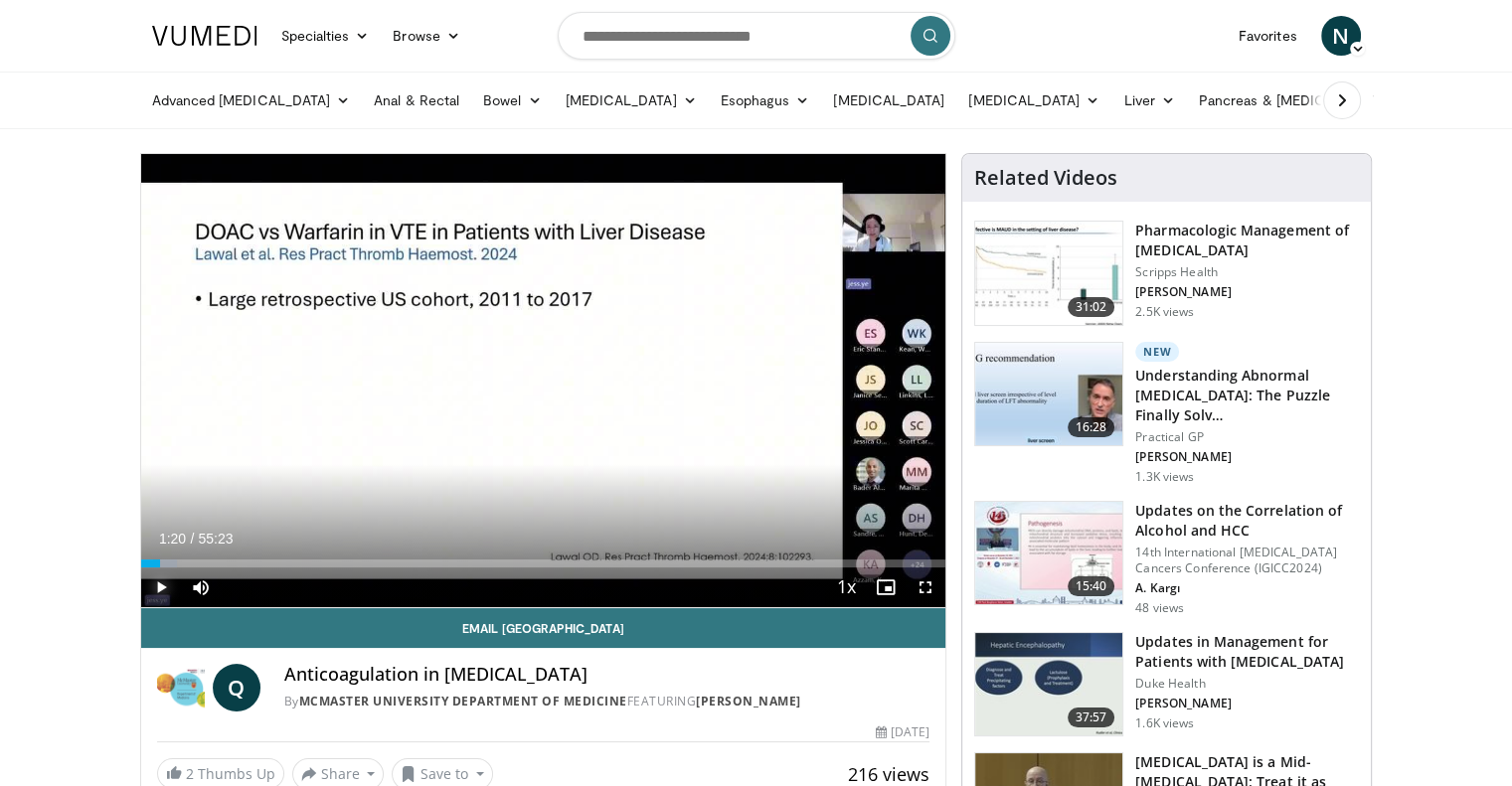 click at bounding box center (161, 587) 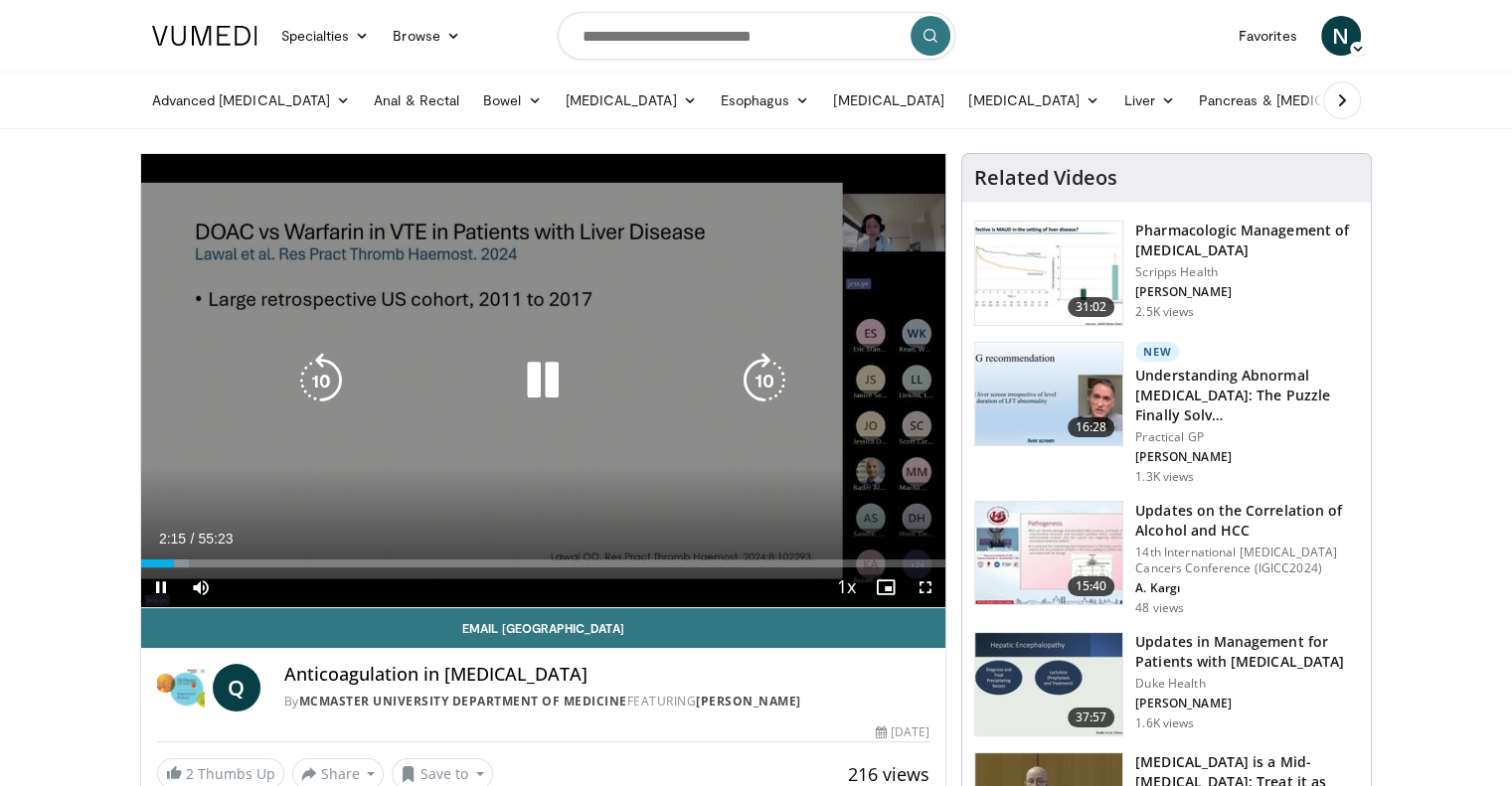 click at bounding box center [764, 381] 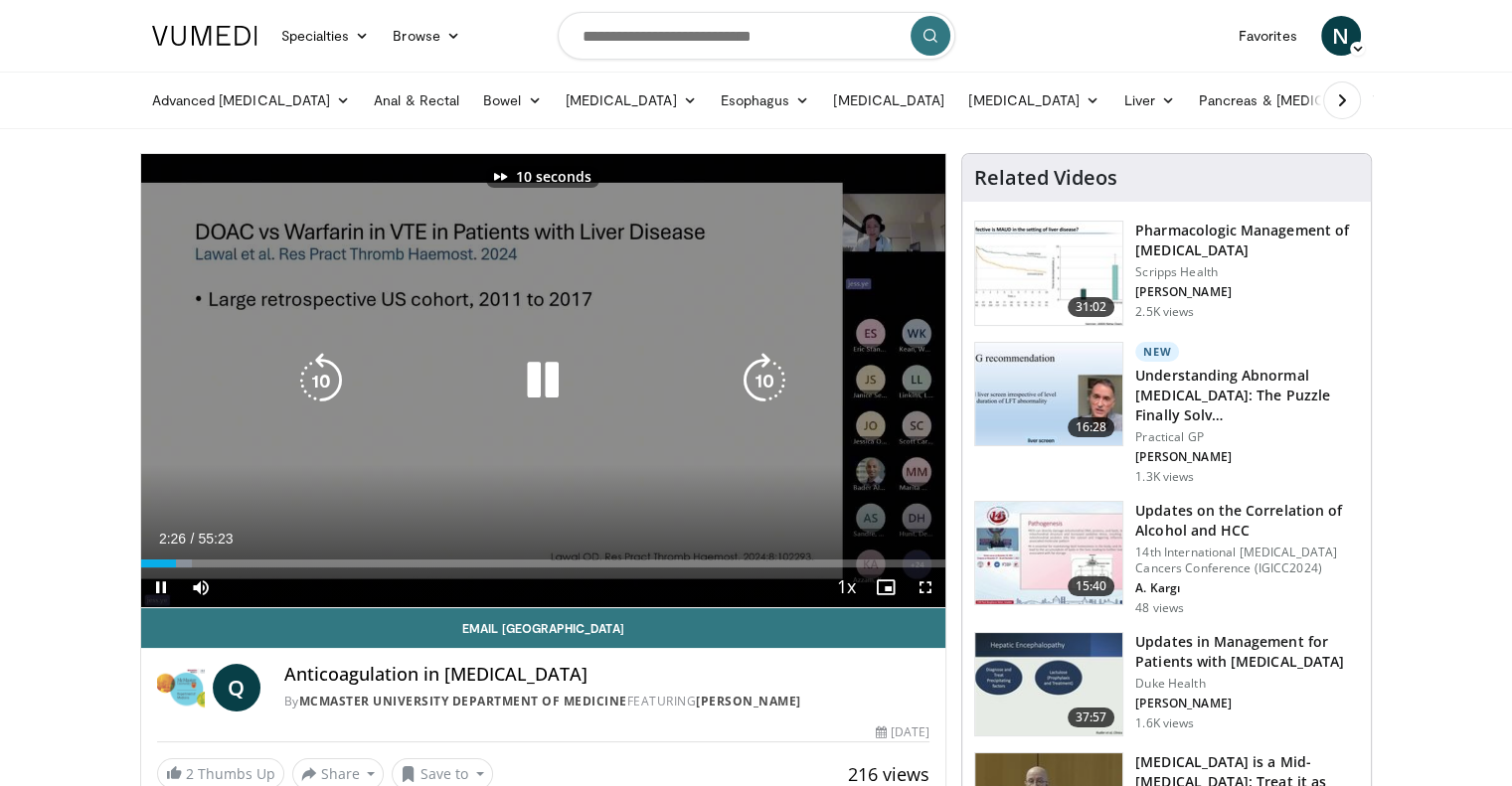 click at bounding box center (764, 381) 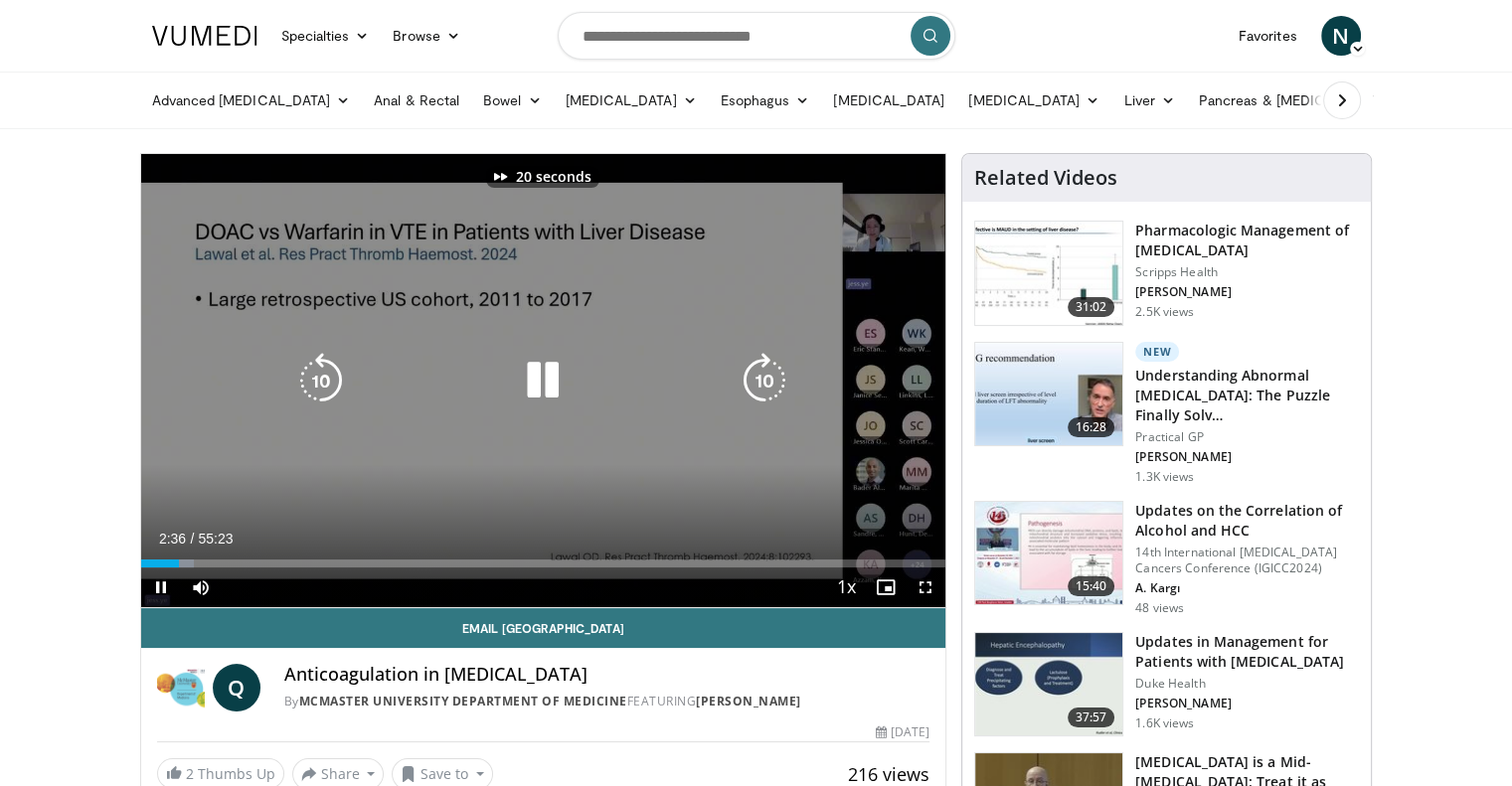 click at bounding box center [764, 381] 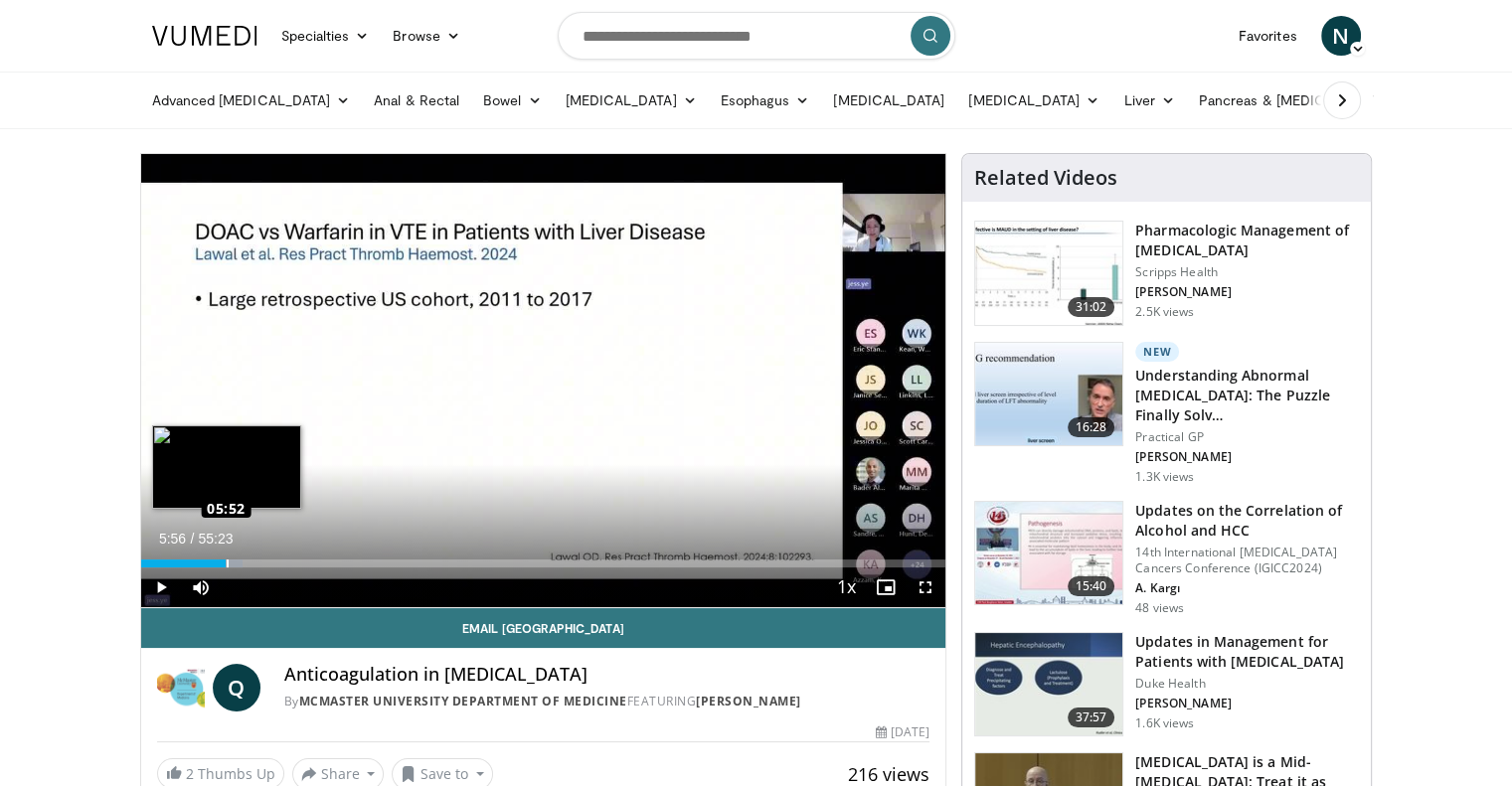 drag, startPoint x: 176, startPoint y: 560, endPoint x: 227, endPoint y: 561, distance: 51.009803 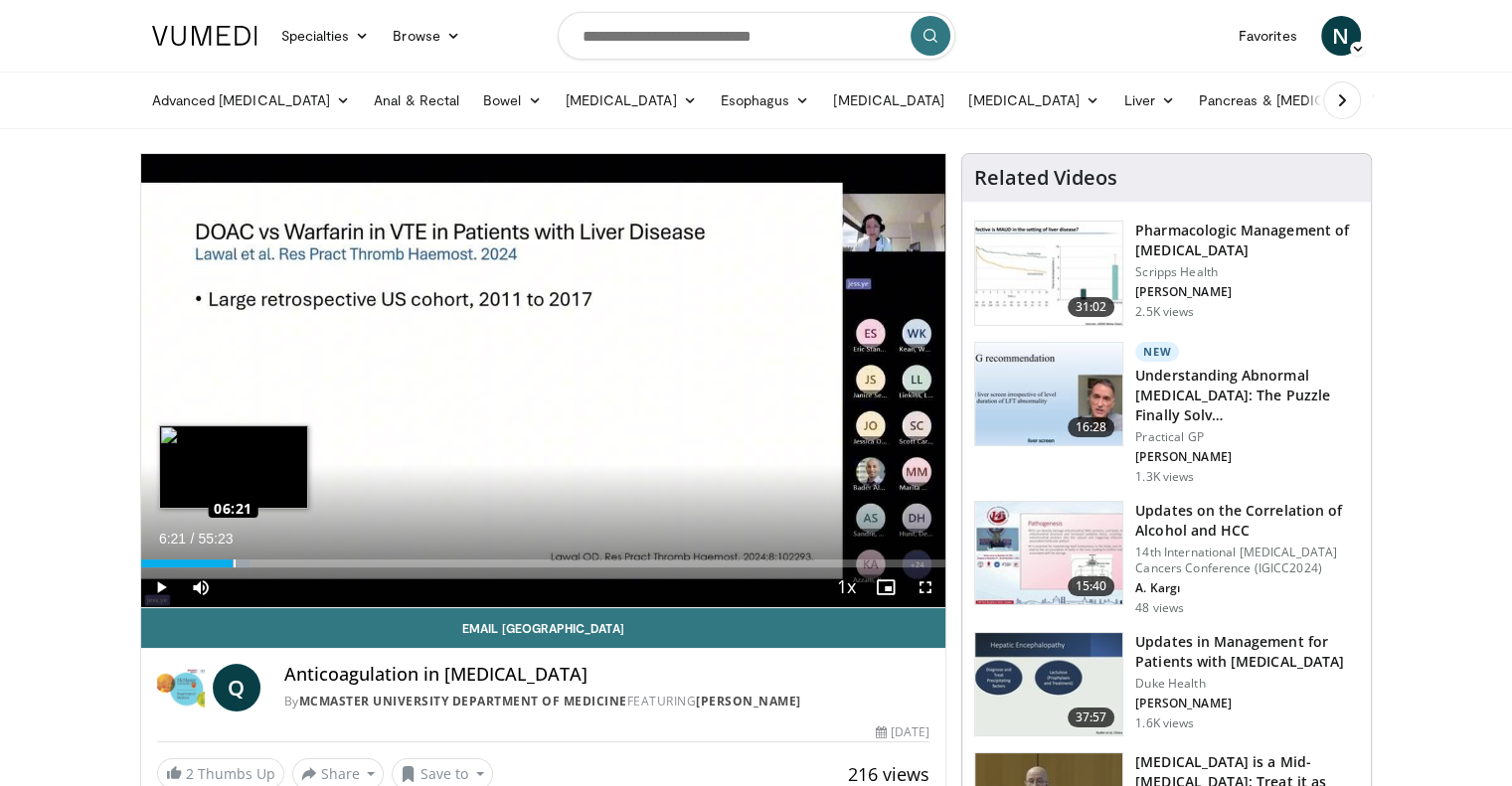 drag, startPoint x: 218, startPoint y: 556, endPoint x: 233, endPoint y: 556, distance: 15 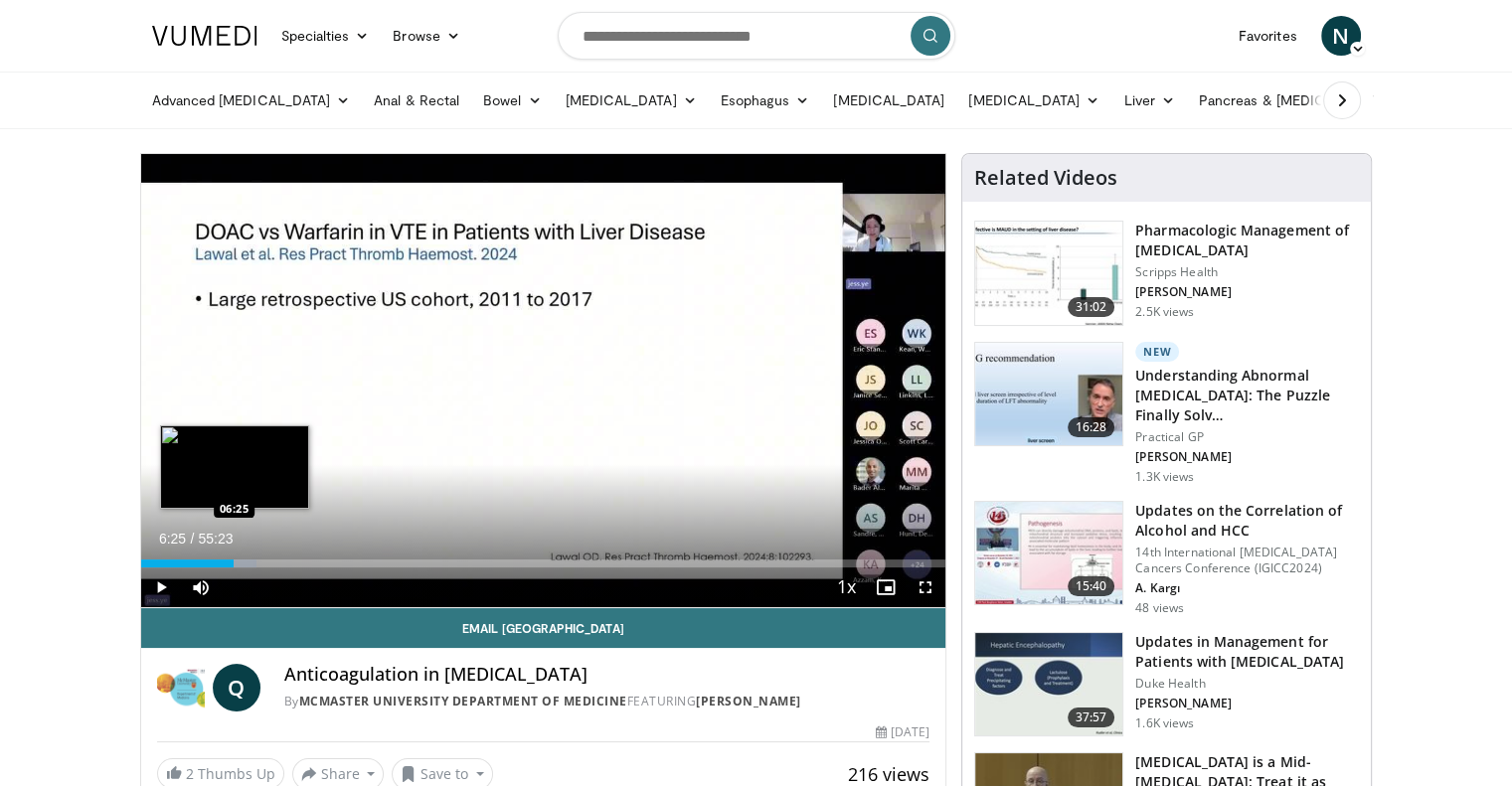 click on "Loaded :  14.42% 06:55 06:25" at bounding box center (544, 557) 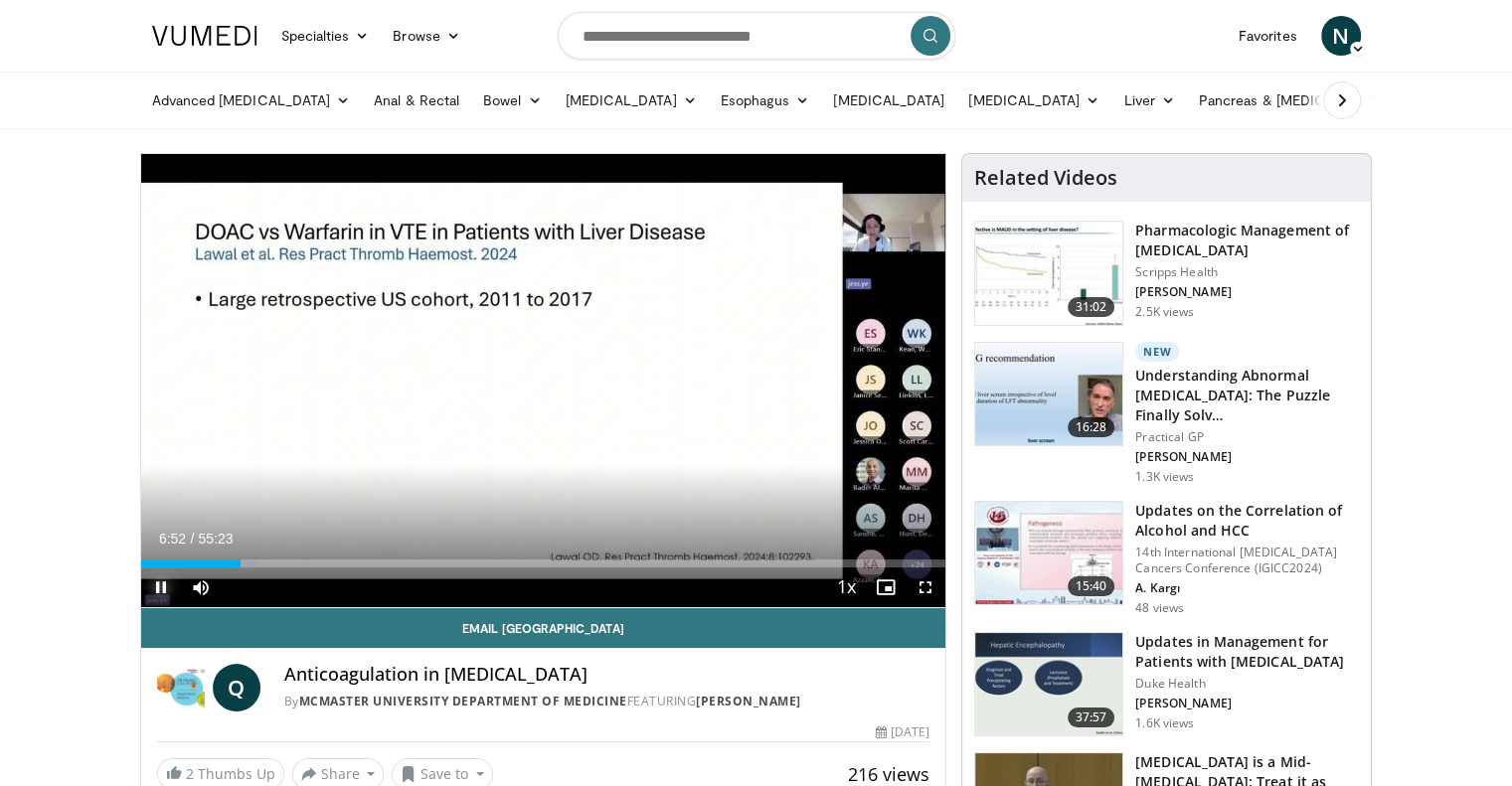 click at bounding box center (161, 587) 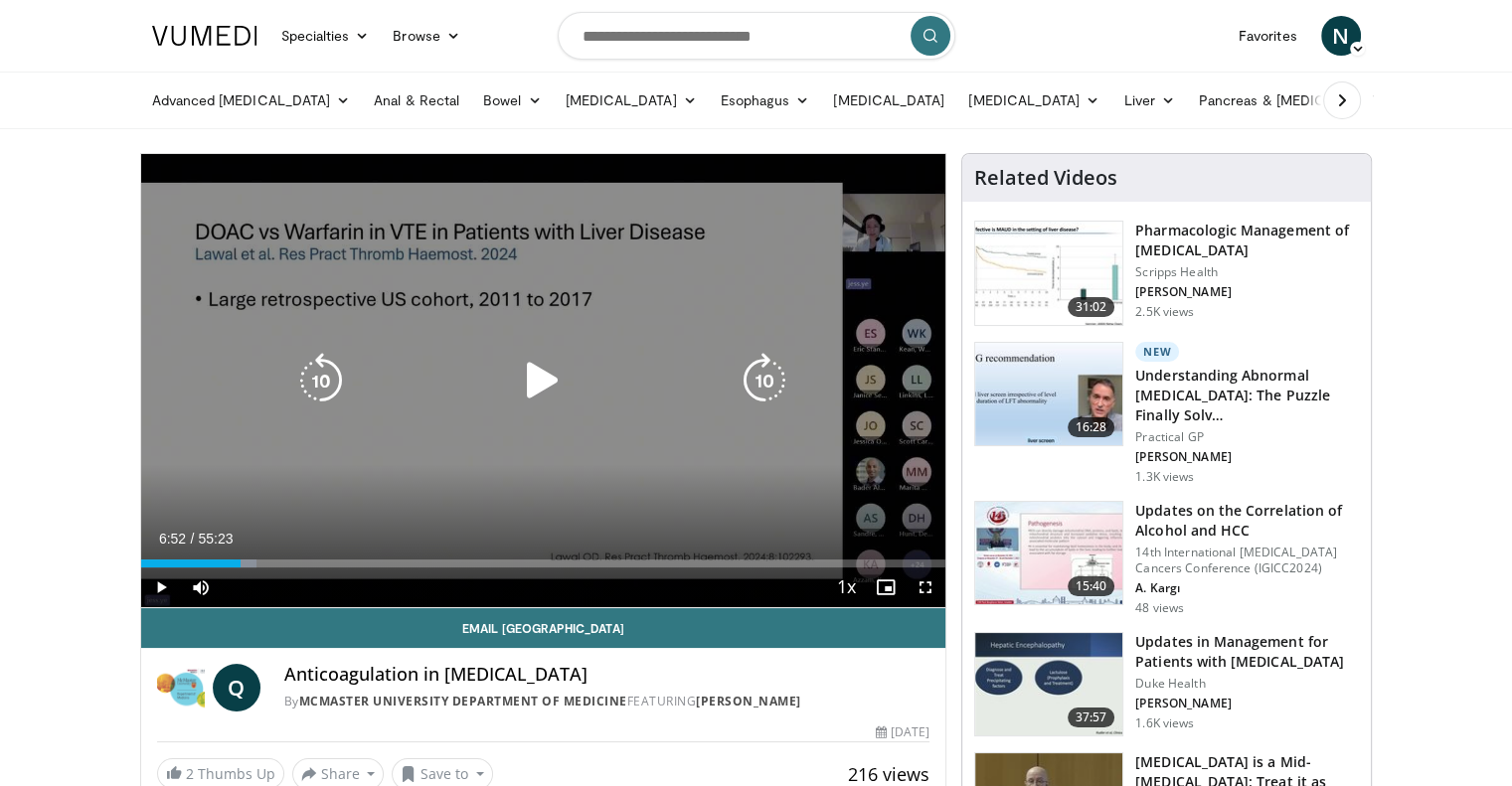 click at bounding box center (321, 381) 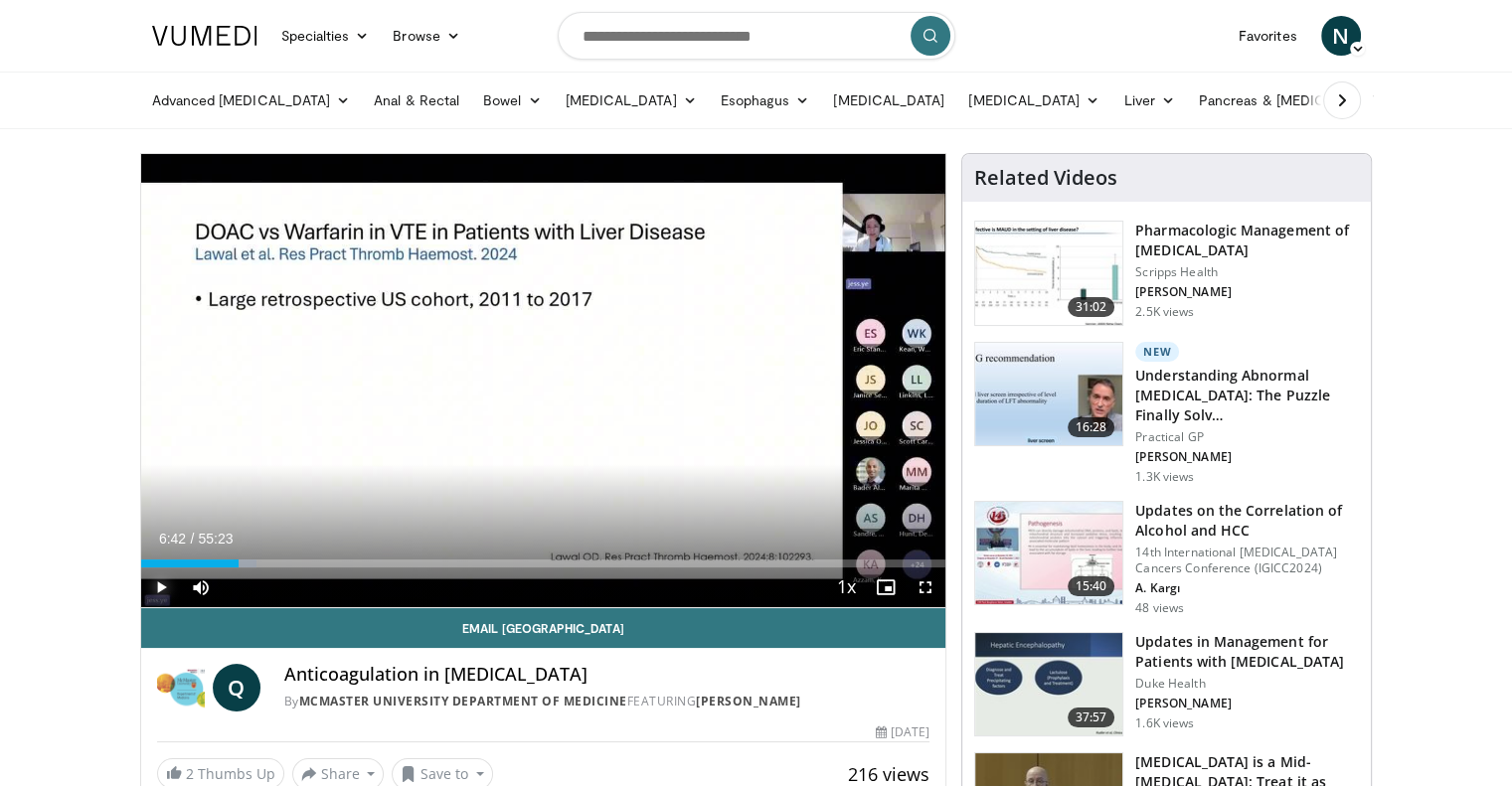 click at bounding box center (161, 587) 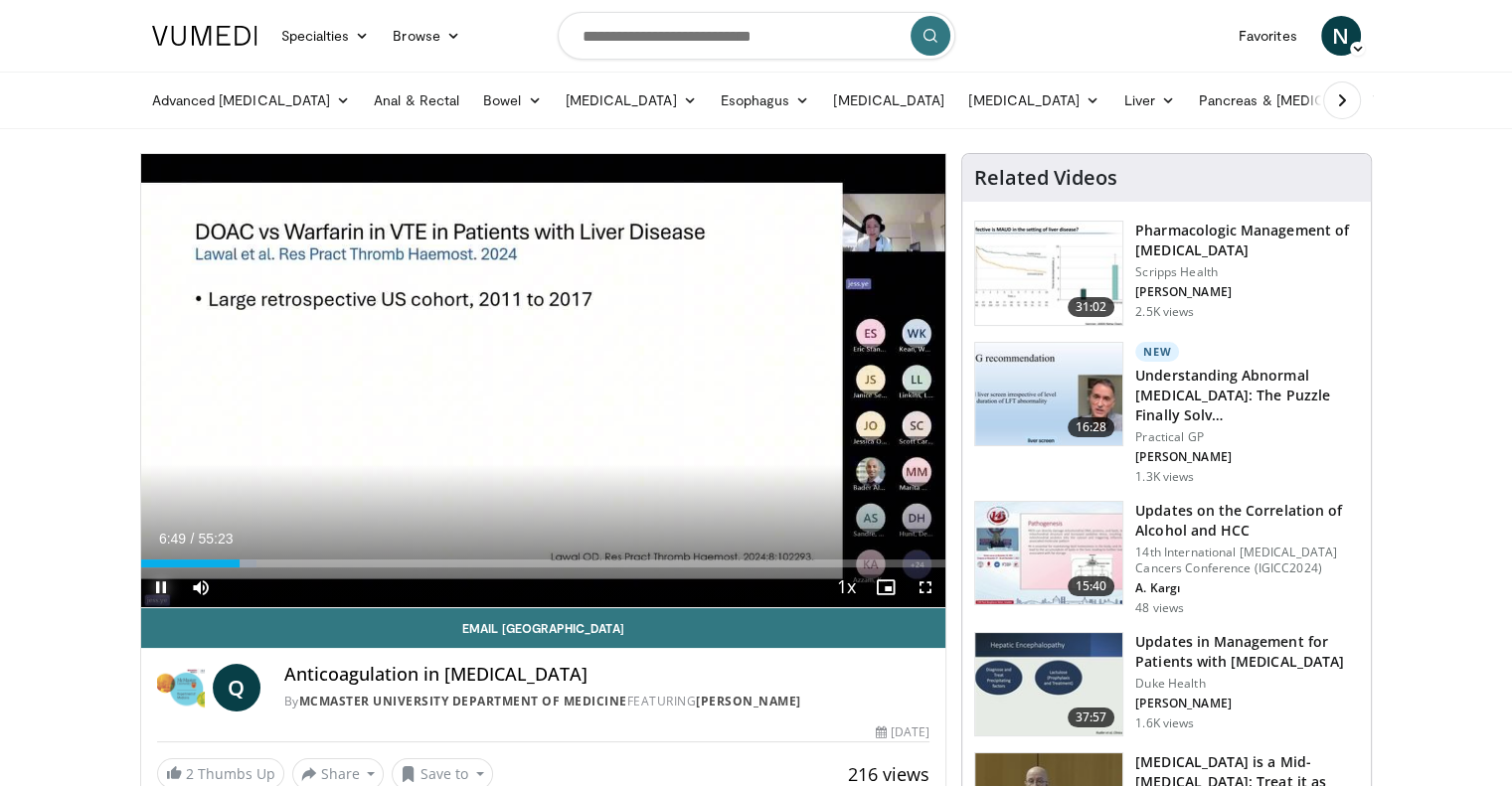 click at bounding box center (161, 587) 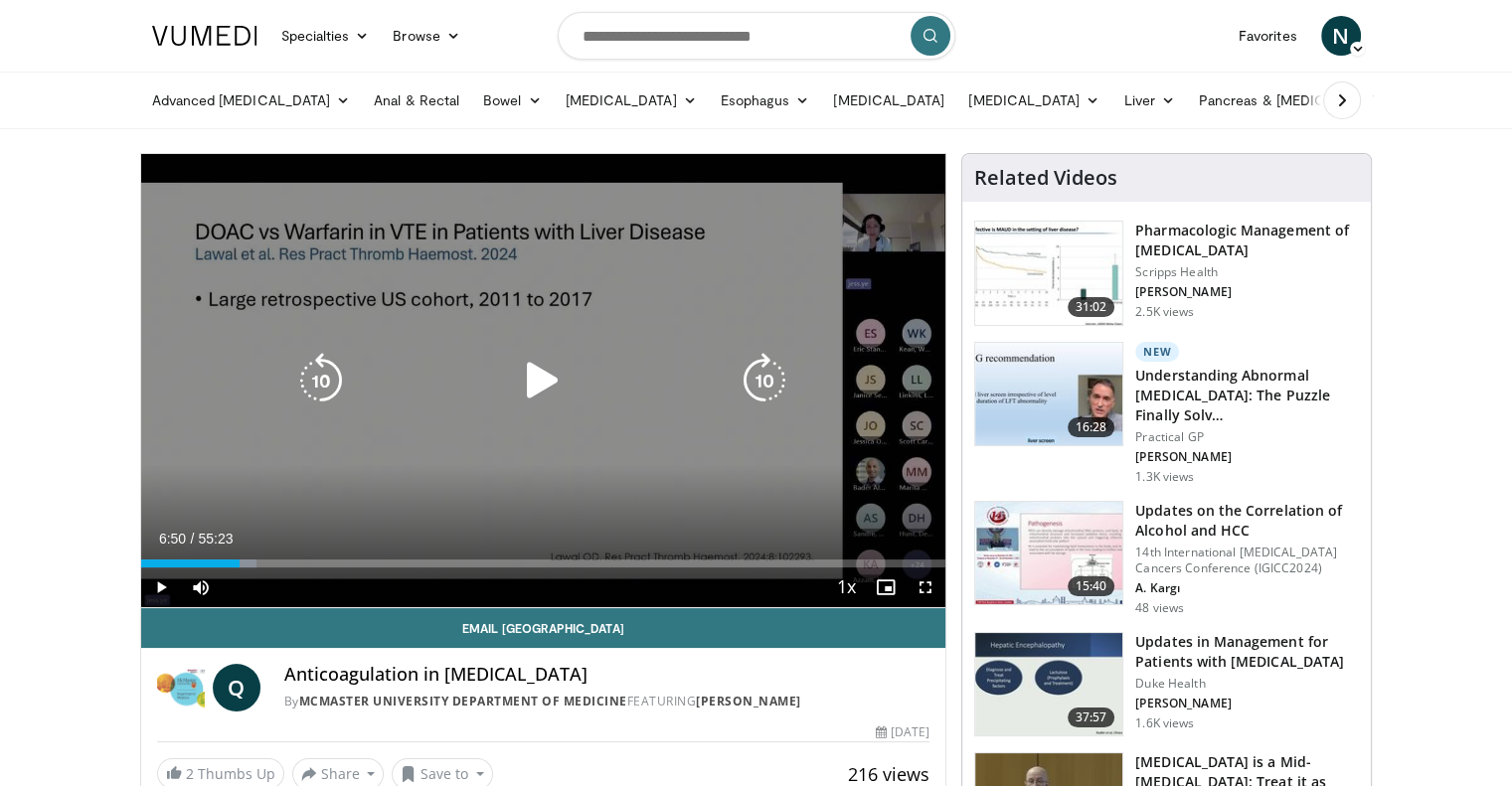 click at bounding box center [321, 381] 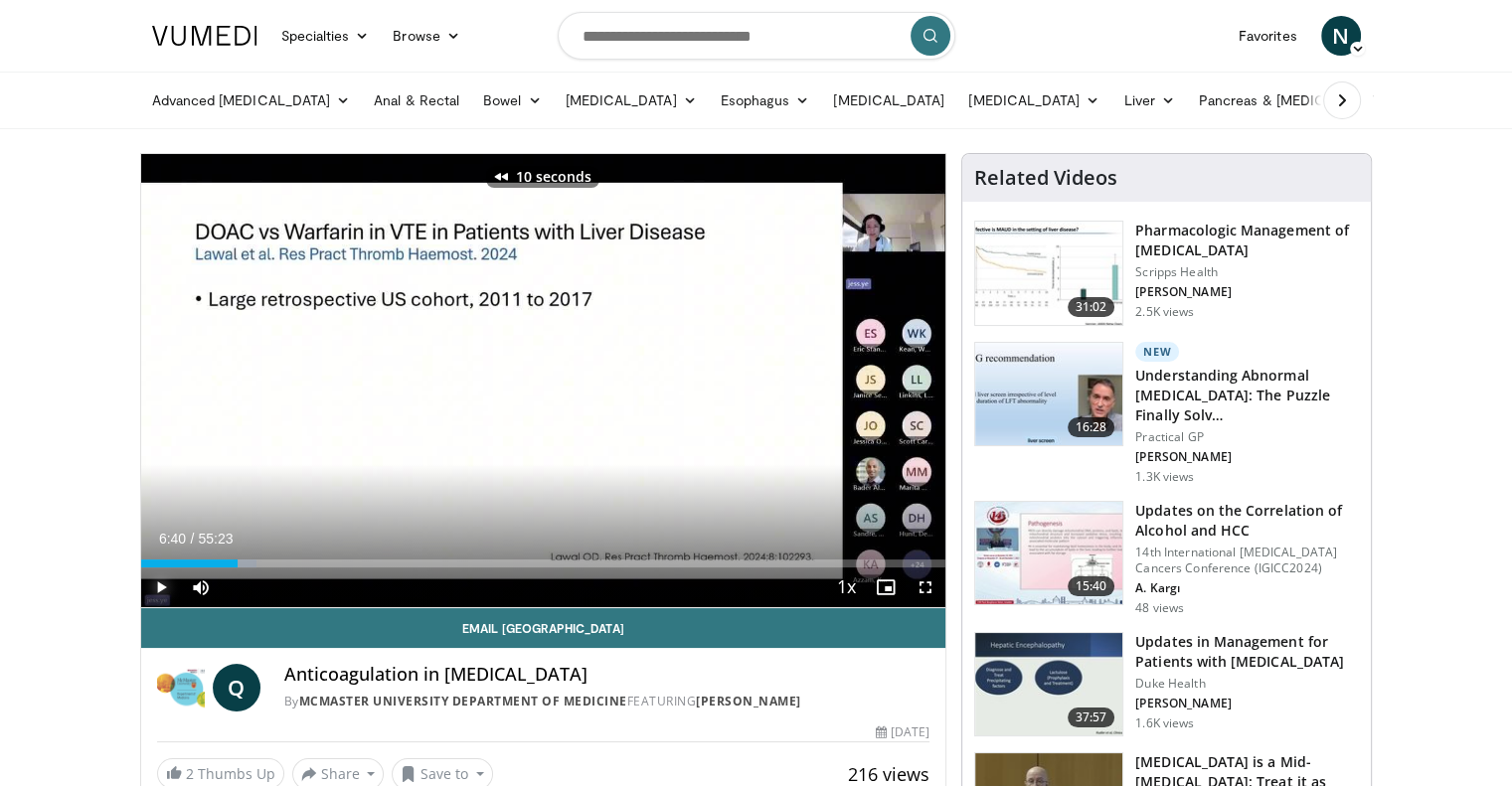 click at bounding box center (161, 587) 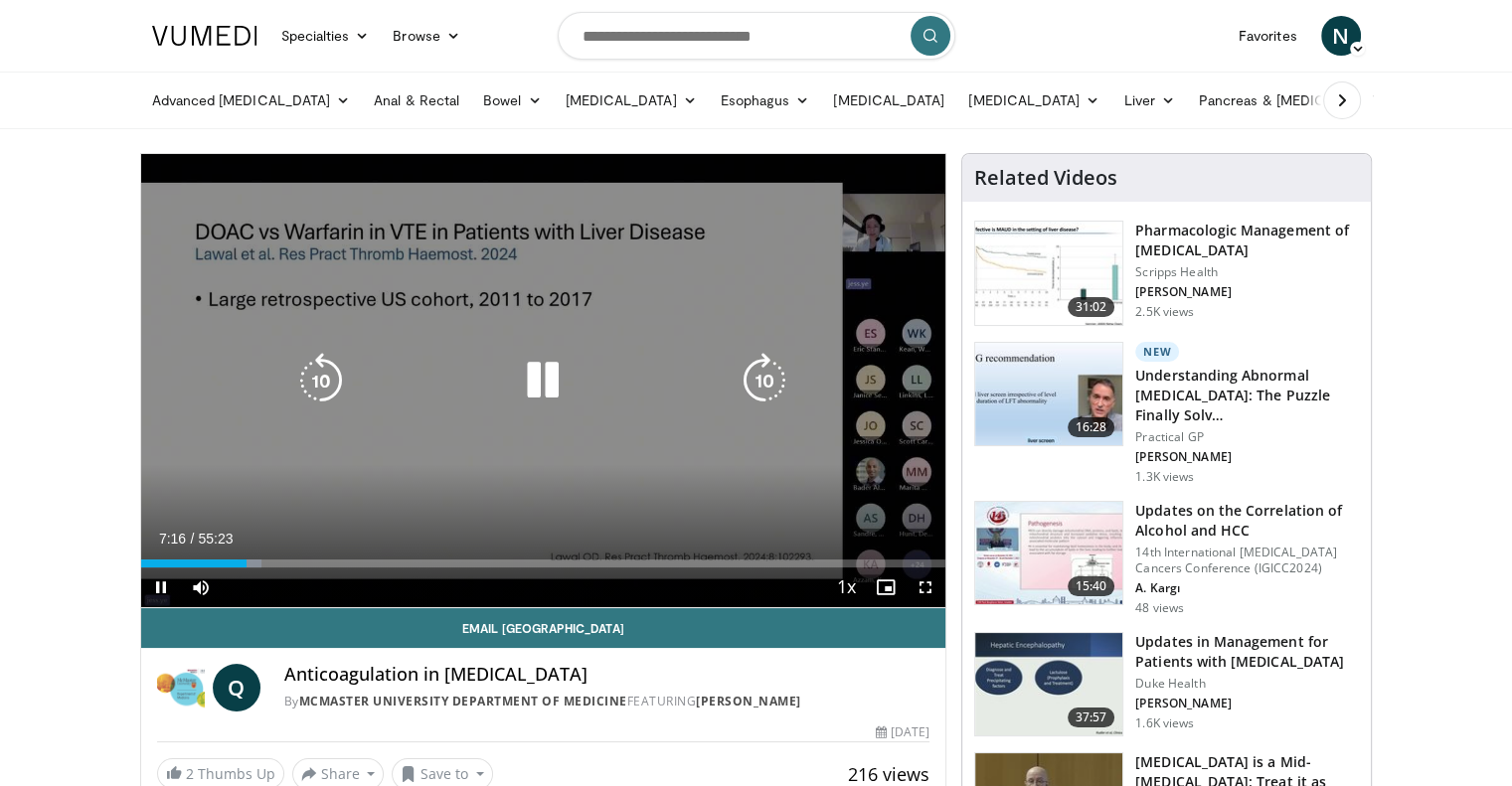 click at bounding box center [321, 381] 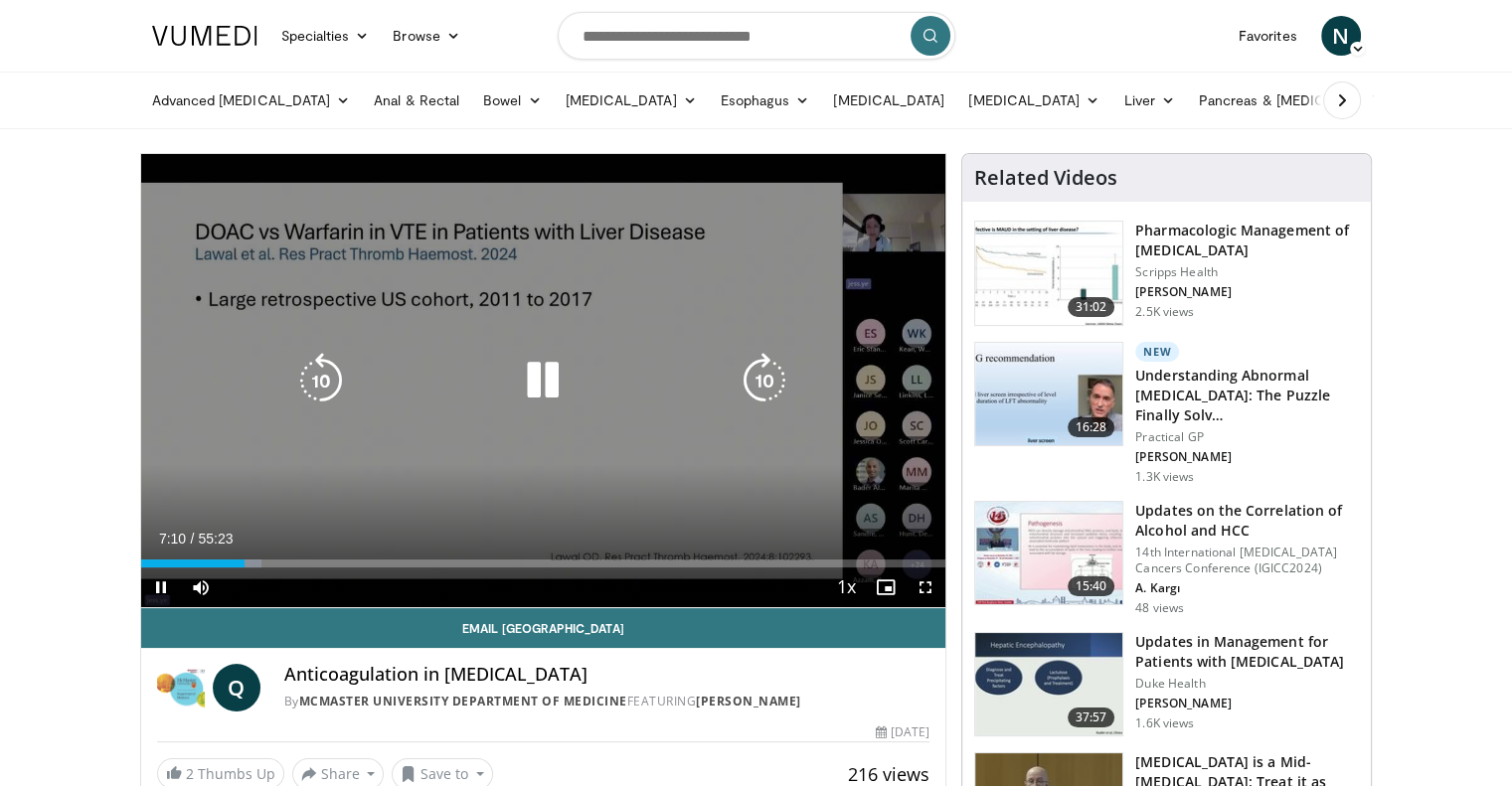 click at bounding box center (321, 381) 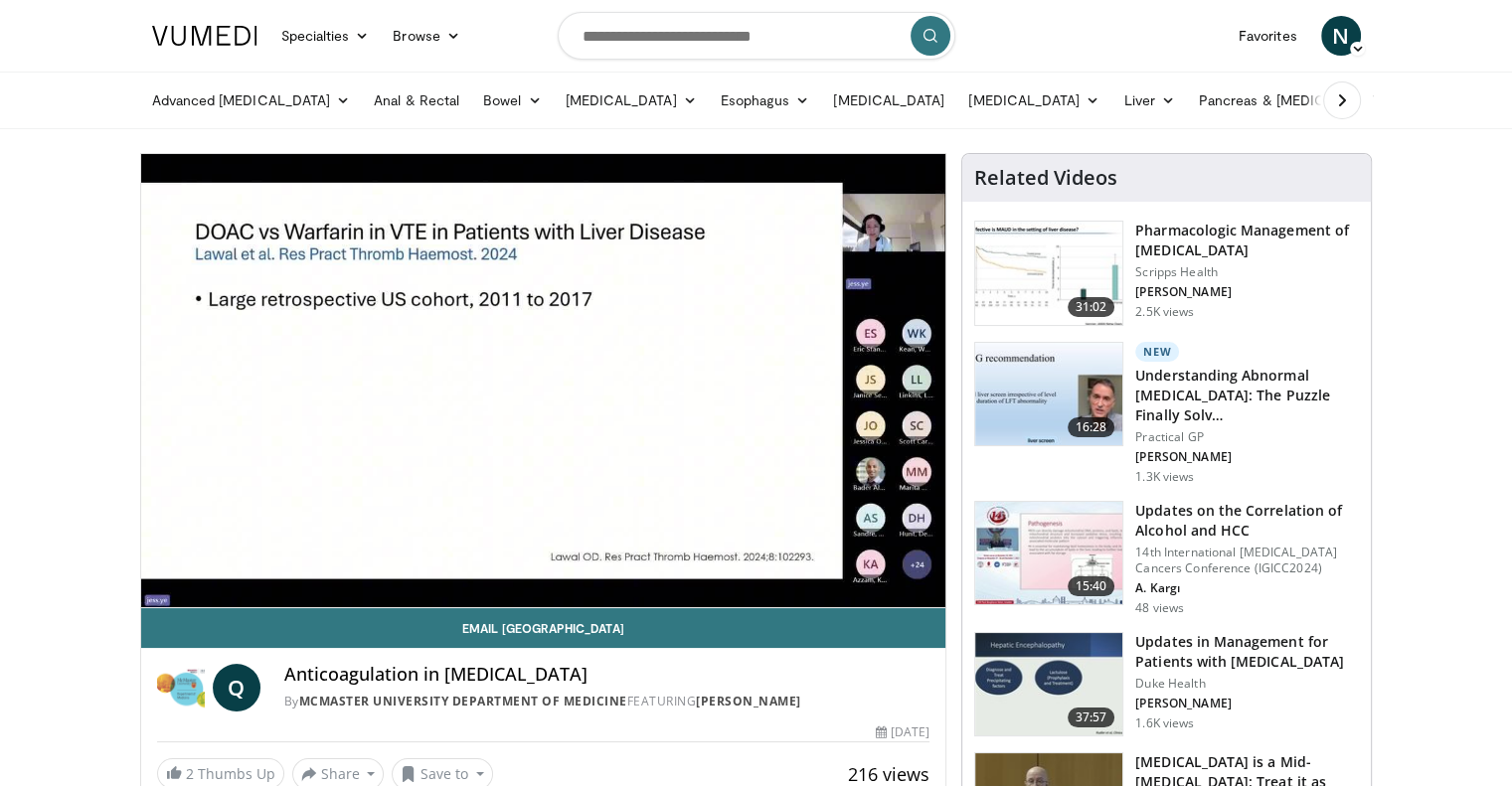 click on "10 seconds
Tap to unmute" at bounding box center [544, 381] 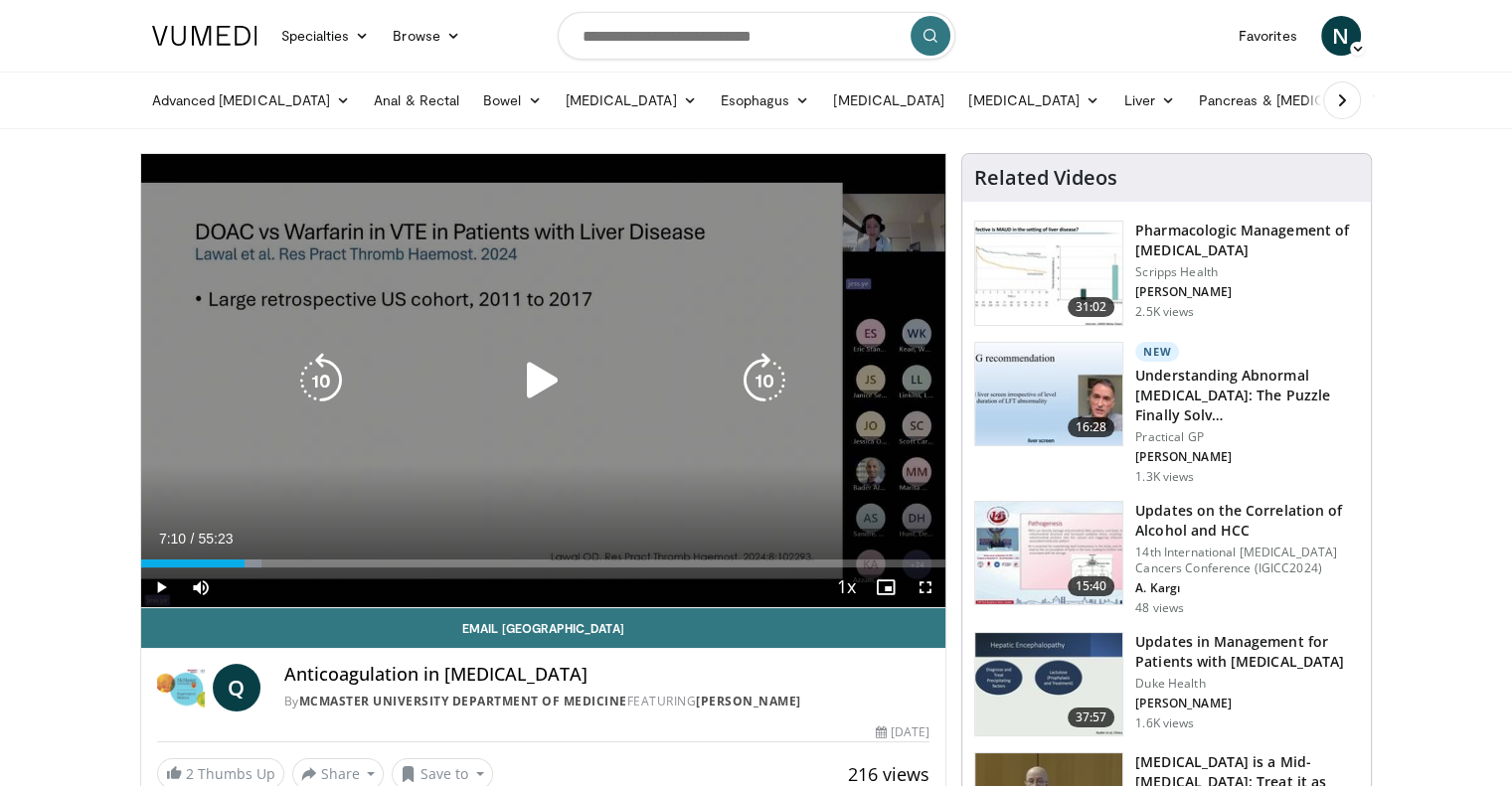 click at bounding box center [321, 381] 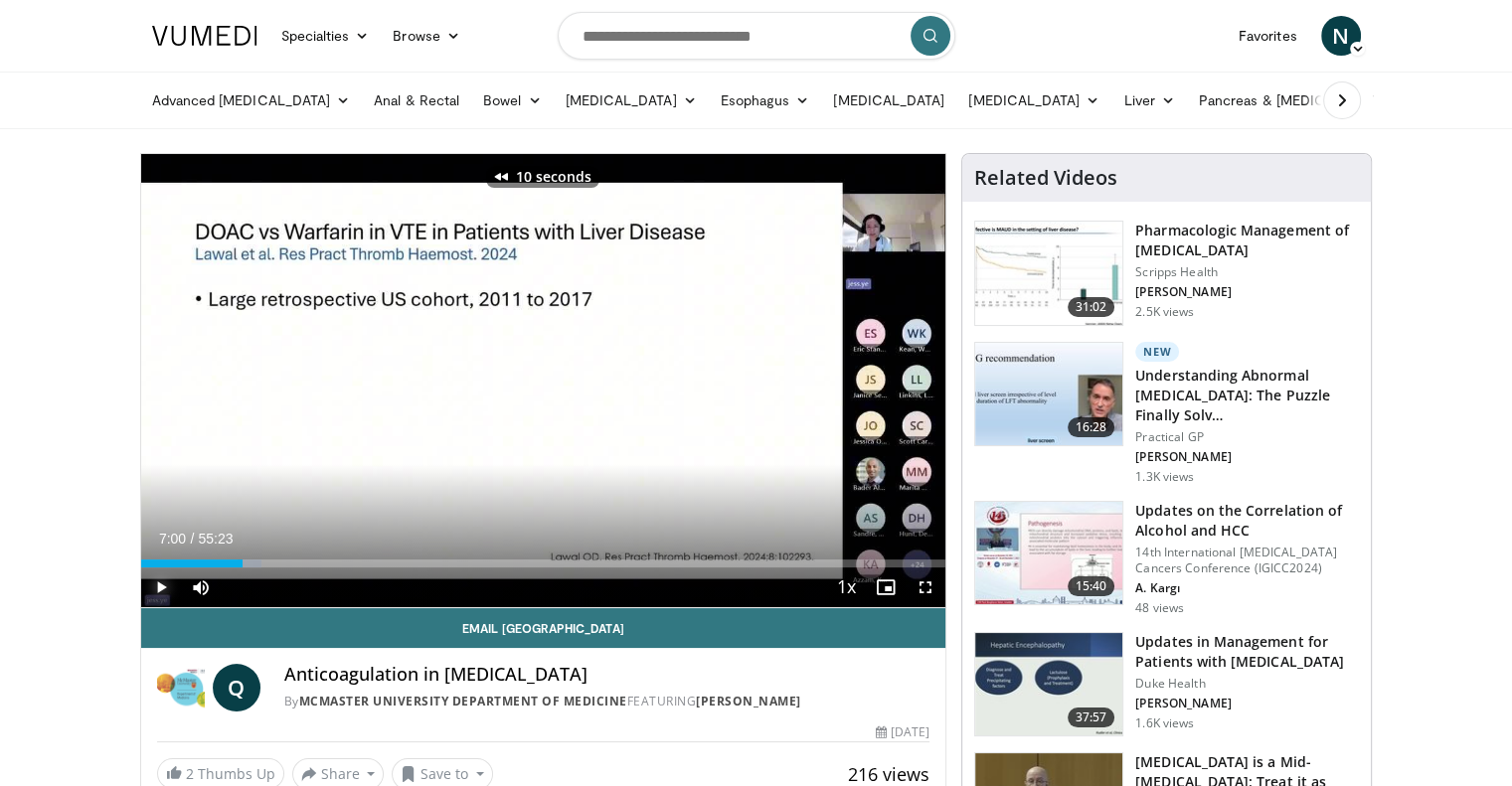 click at bounding box center (161, 587) 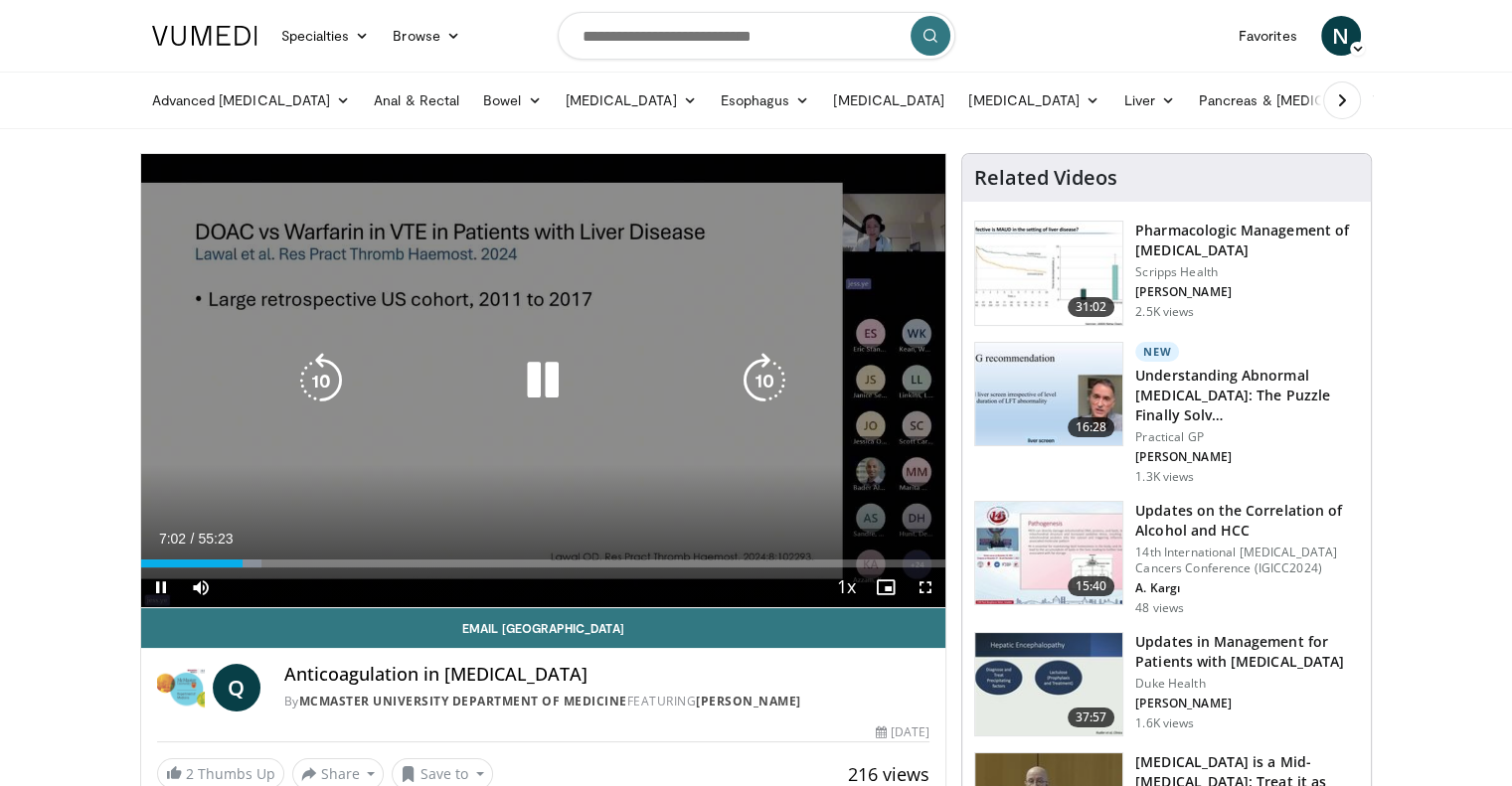 click at bounding box center (321, 381) 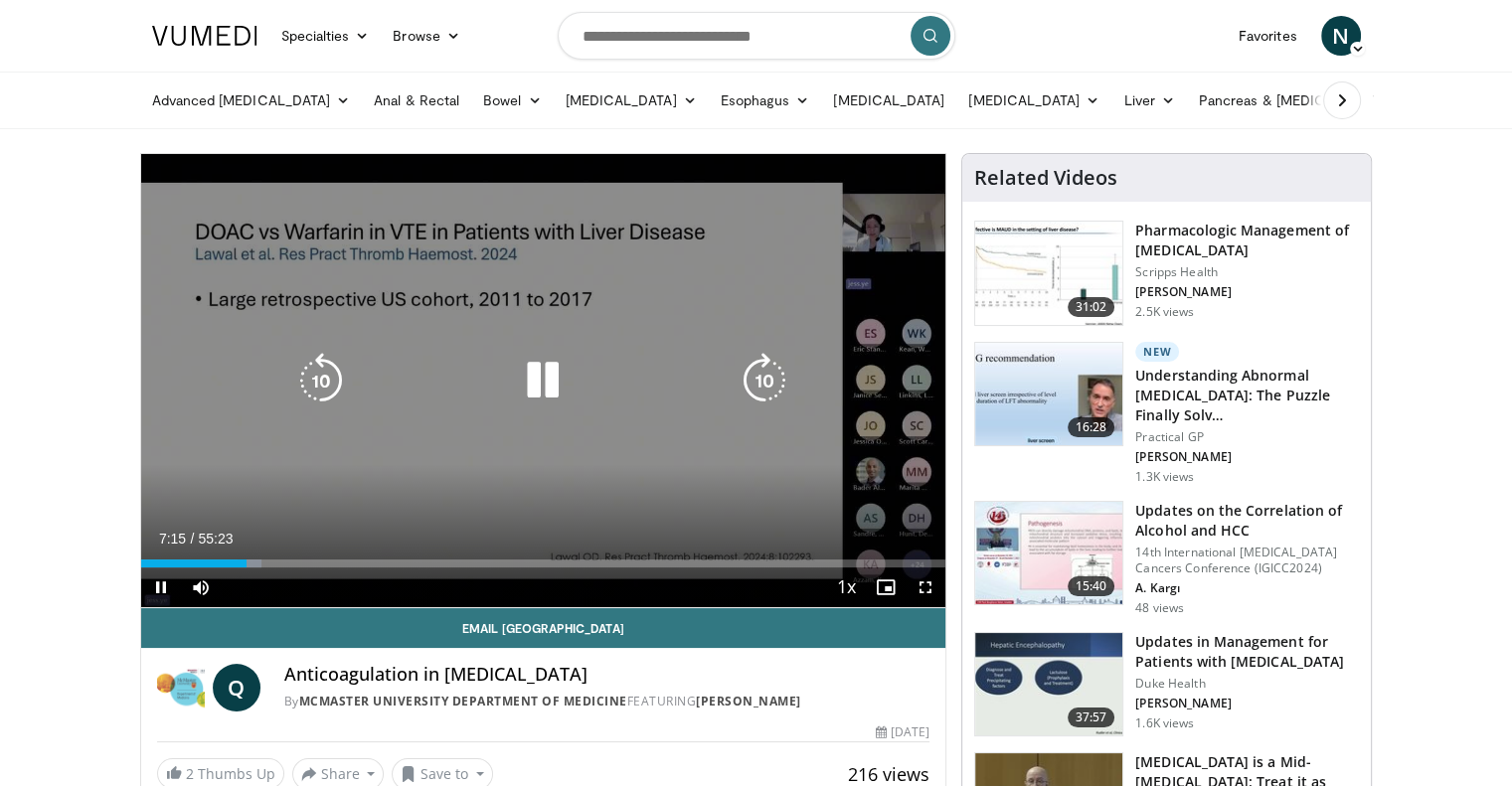 click at bounding box center [764, 381] 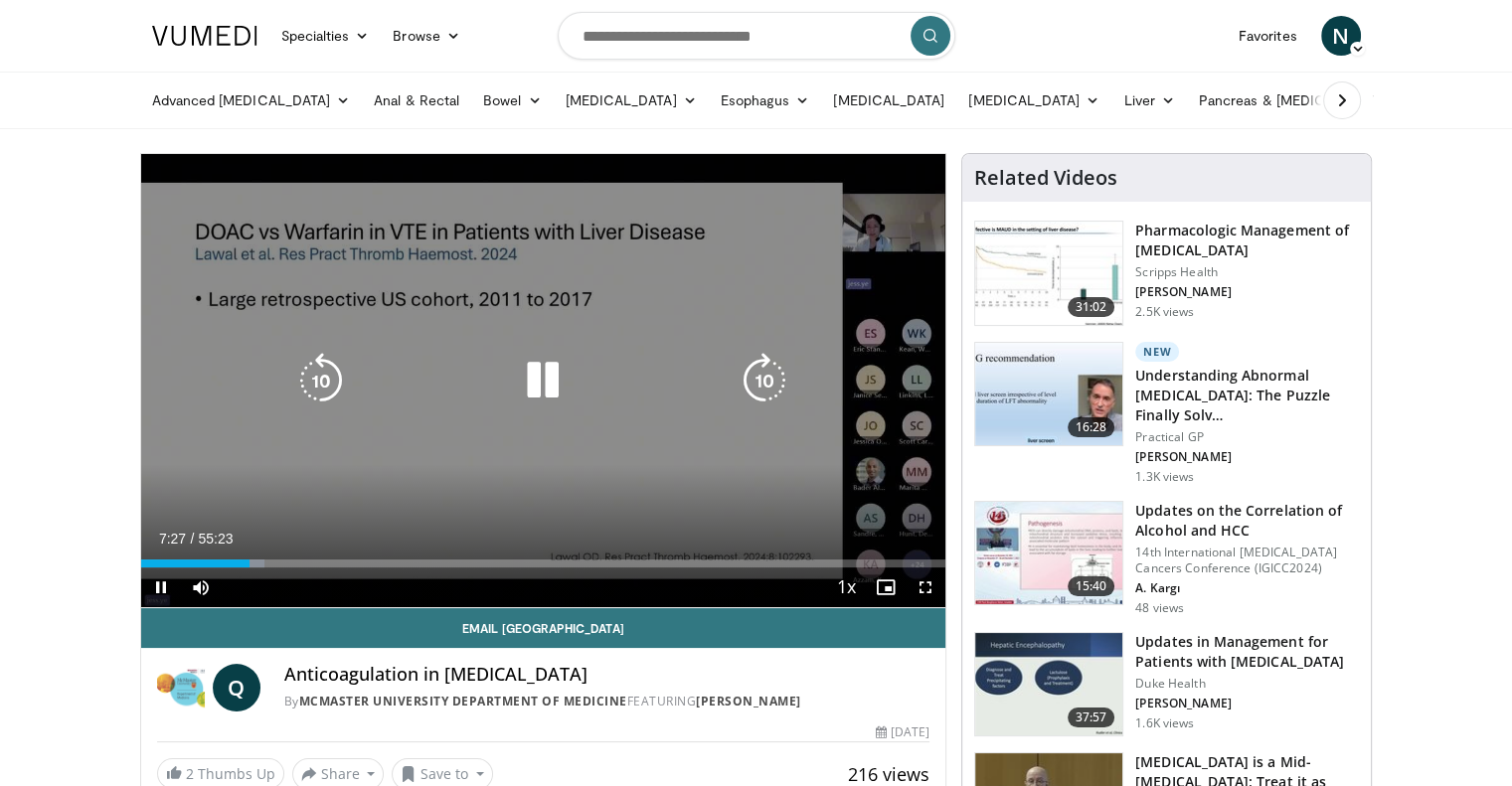 click at bounding box center [764, 381] 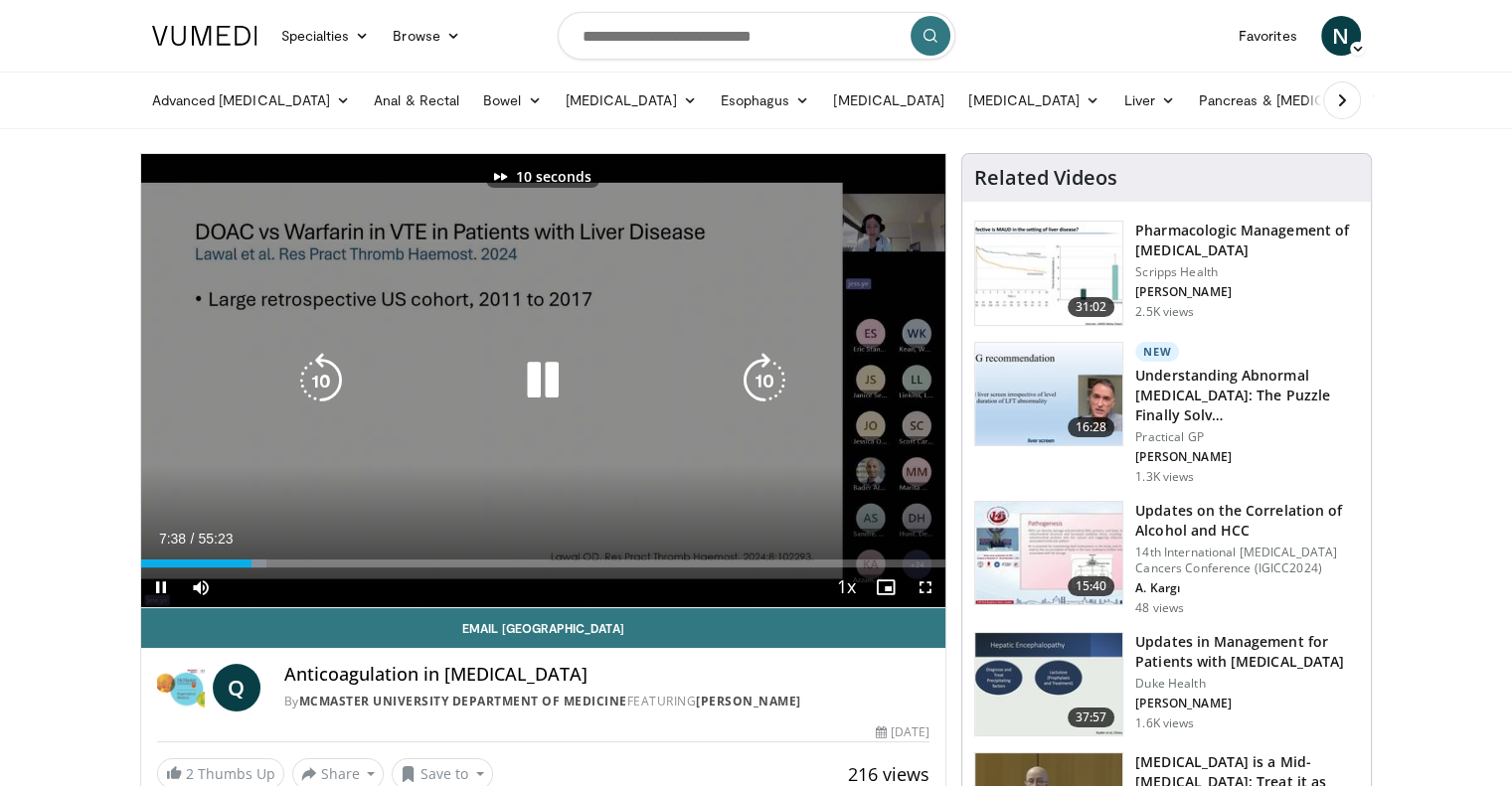 click at bounding box center [764, 381] 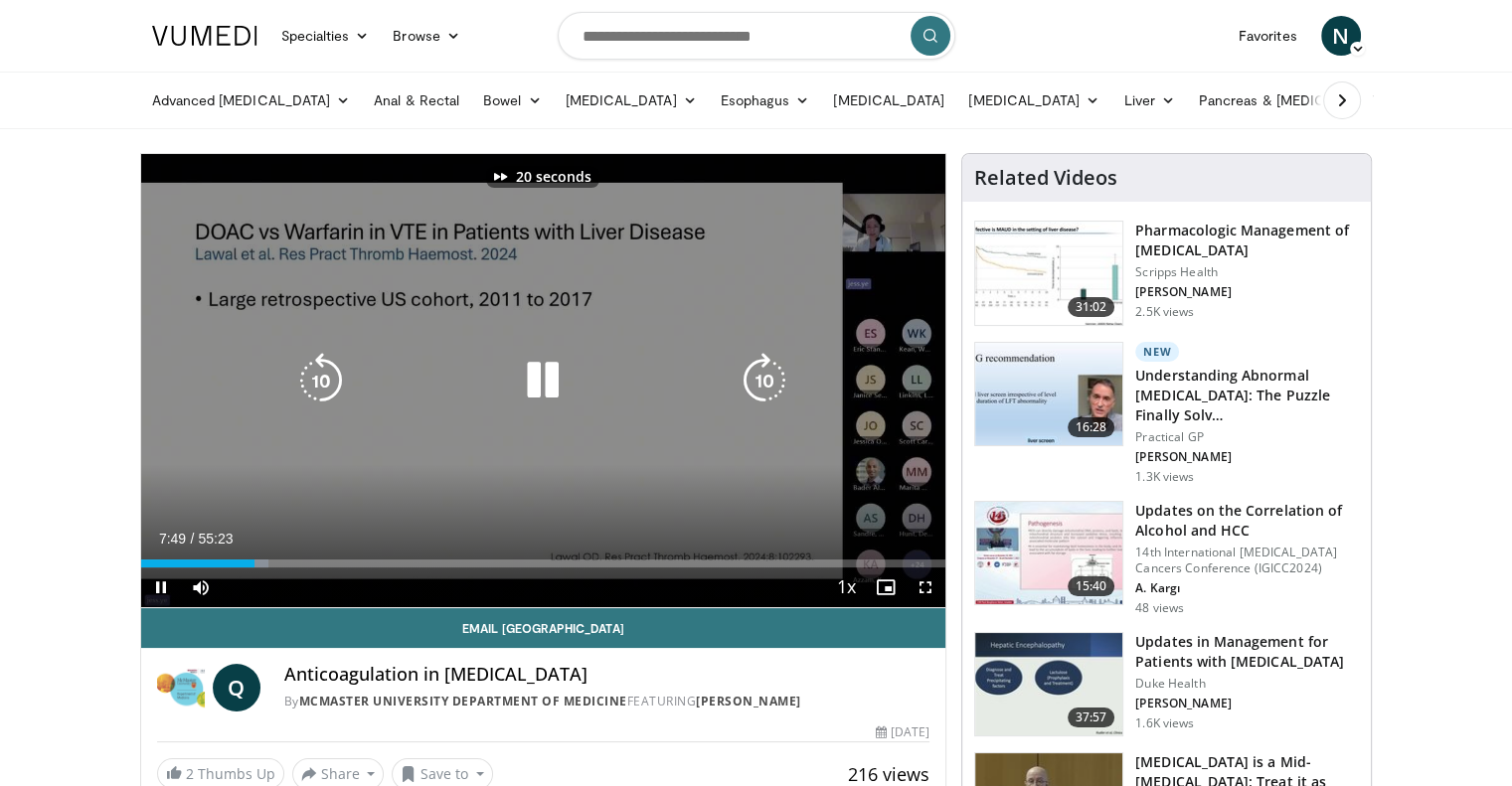 click at bounding box center (764, 381) 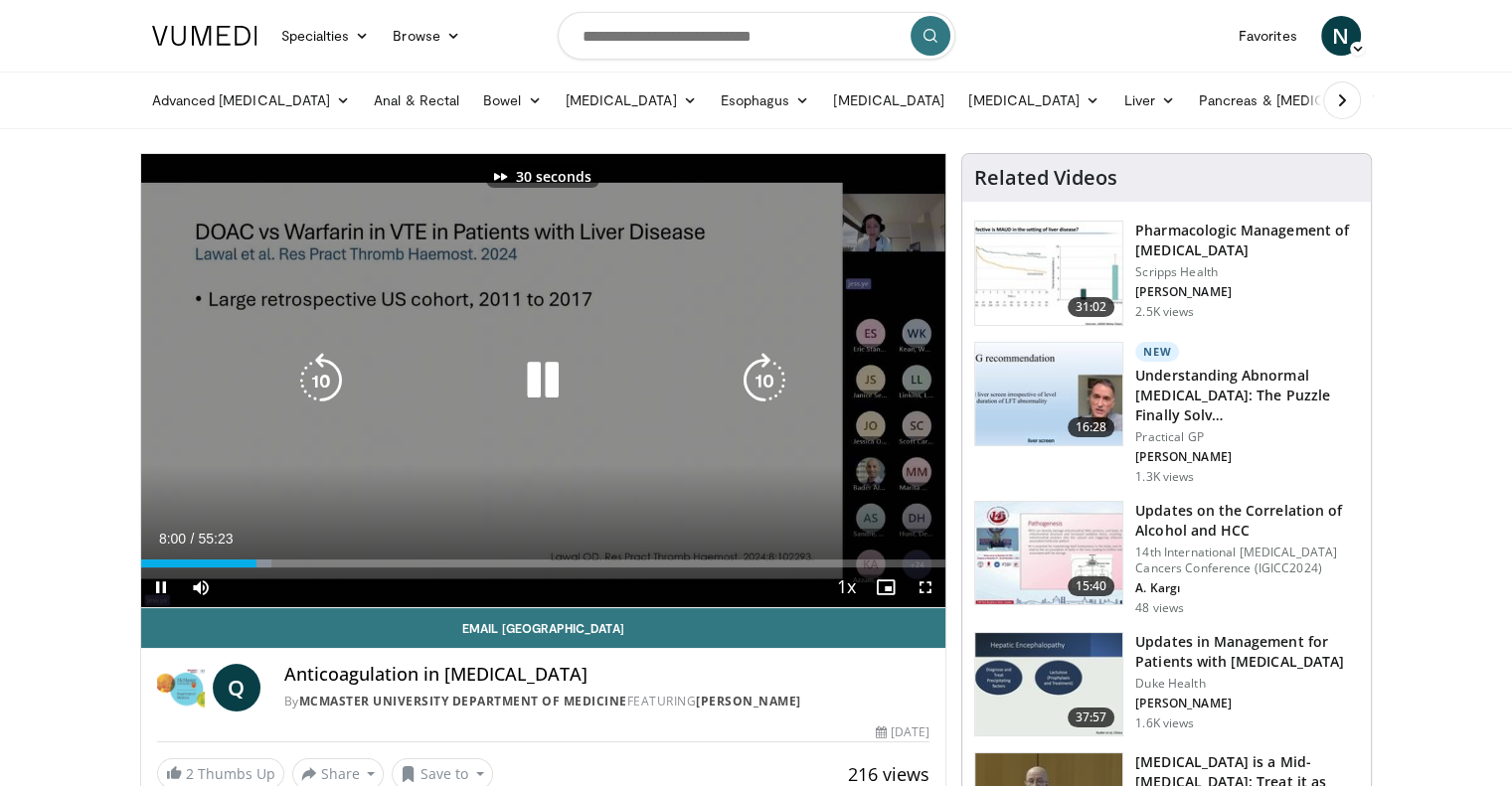 click at bounding box center [764, 381] 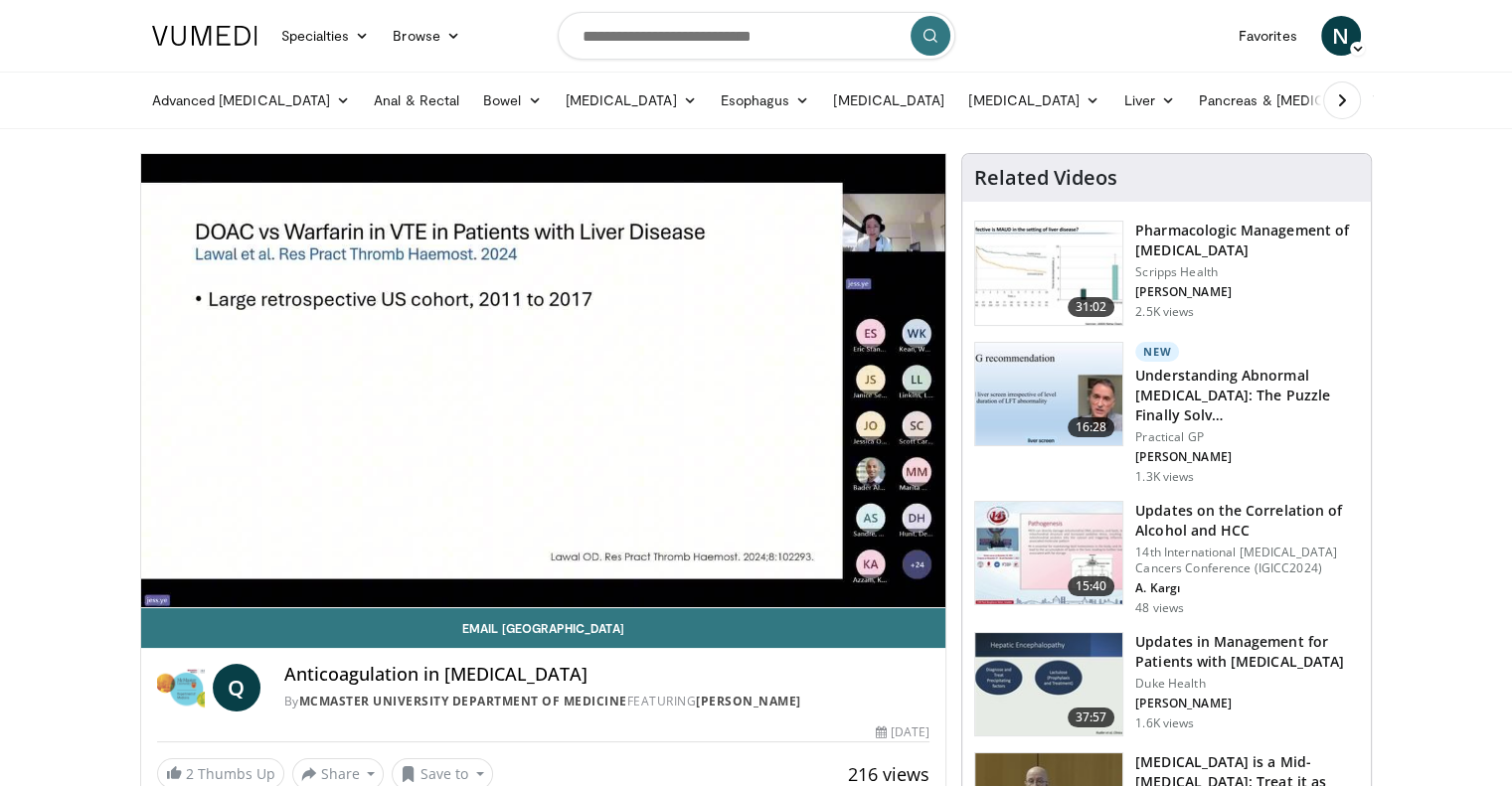 click on "2
Thumbs Up
Share Anticoagulation in Cirrho...
×
Enter one or more e-mail addresses, each in a new line
Message
Send
Close
Share
E-mail
Tweet
Share
Save to
Add to Favorites
New Playlist
New Playlist
×
Title
Description ****" at bounding box center (544, 774) 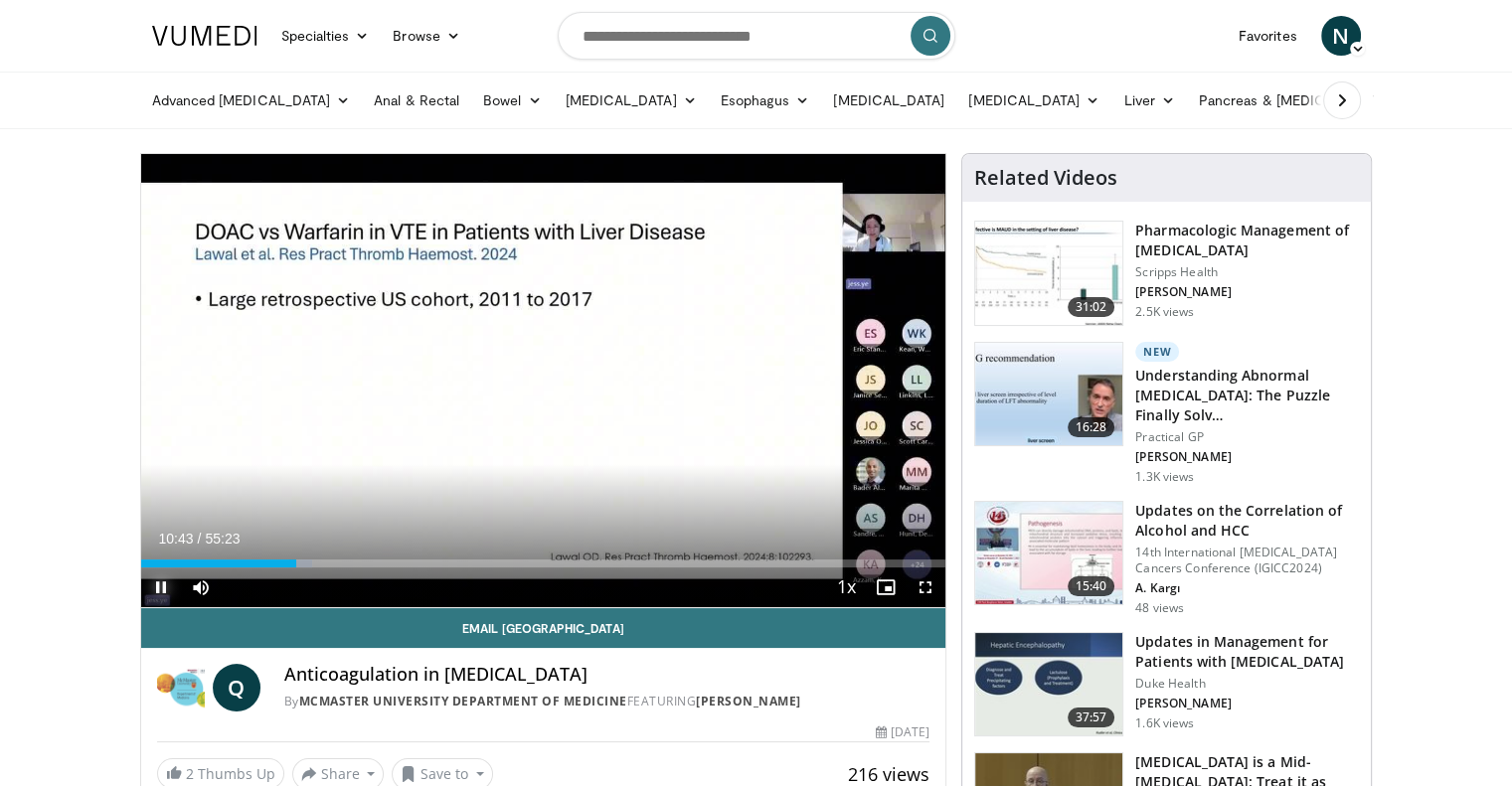 click at bounding box center (161, 587) 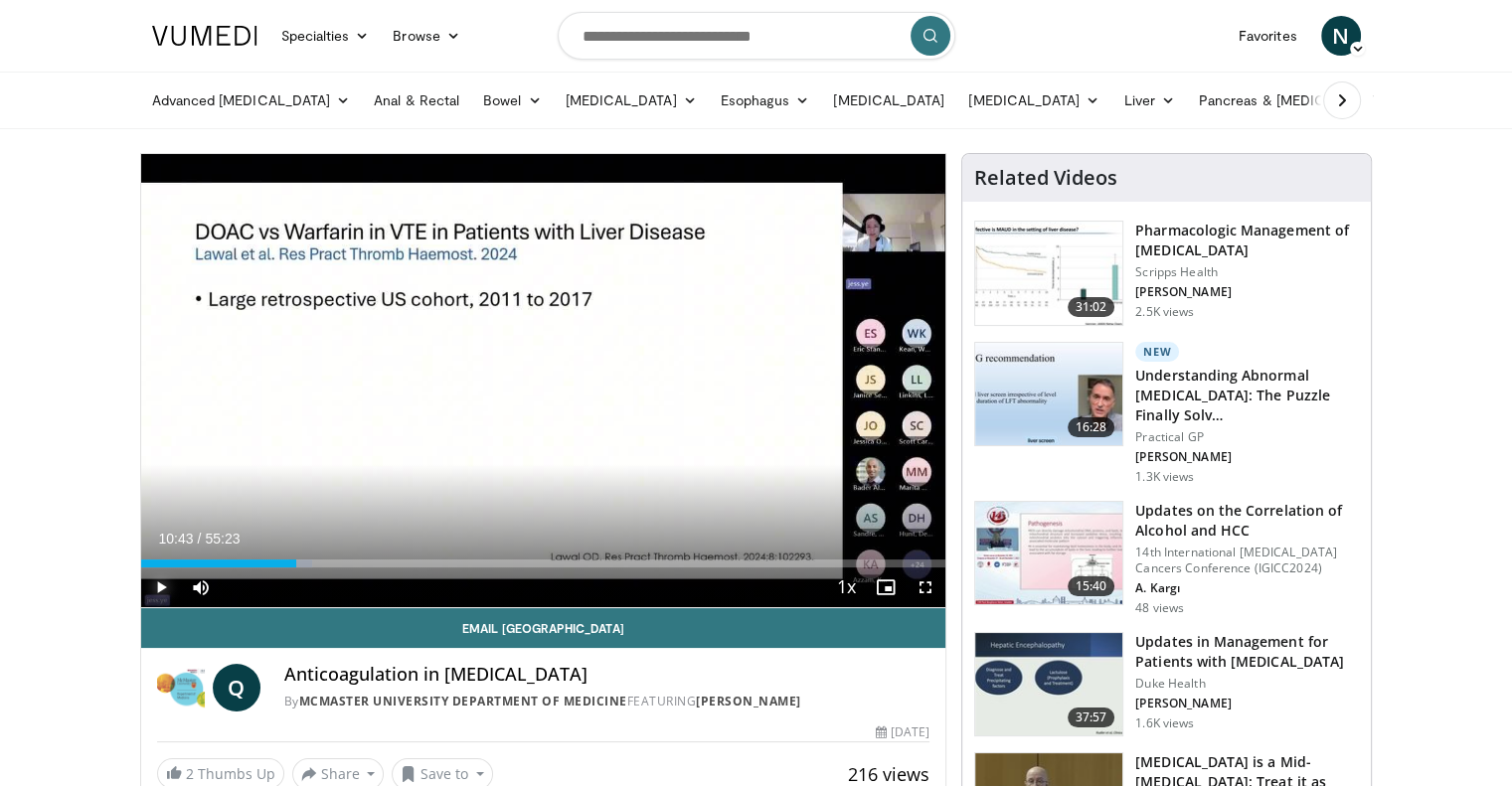 click at bounding box center (161, 587) 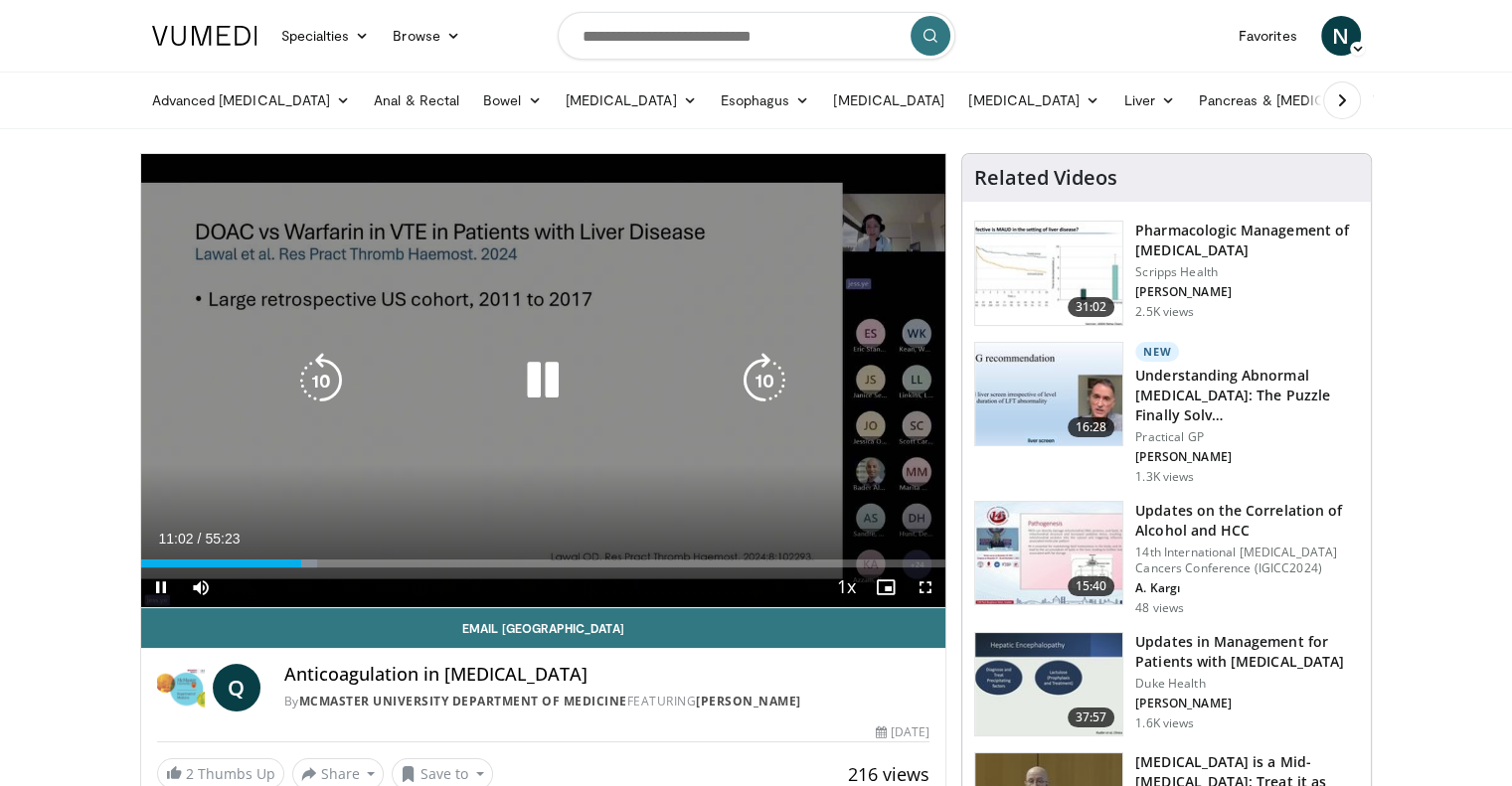click at bounding box center (764, 381) 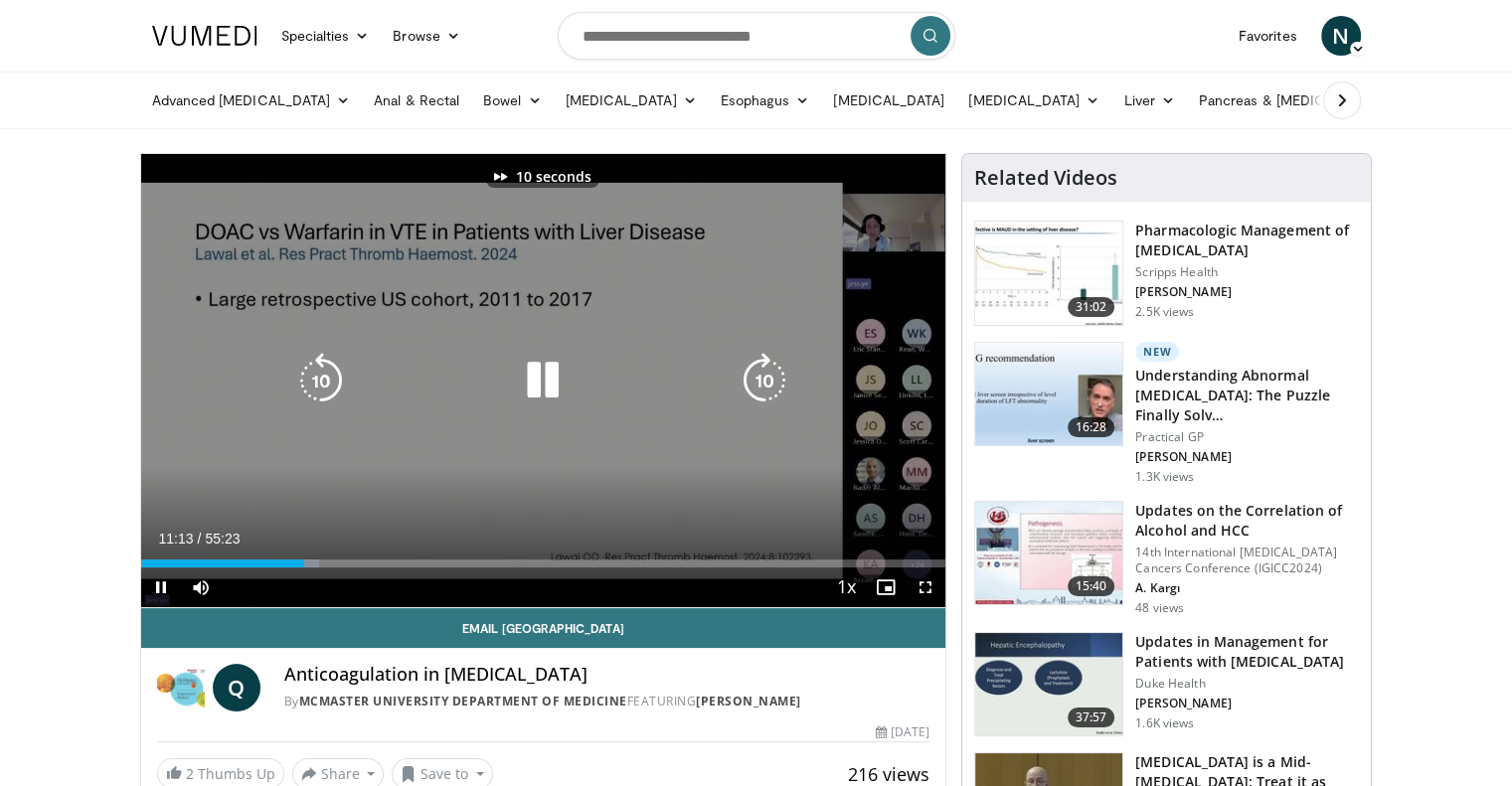 click at bounding box center (764, 381) 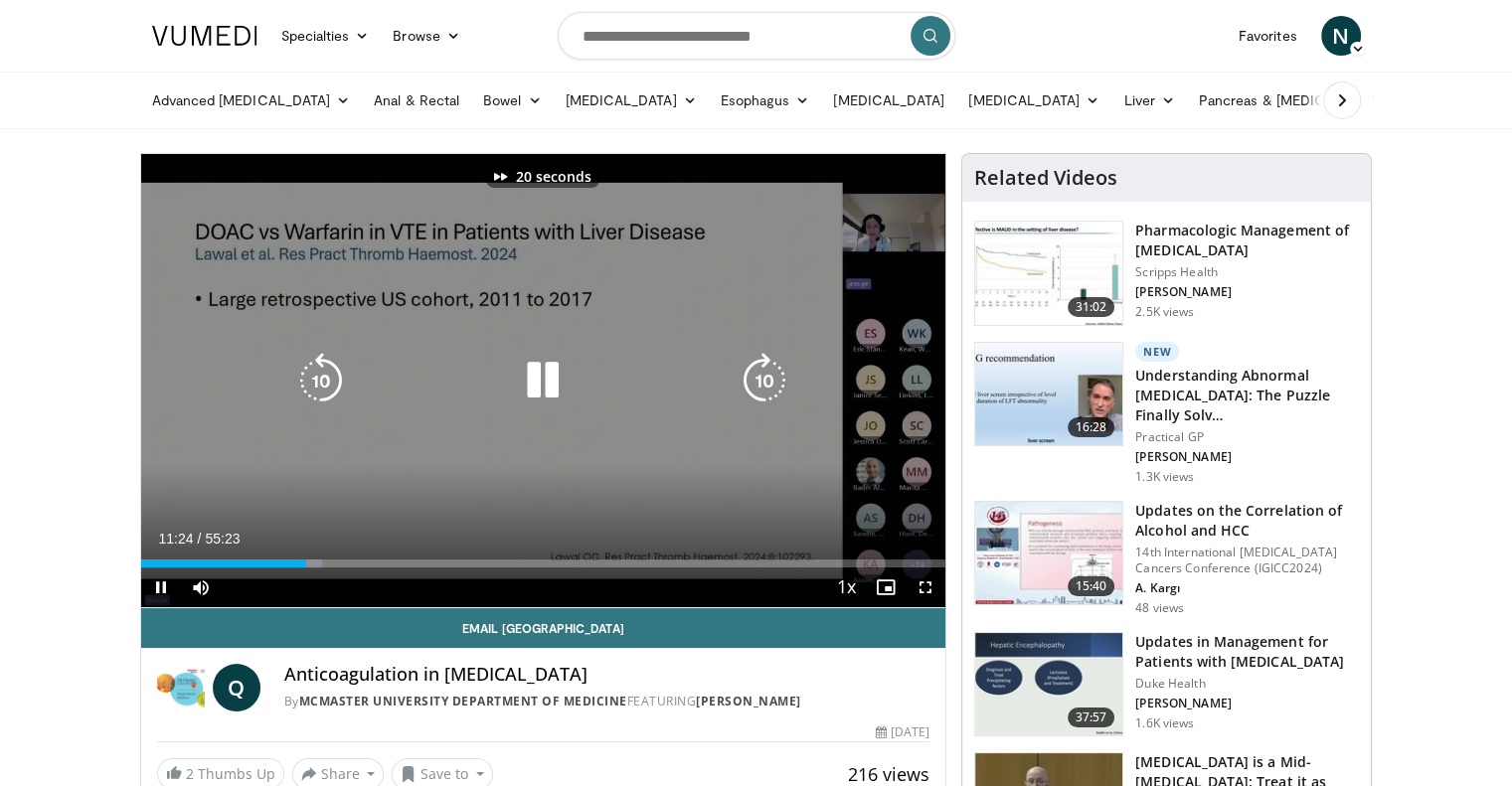 click at bounding box center [764, 381] 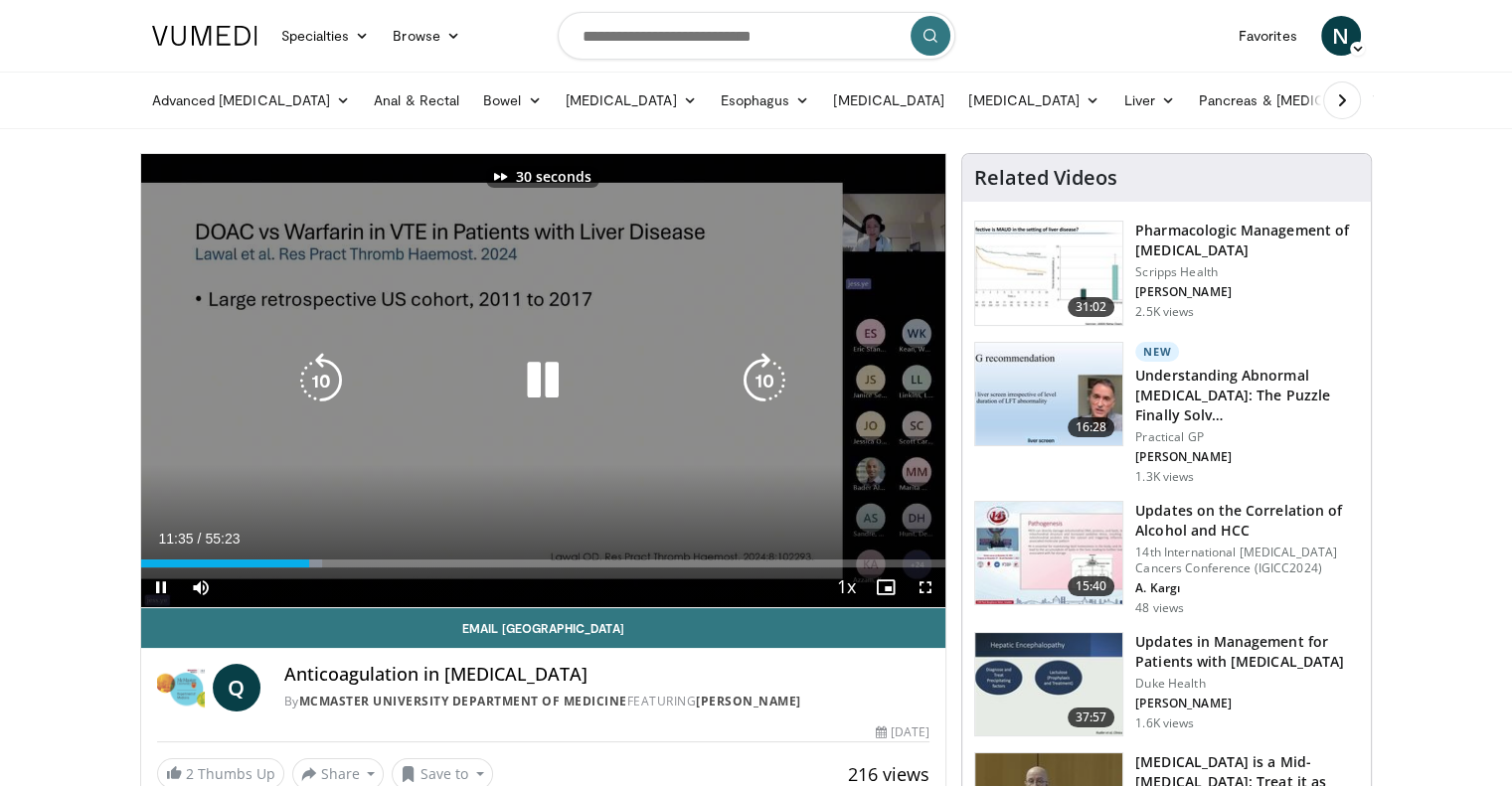 click at bounding box center (764, 381) 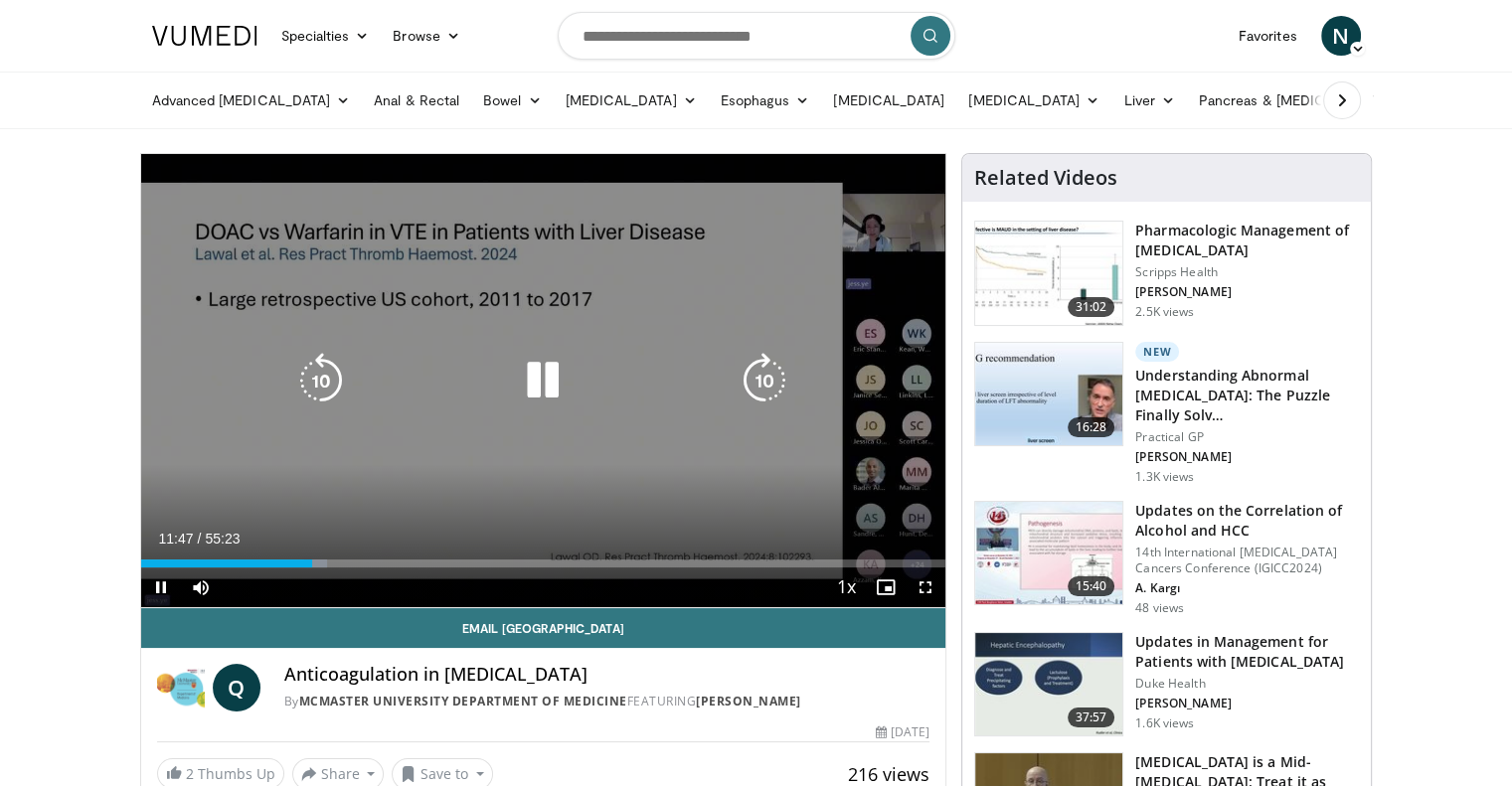 click at bounding box center (764, 381) 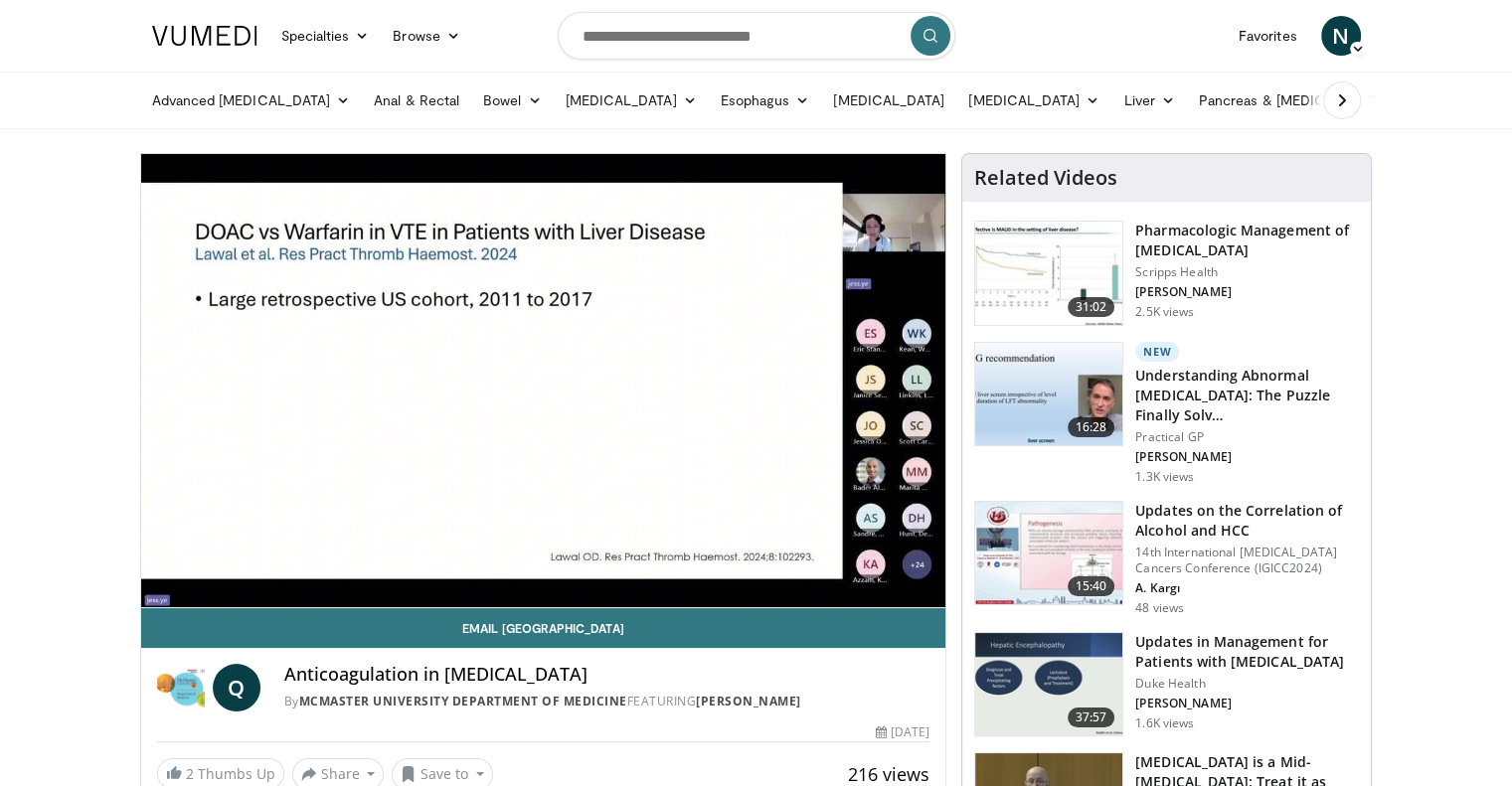 click on "**********" at bounding box center [544, 381] 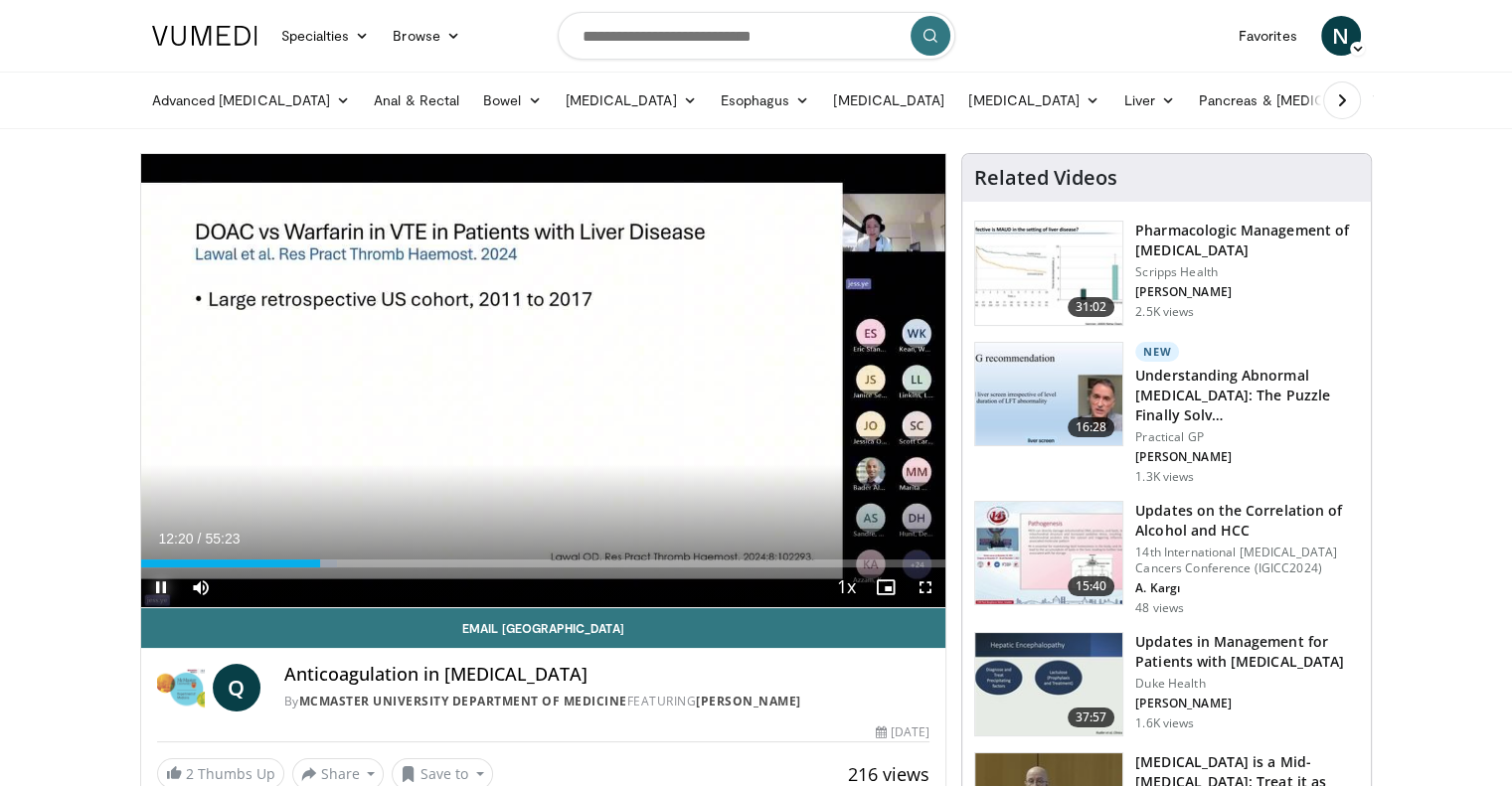 click at bounding box center (161, 587) 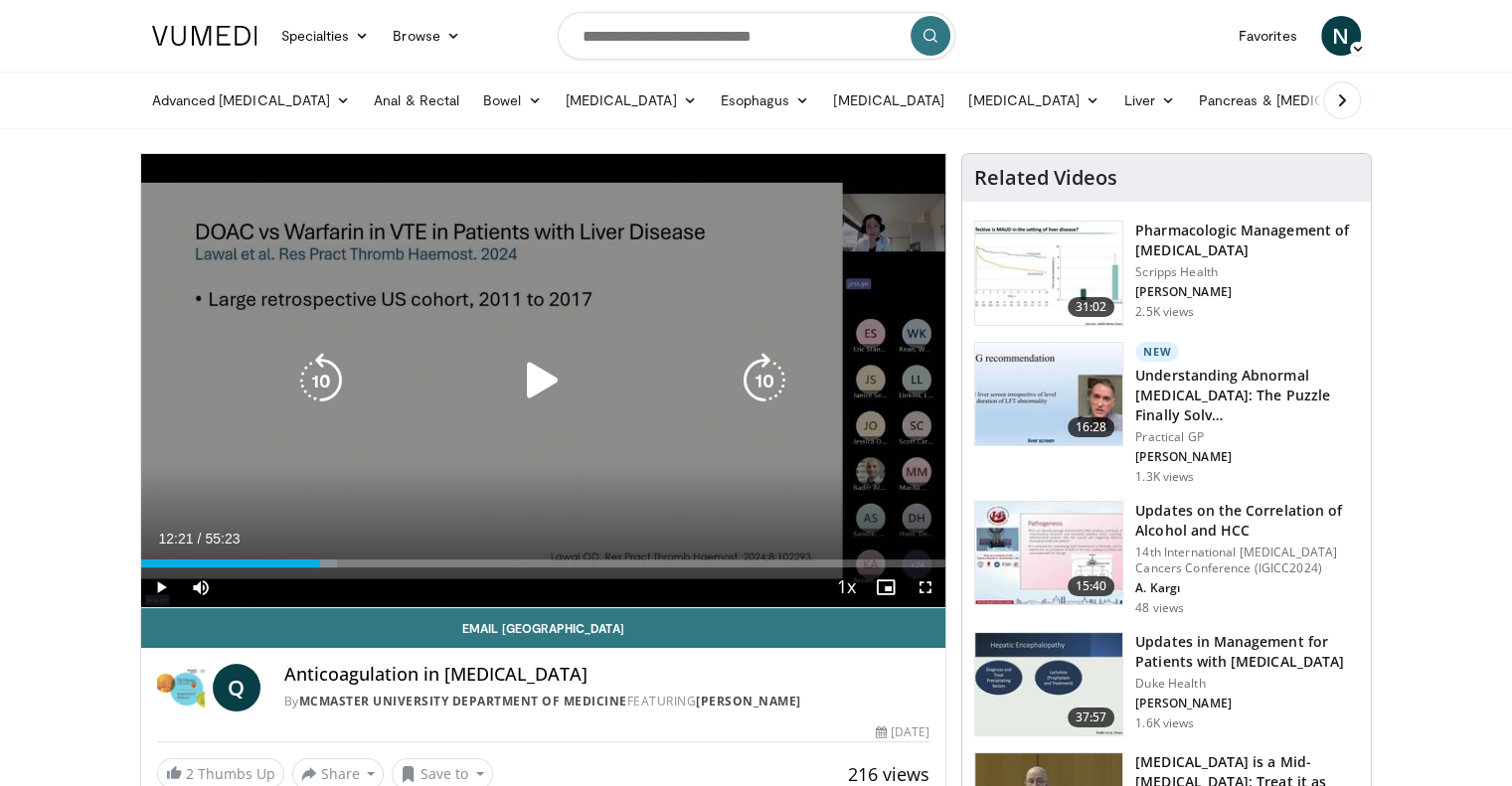 click at bounding box center (321, 381) 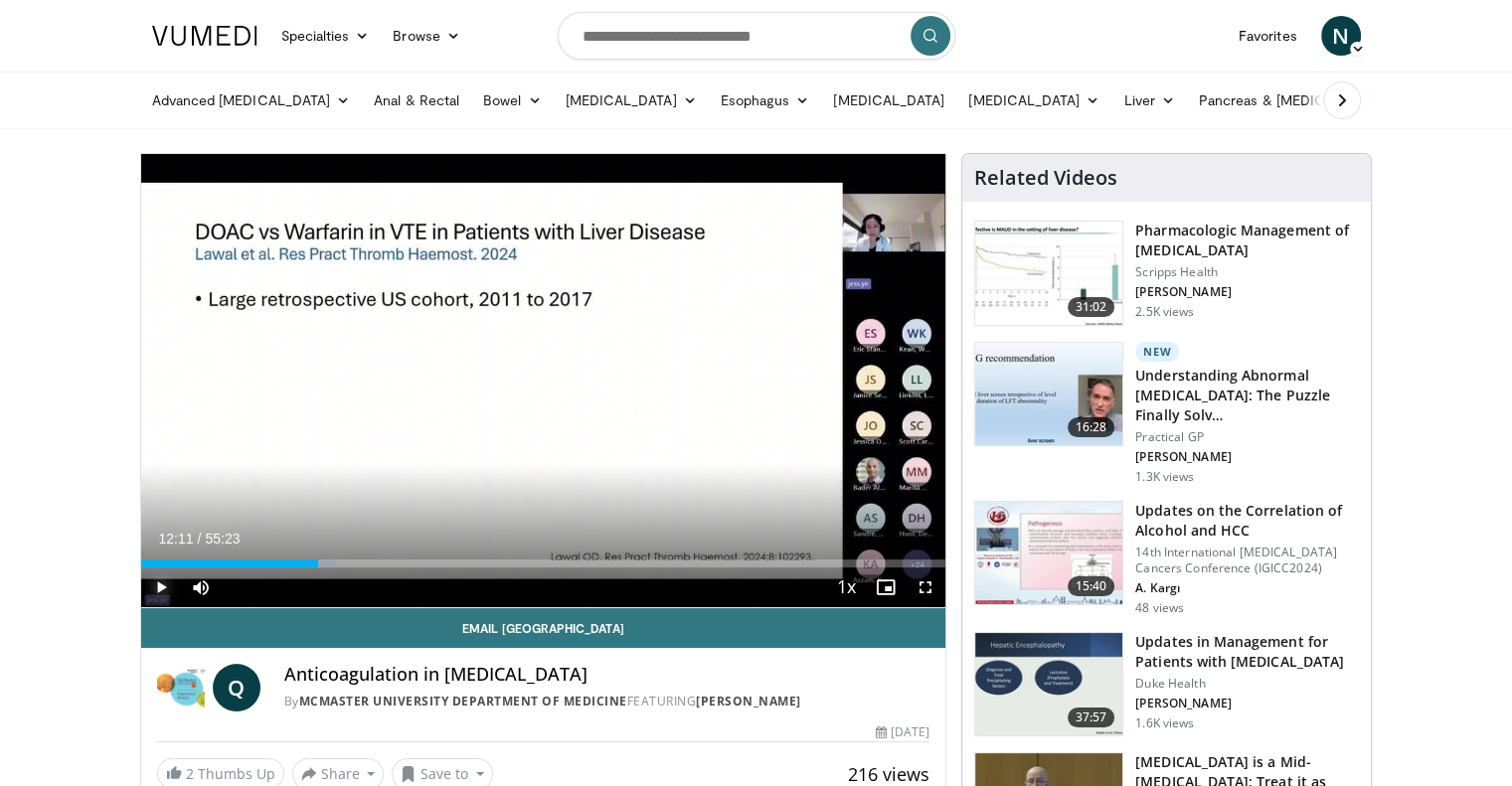 click at bounding box center (161, 587) 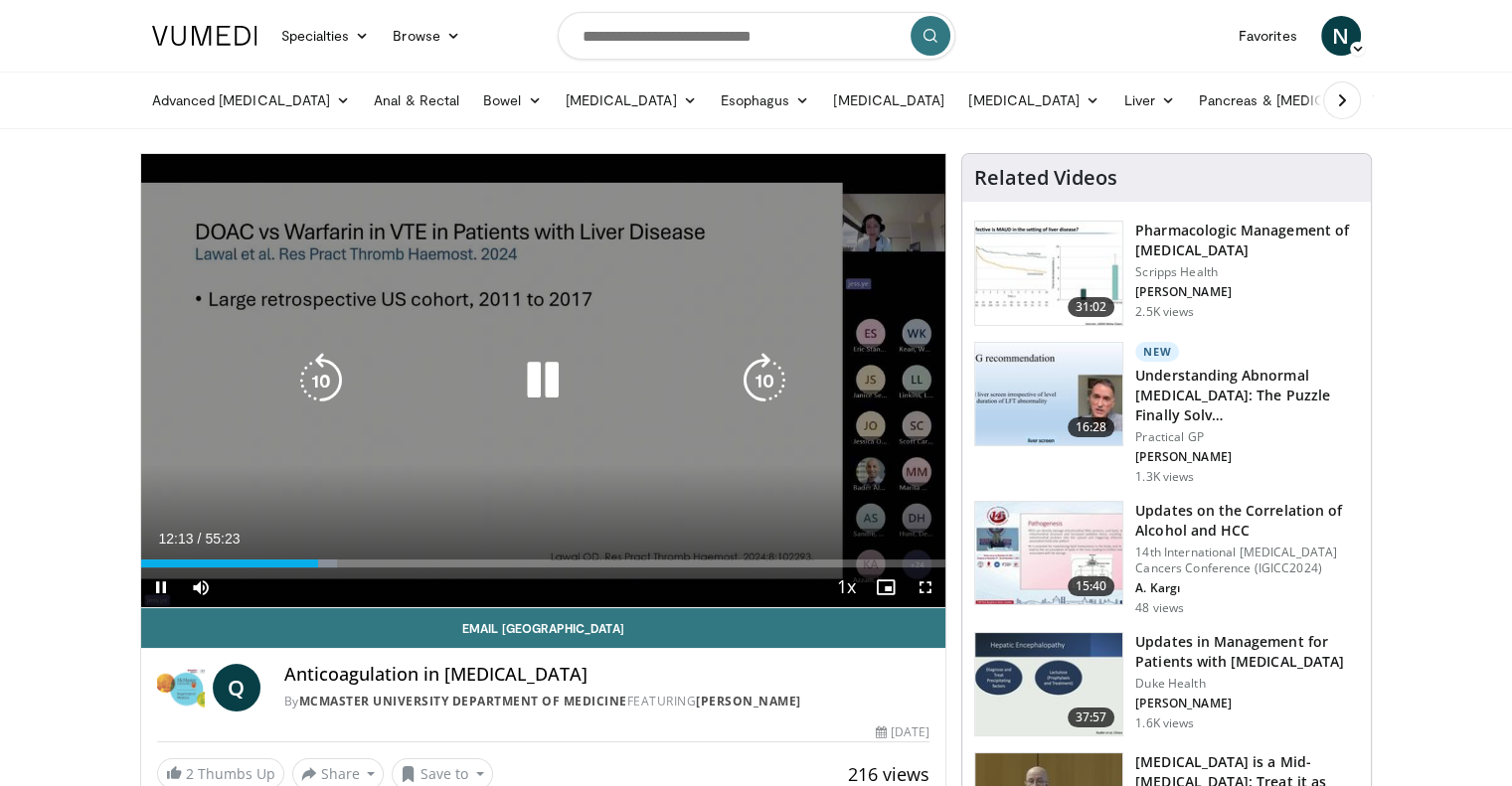 click at bounding box center [764, 381] 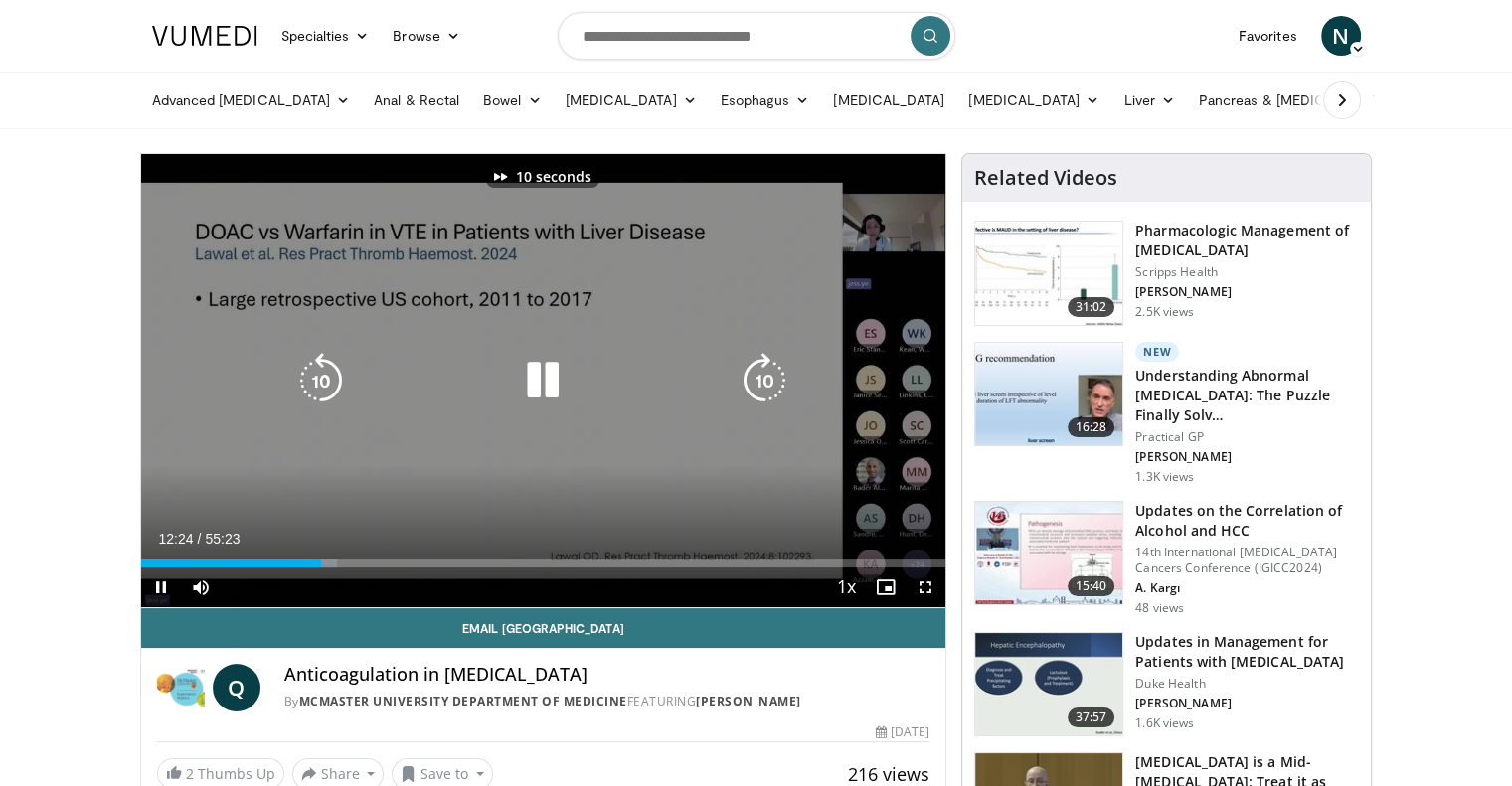 click at bounding box center [764, 381] 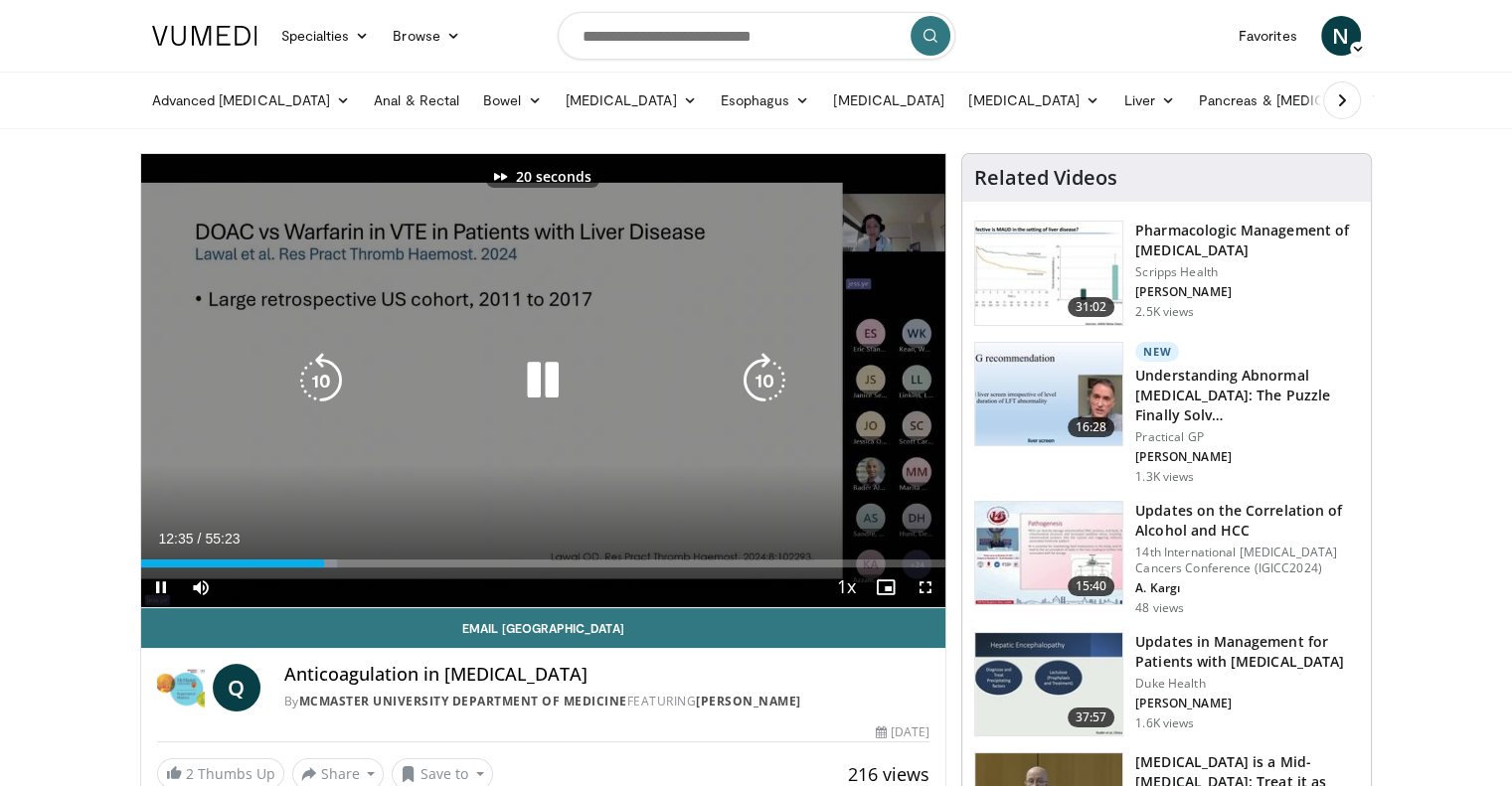 click at bounding box center (764, 381) 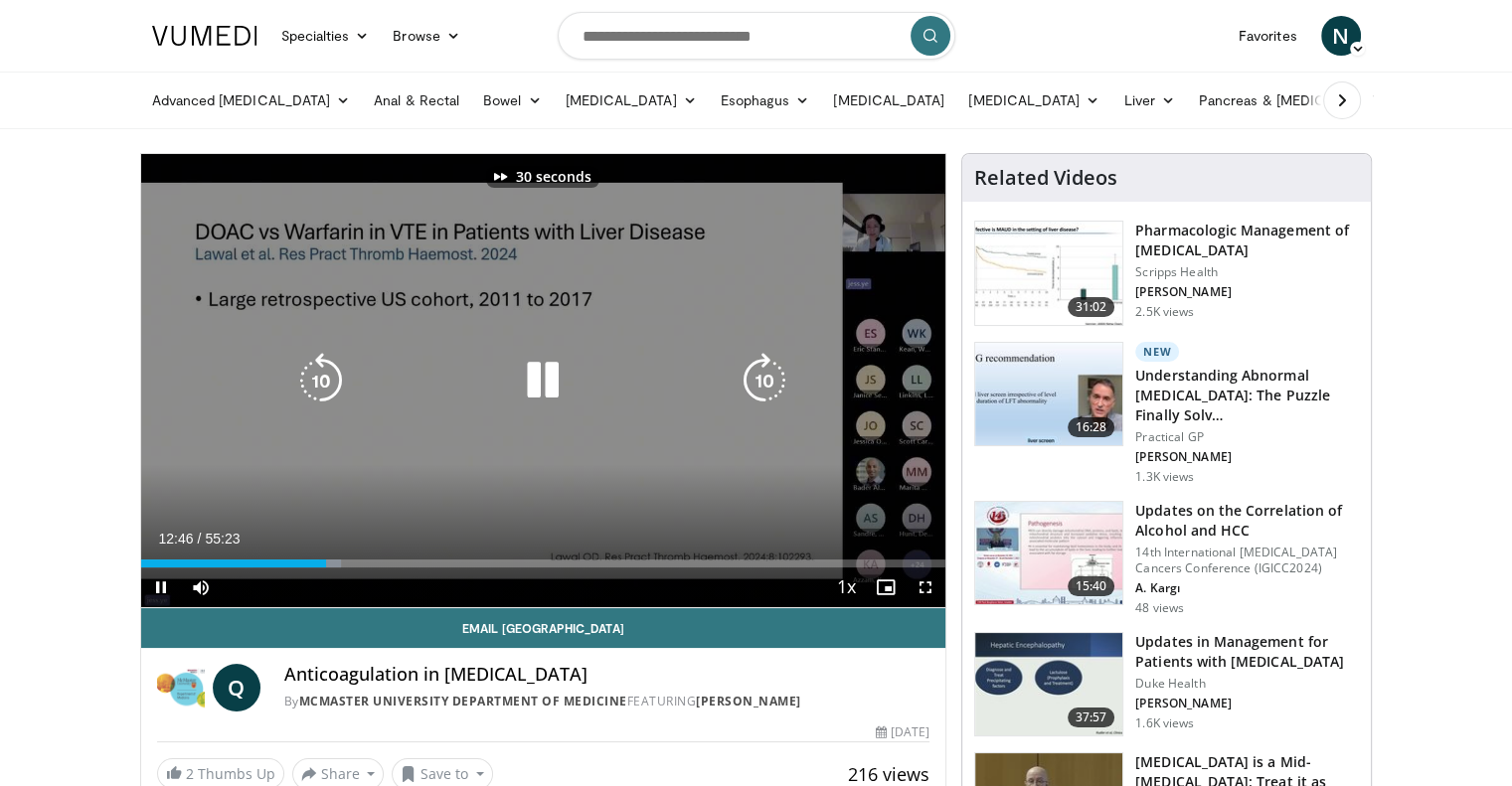 click at bounding box center [764, 381] 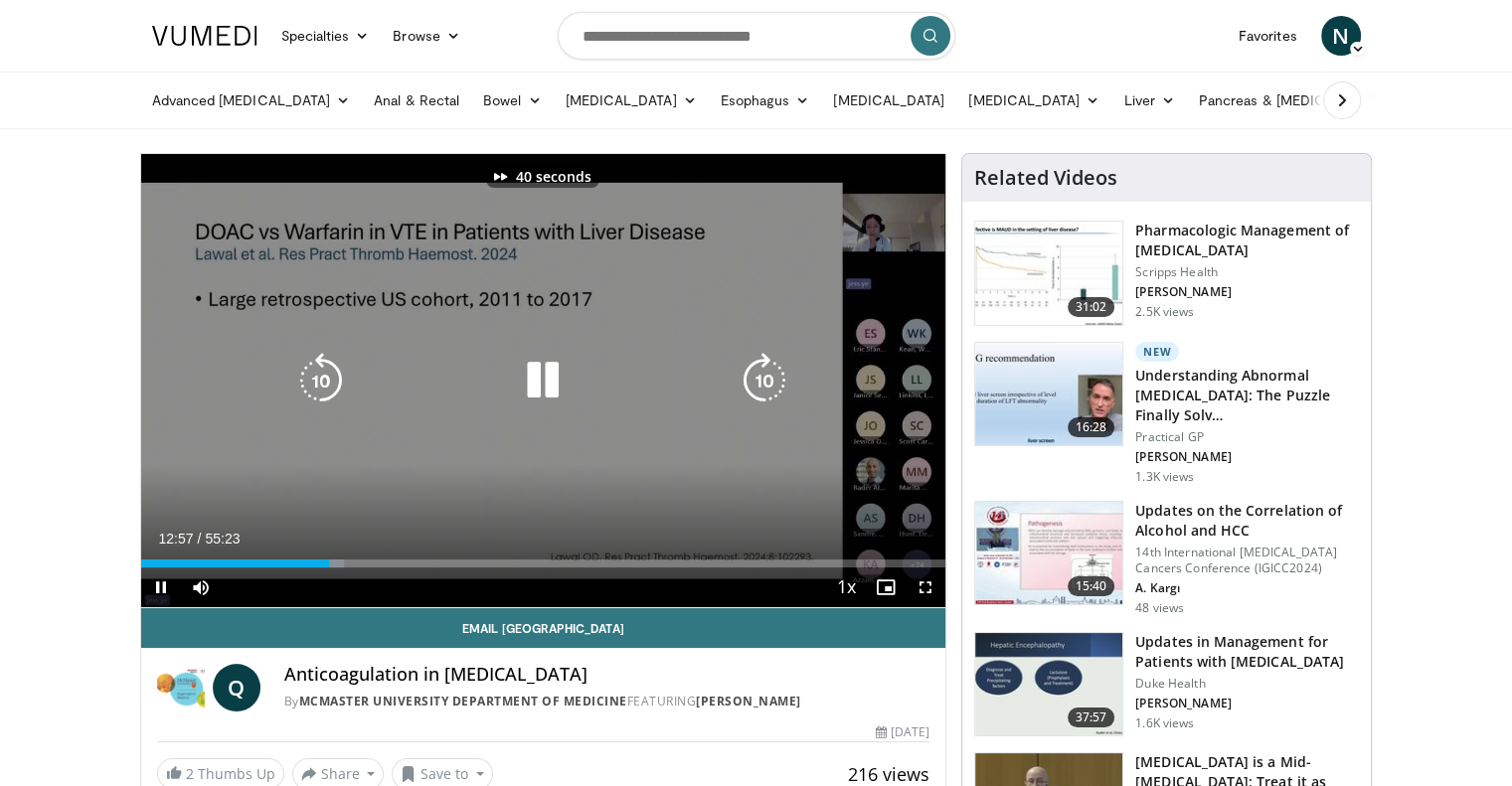 click at bounding box center (764, 381) 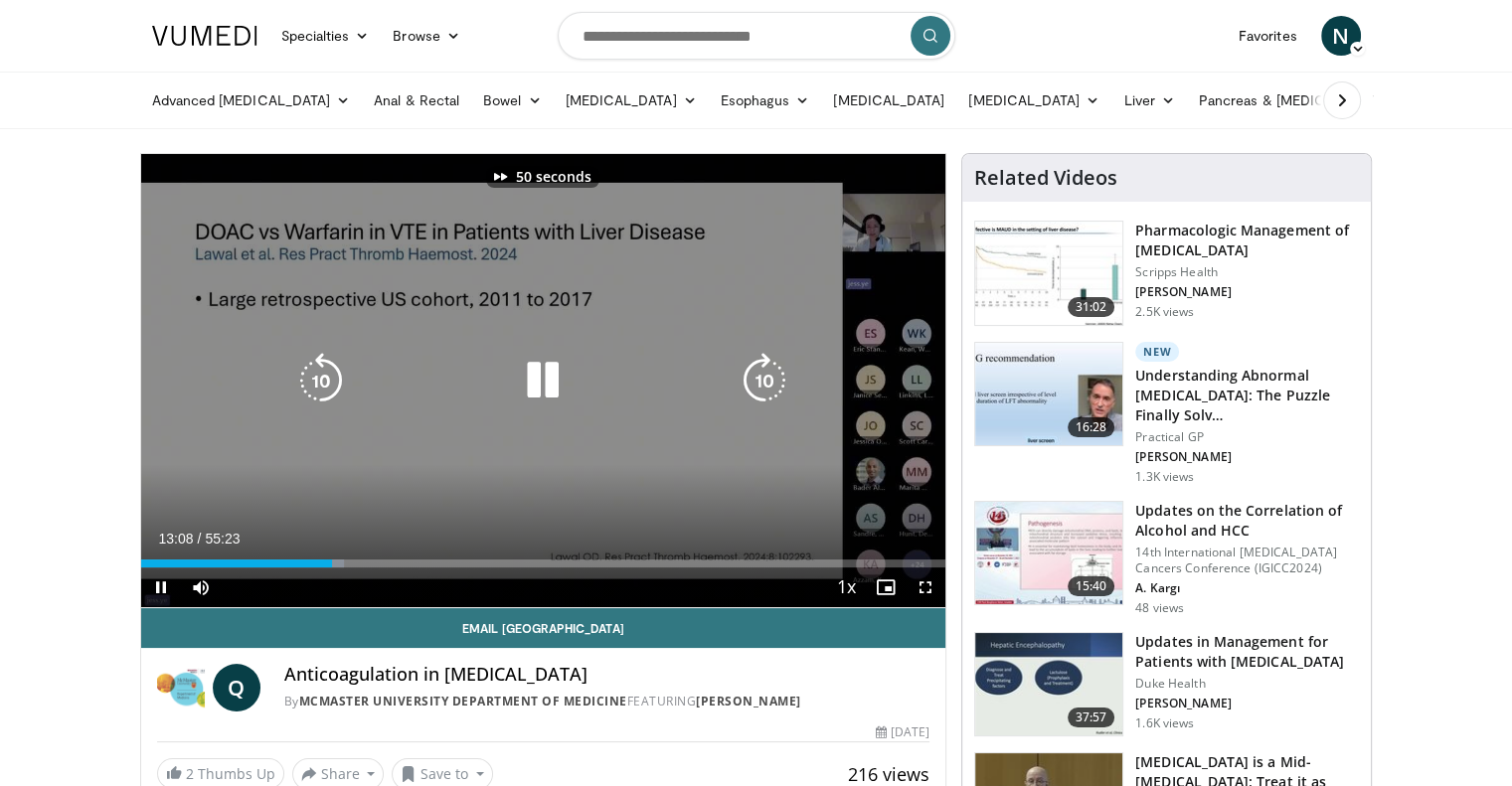 click at bounding box center [764, 381] 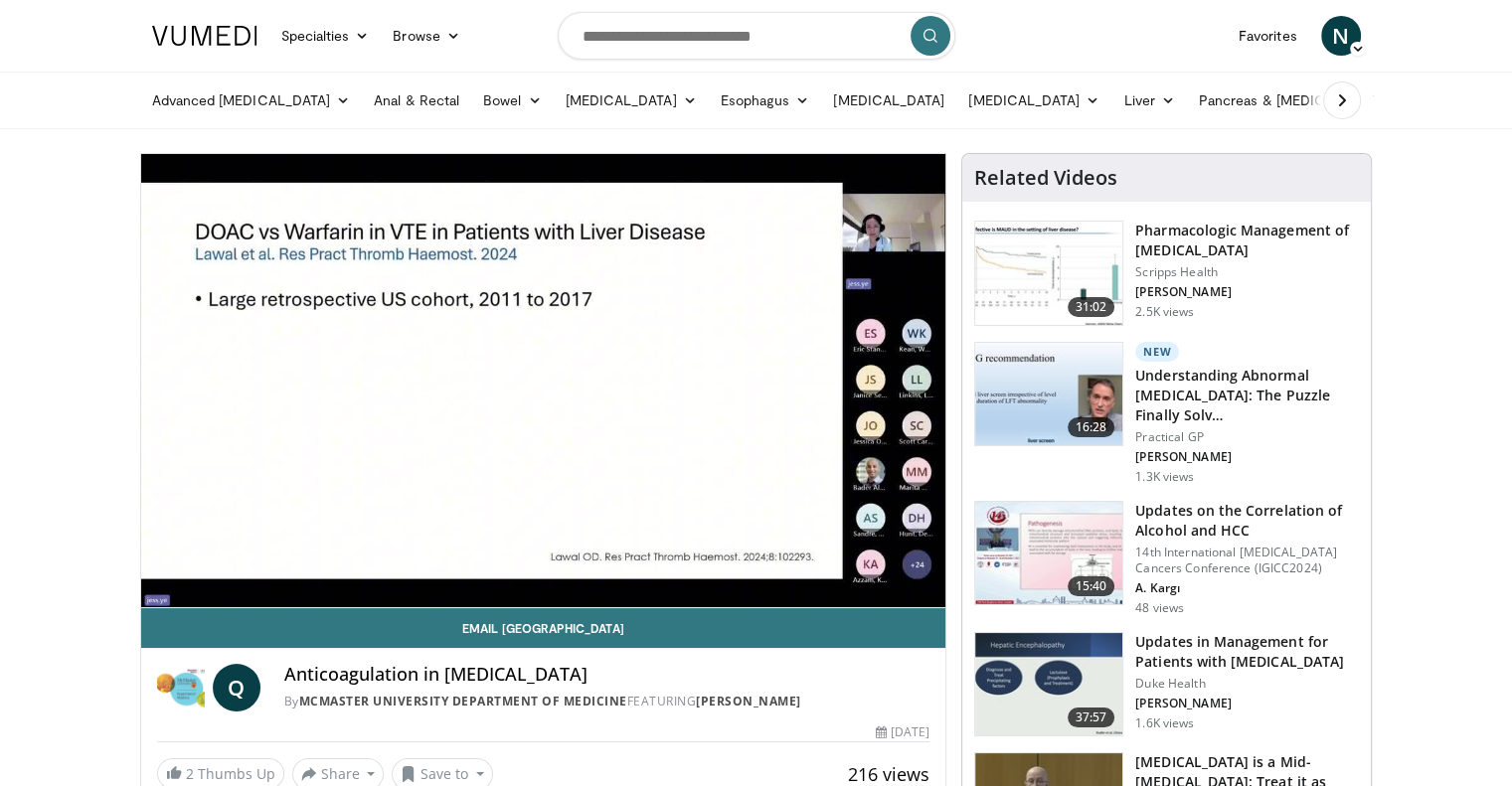 click on "60 seconds
Tap to unmute" at bounding box center (544, 381) 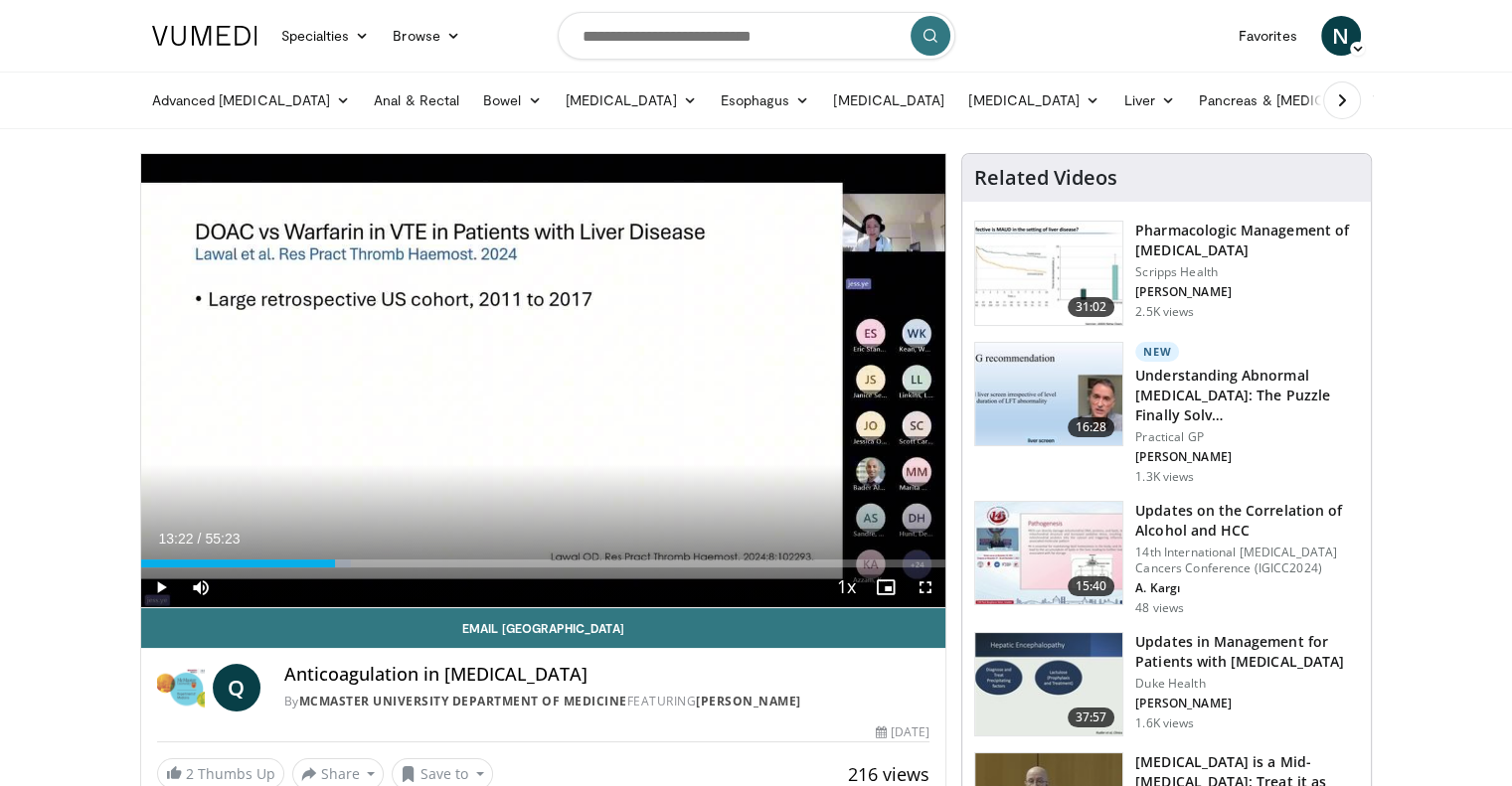 click on "60 seconds
Tap to unmute" at bounding box center [544, 381] 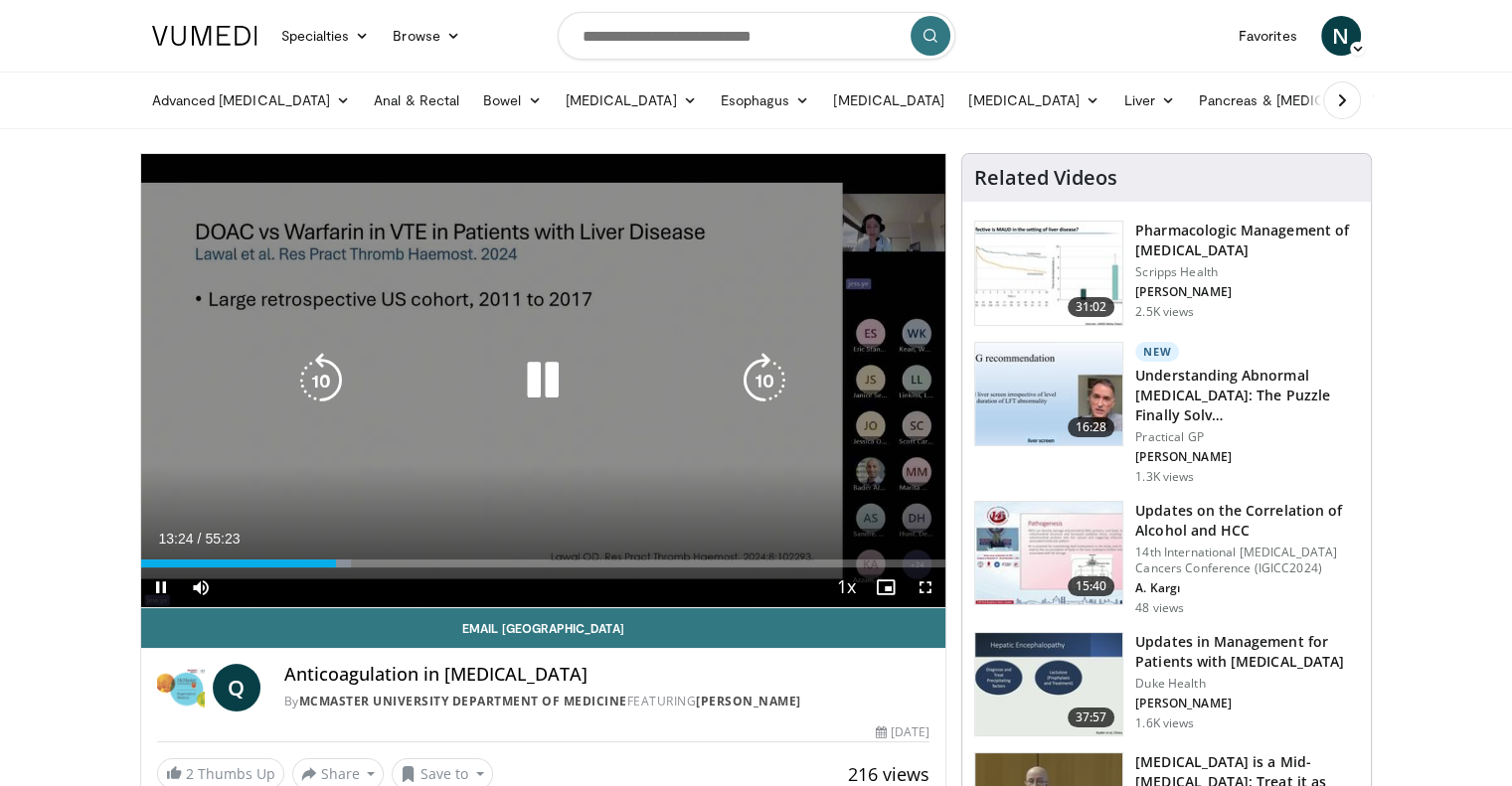 click at bounding box center (764, 381) 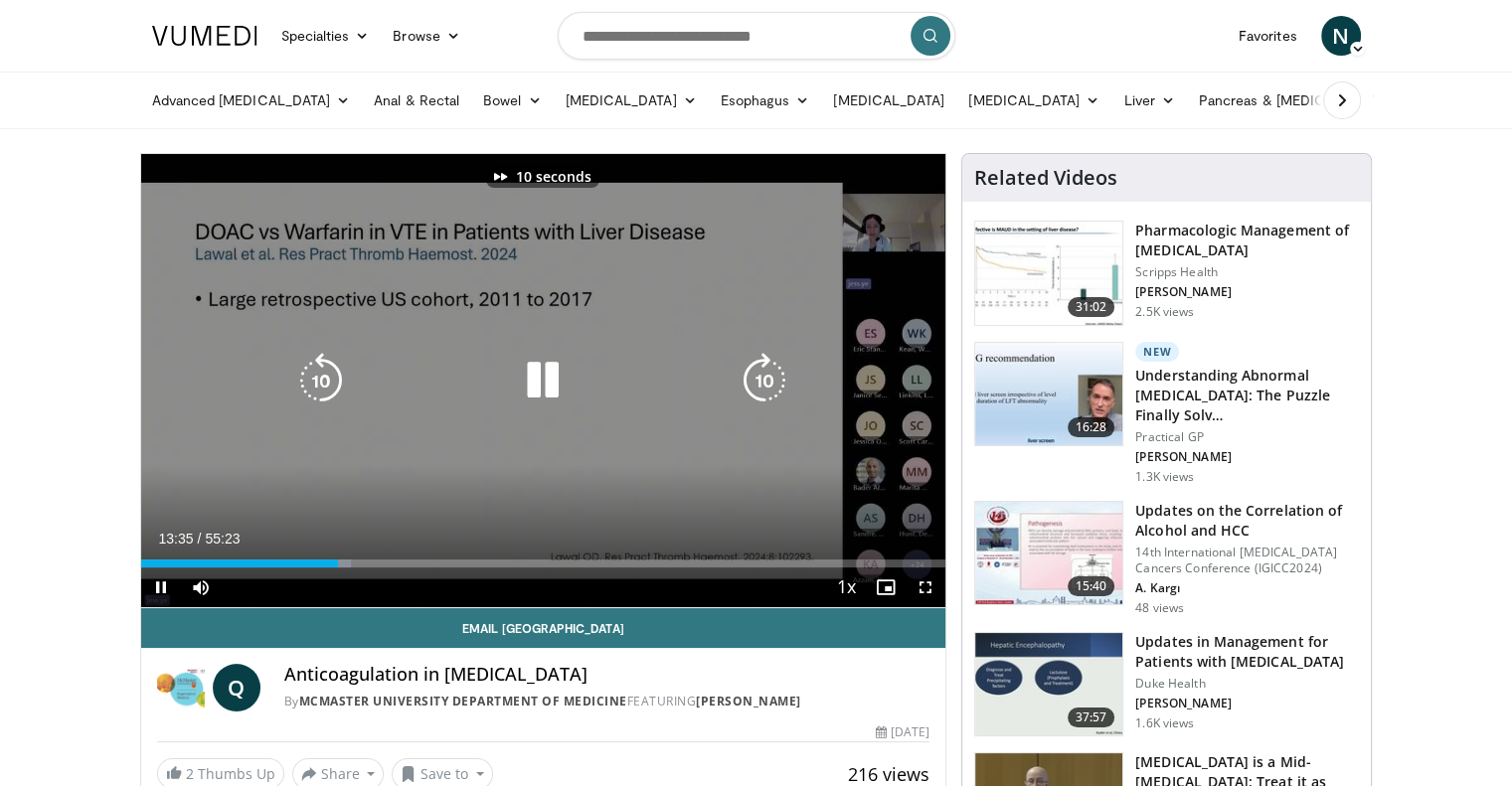 click at bounding box center [764, 381] 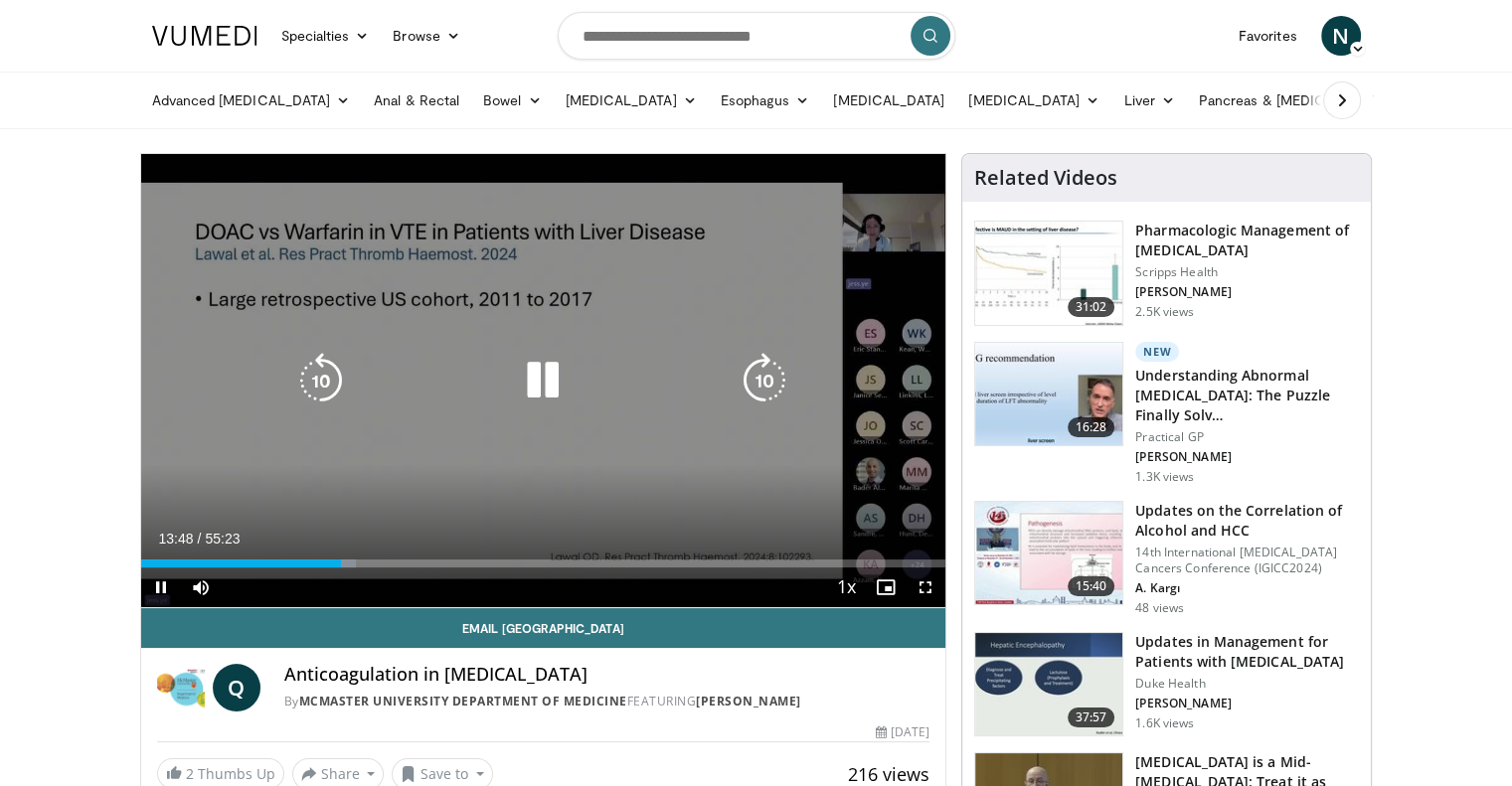 click on "20 seconds
Tap to unmute" at bounding box center [544, 381] 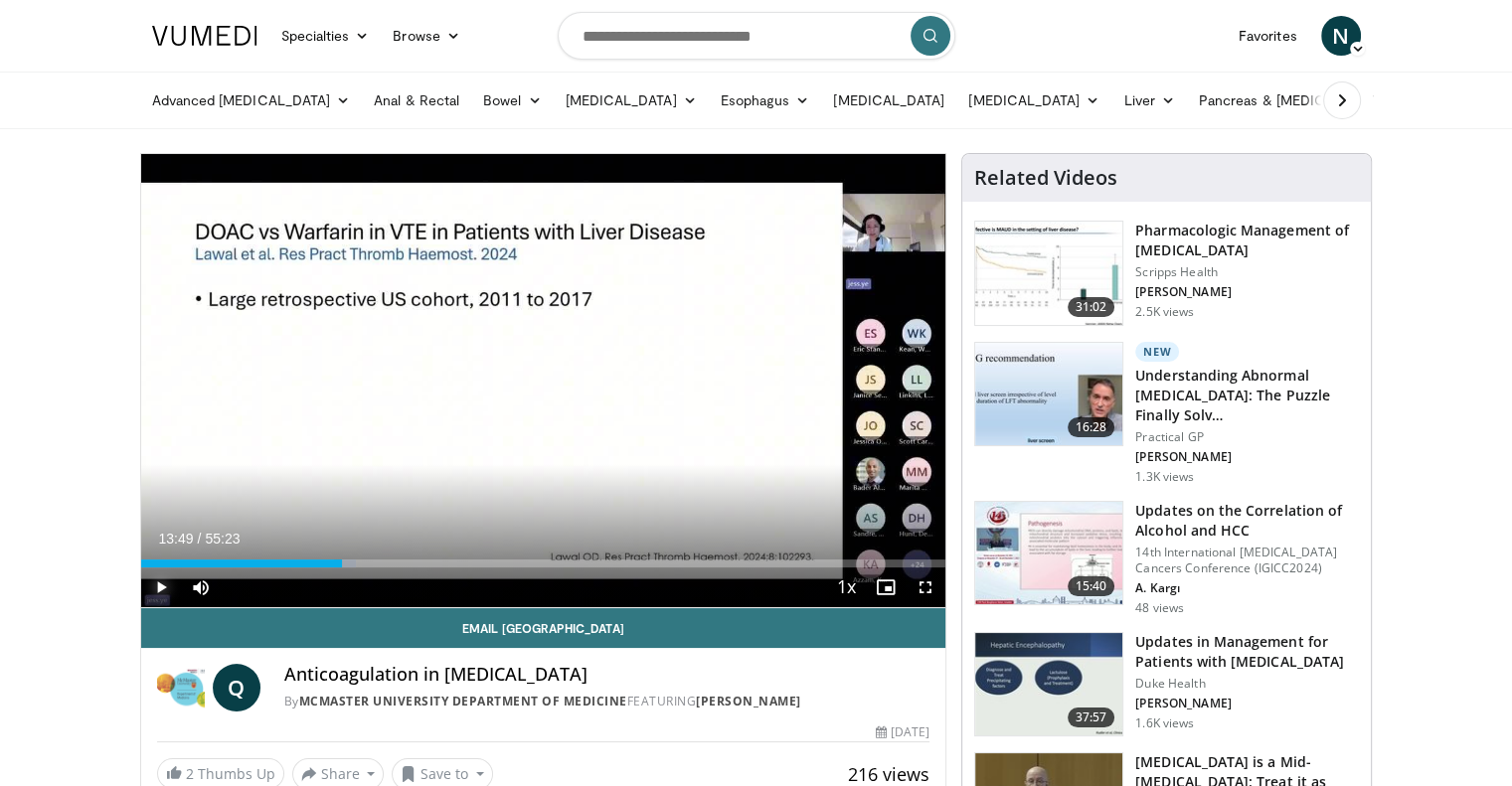 click at bounding box center (161, 587) 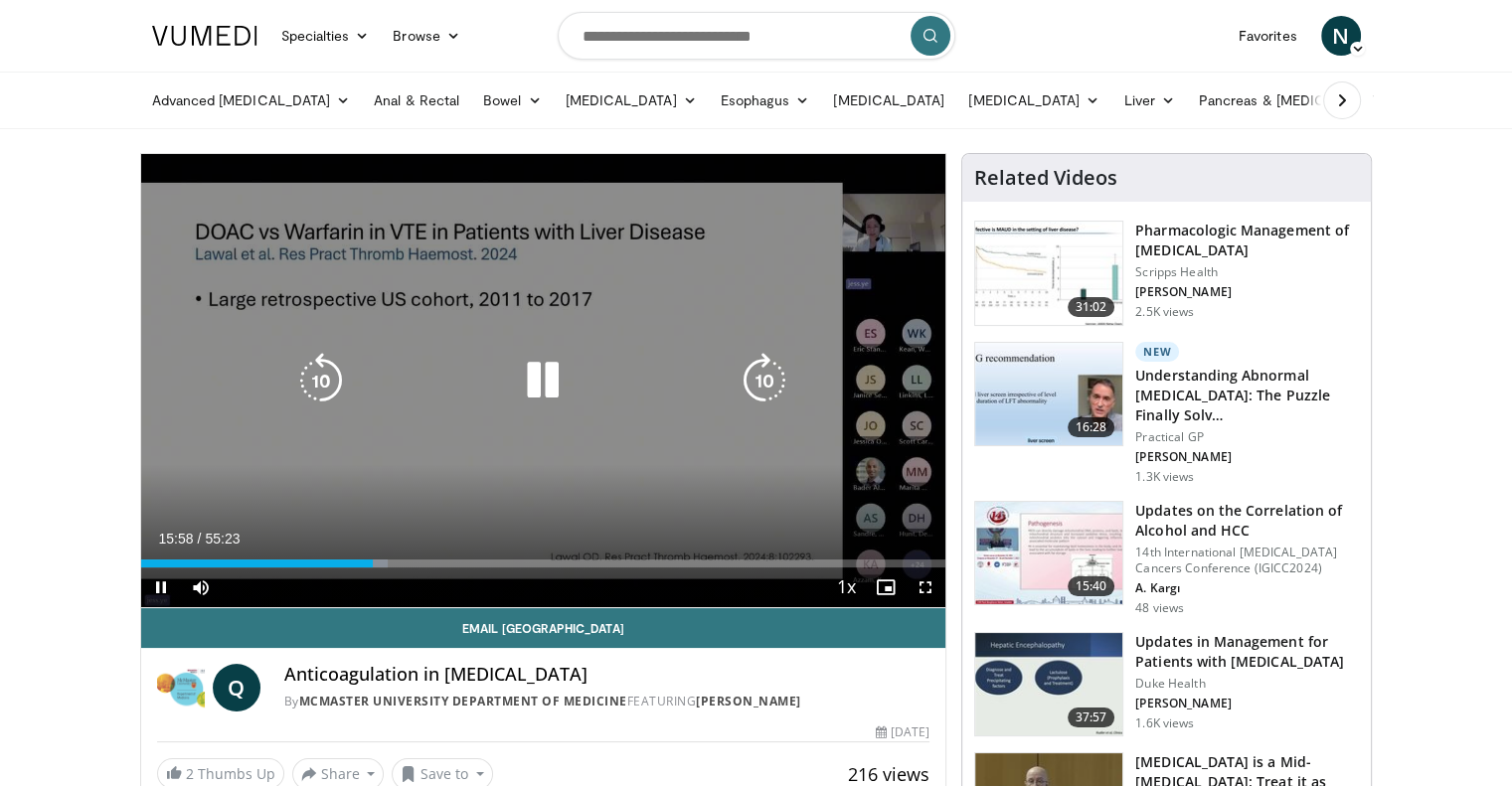 click at bounding box center [764, 381] 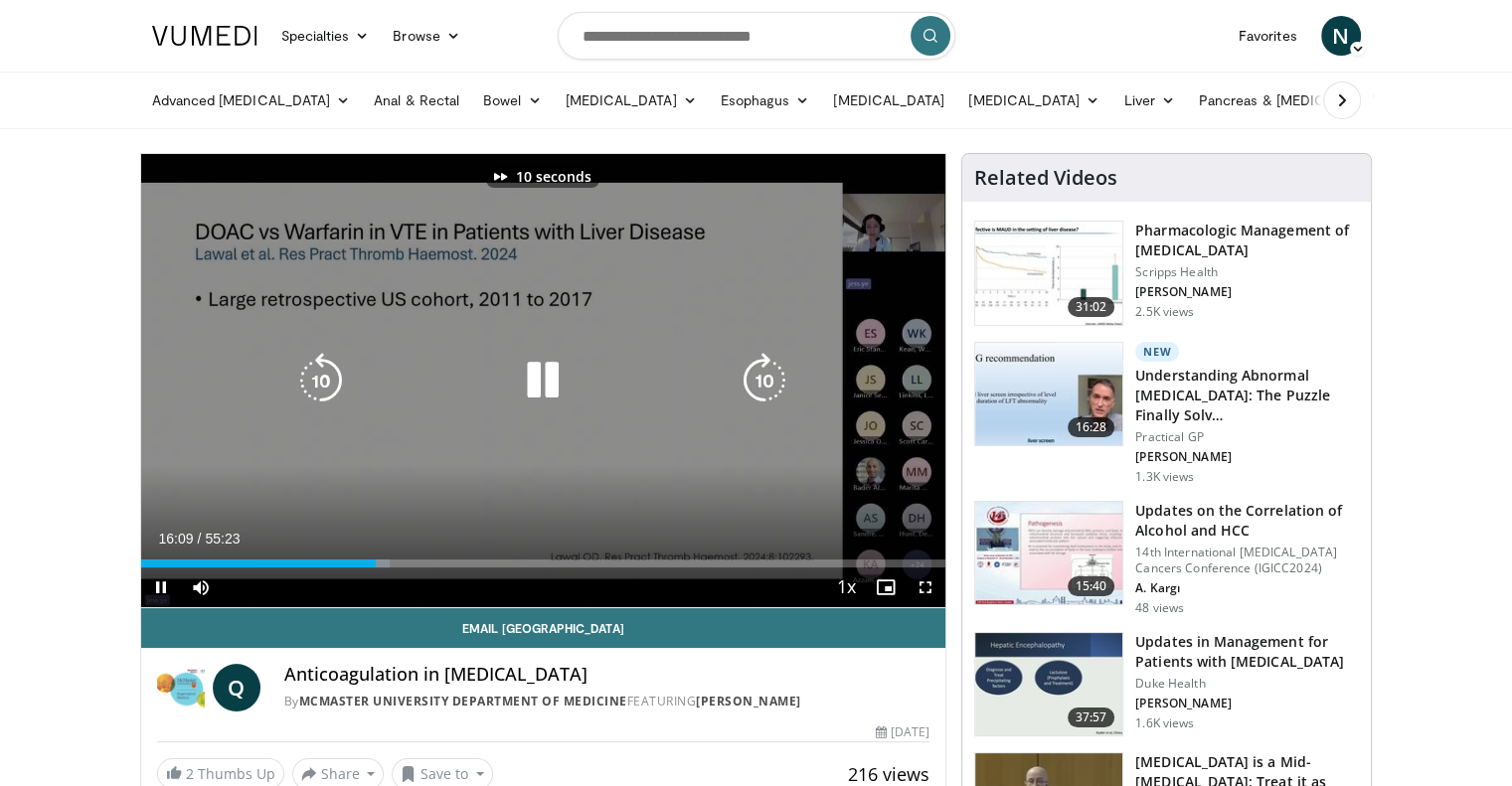 click at bounding box center (764, 381) 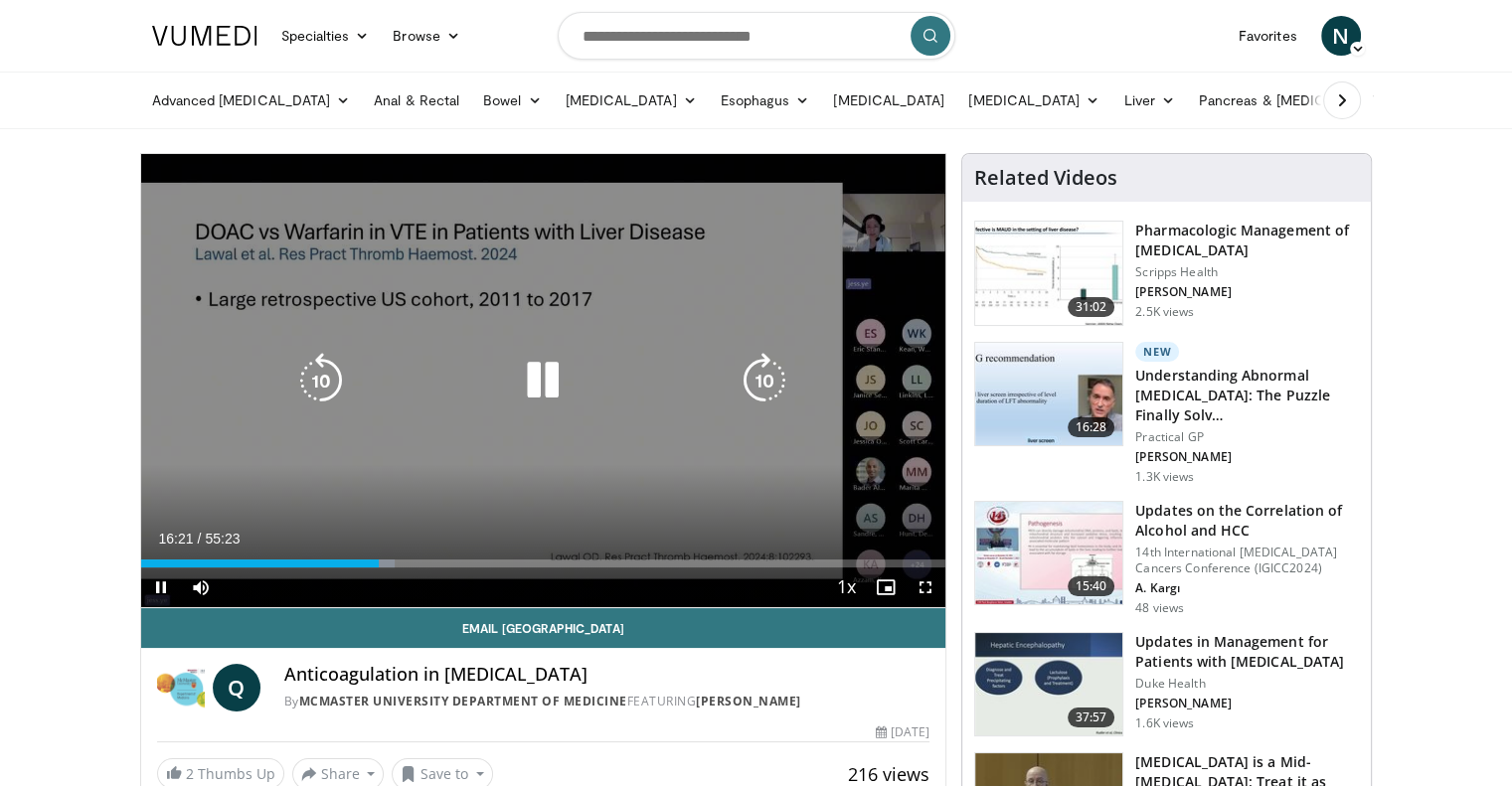 click at bounding box center [764, 381] 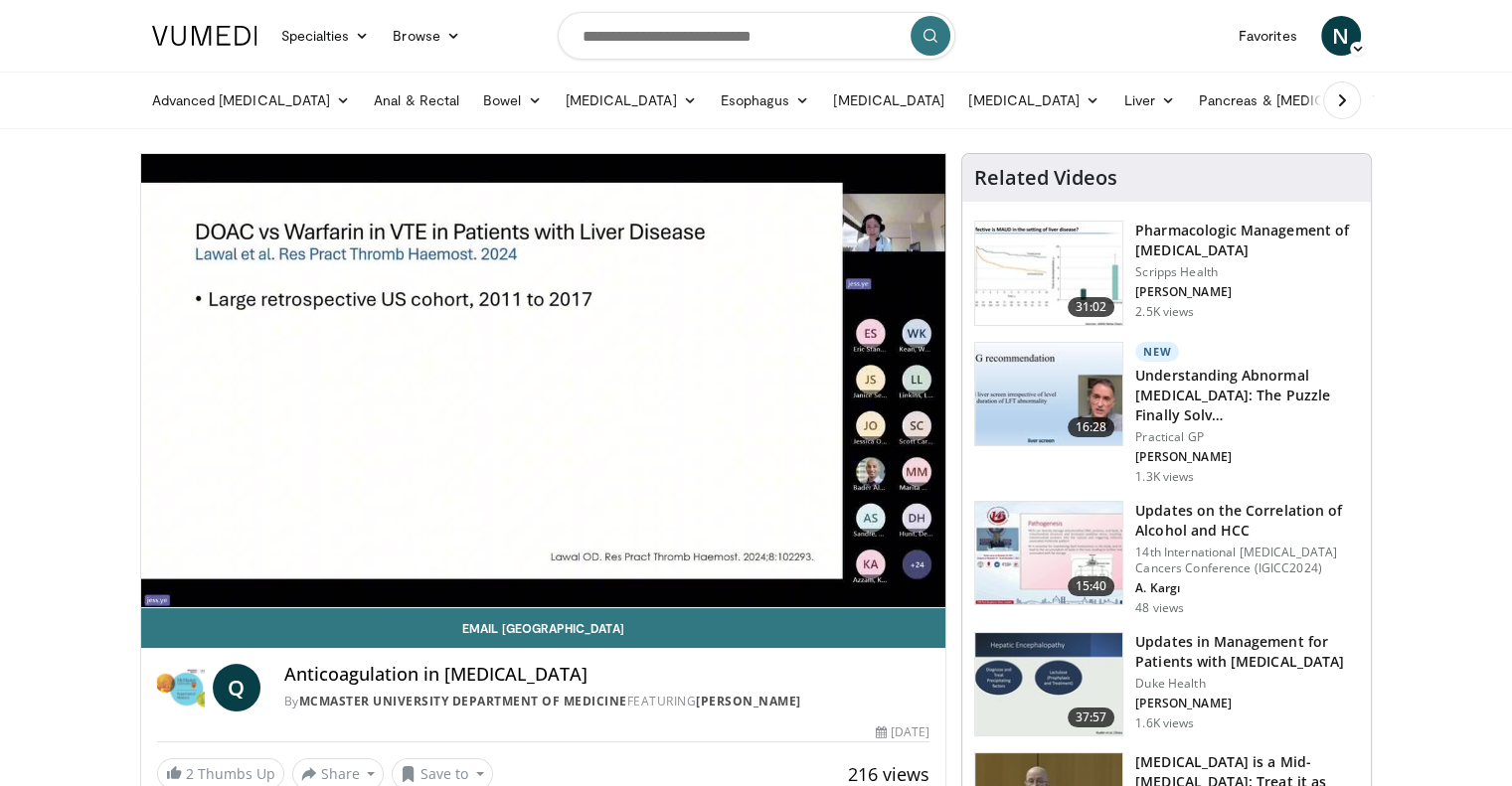 click on "10 seconds
Tap to unmute" at bounding box center [544, 381] 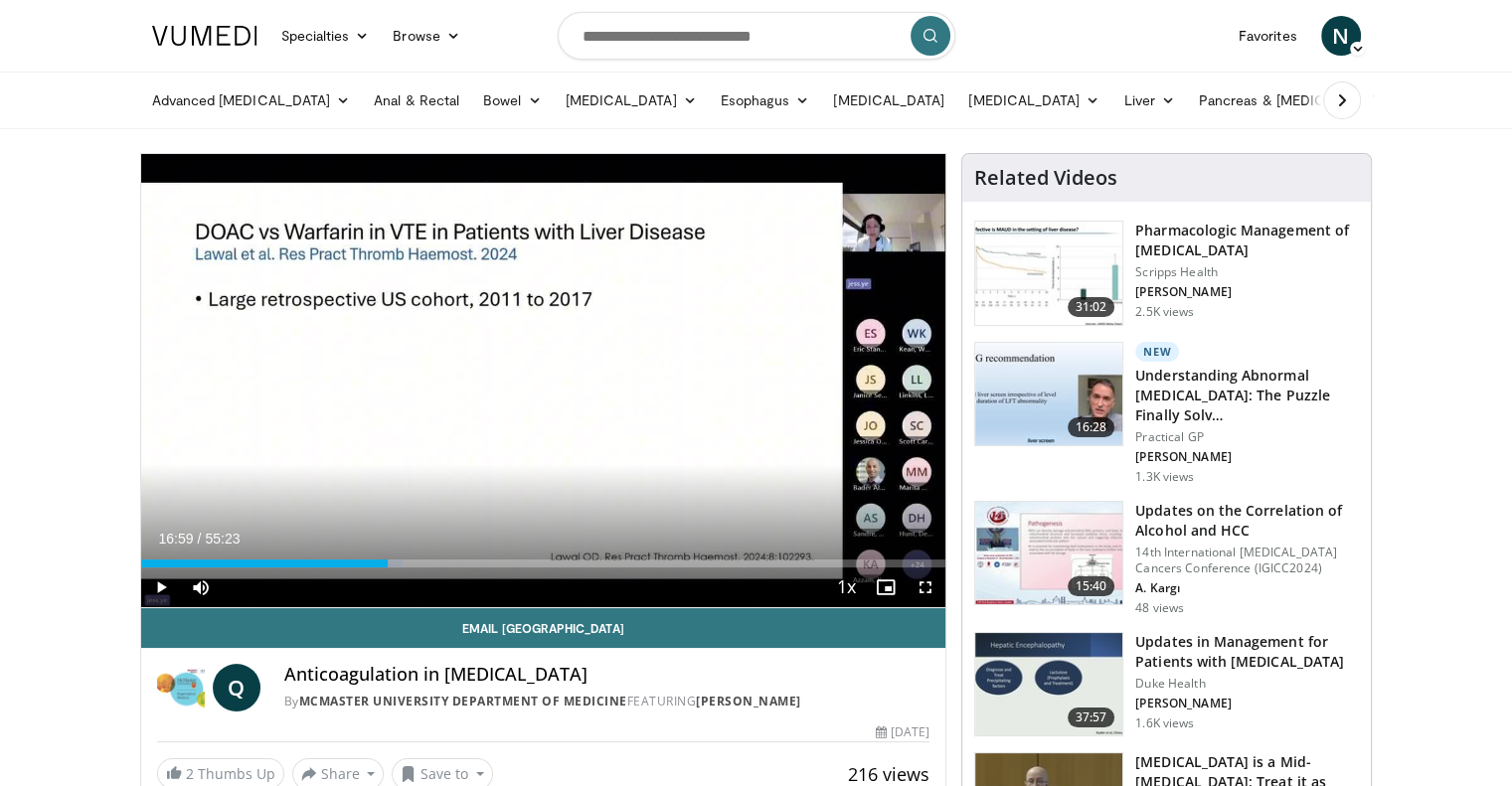 click on "10 seconds
Tap to unmute" at bounding box center [544, 381] 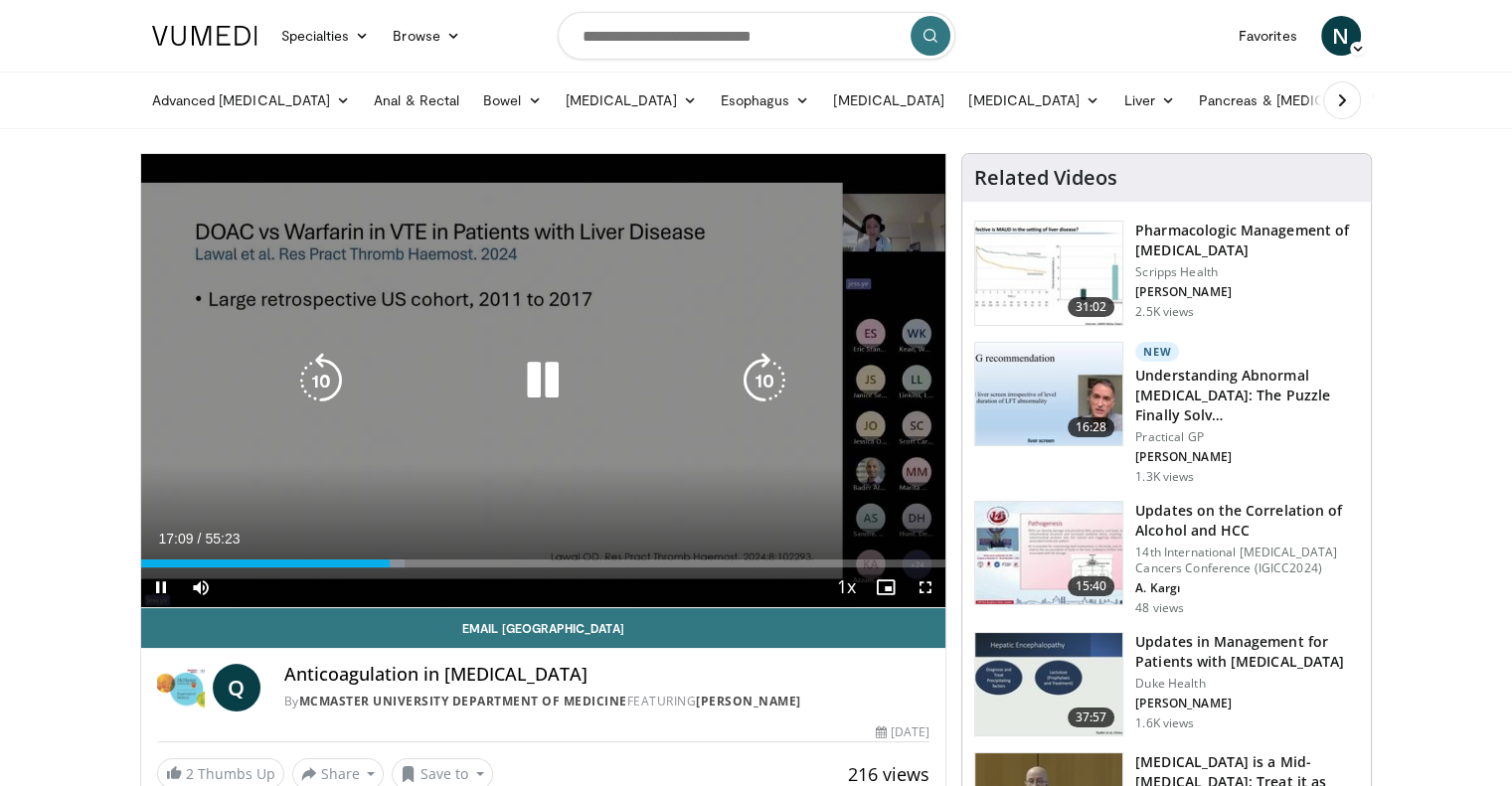 click at bounding box center (764, 381) 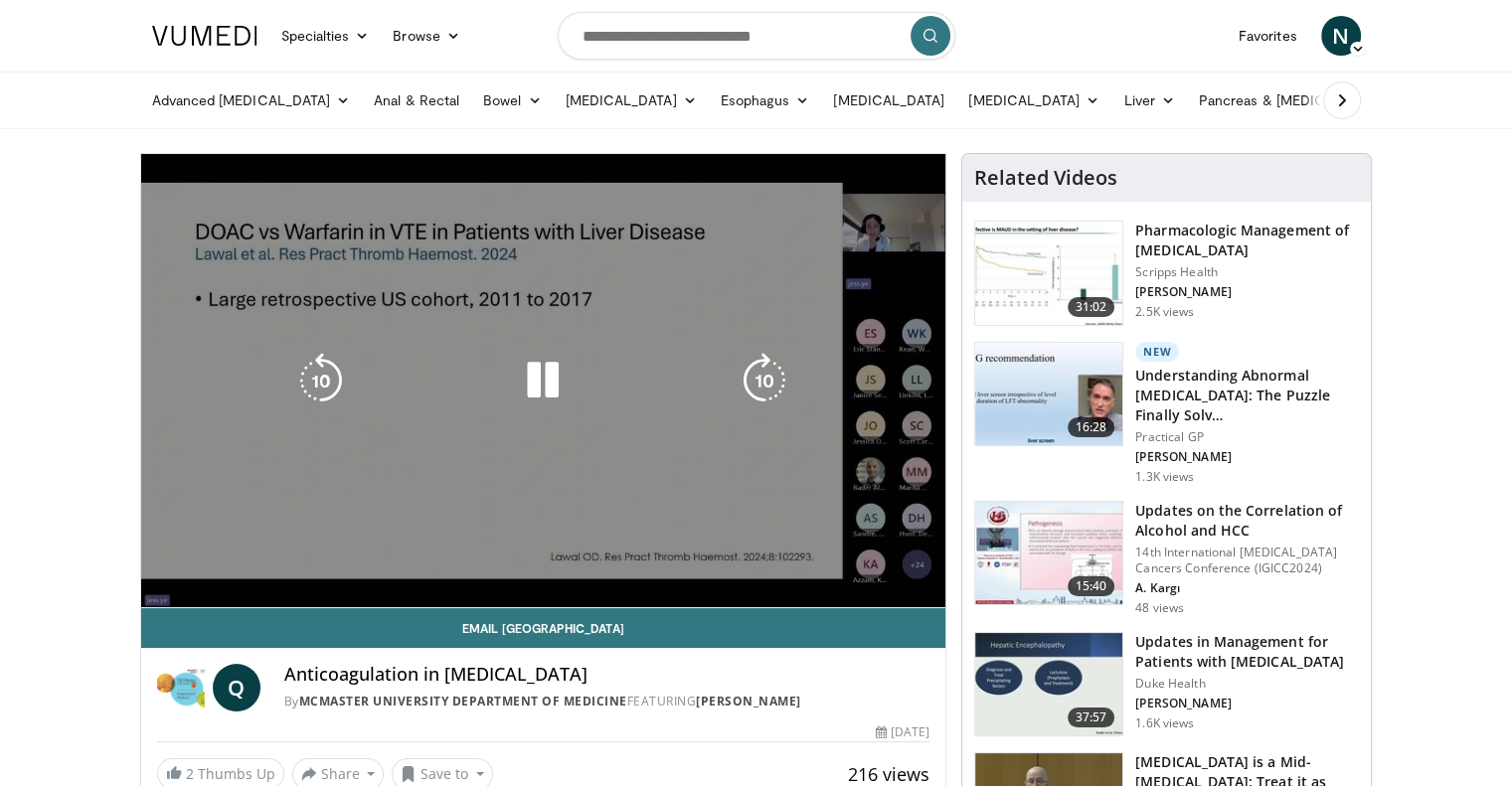 drag, startPoint x: 736, startPoint y: 572, endPoint x: 578, endPoint y: 594, distance: 159.5243 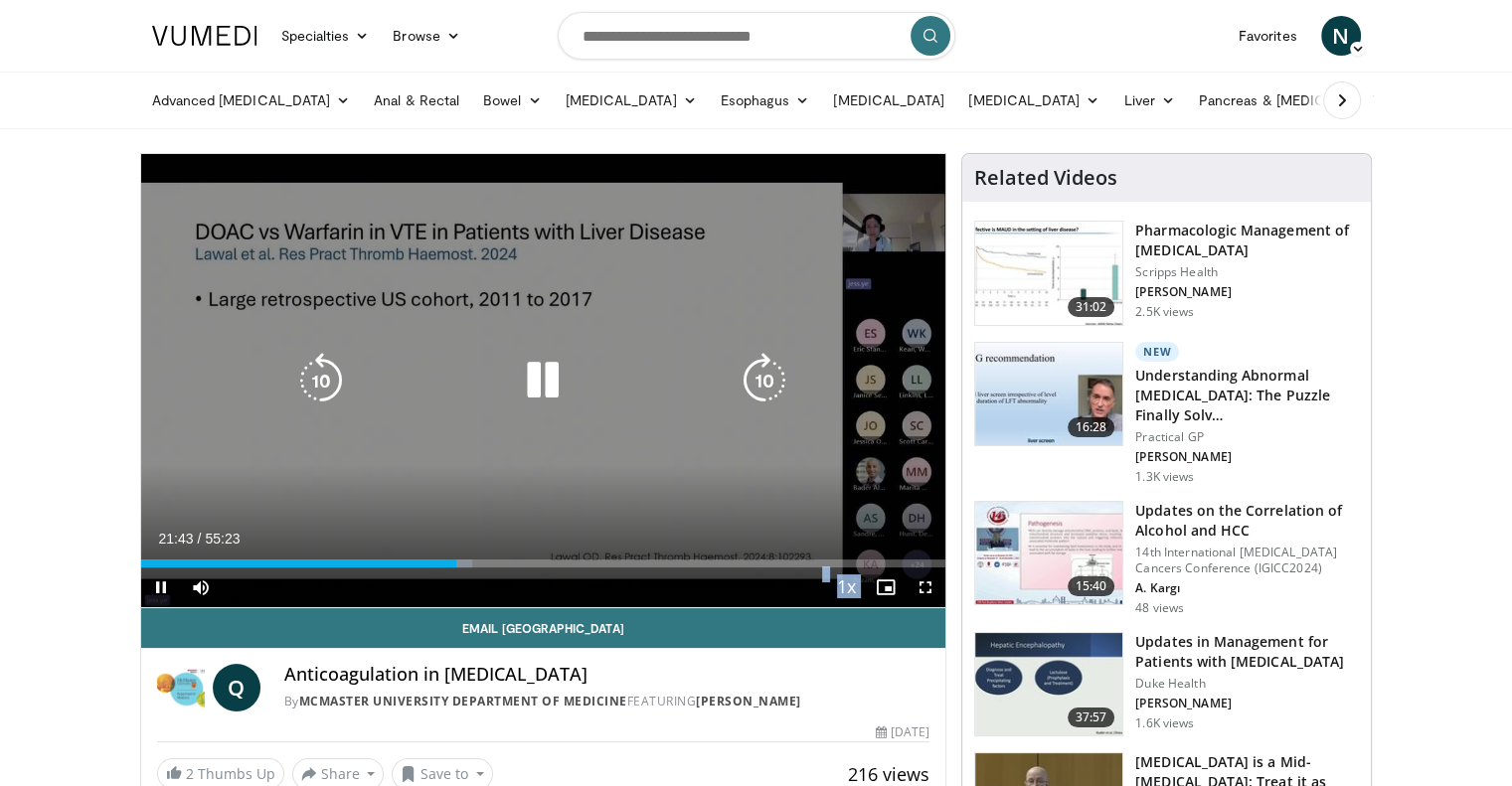 click at bounding box center (764, 381) 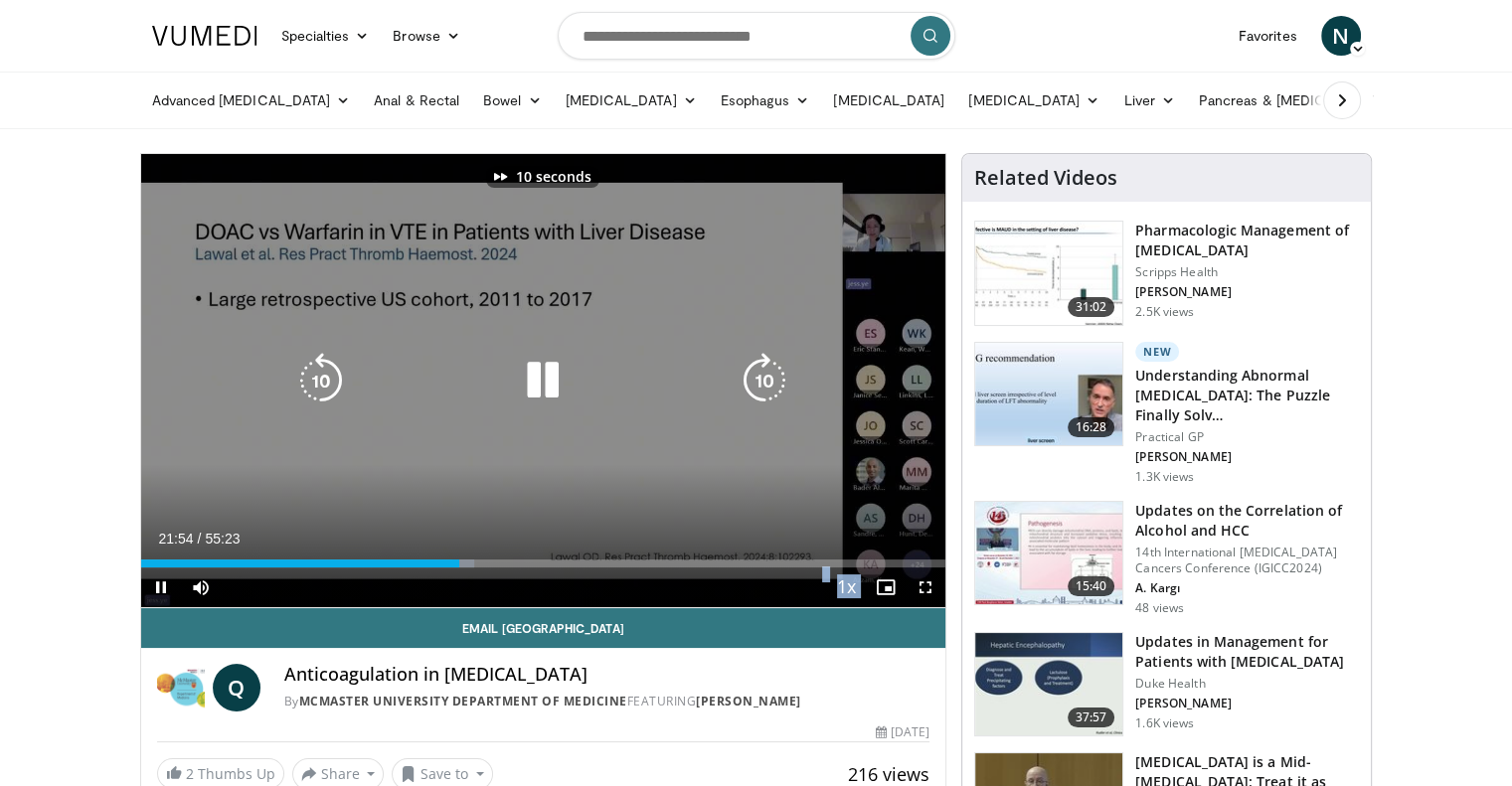 click at bounding box center [764, 381] 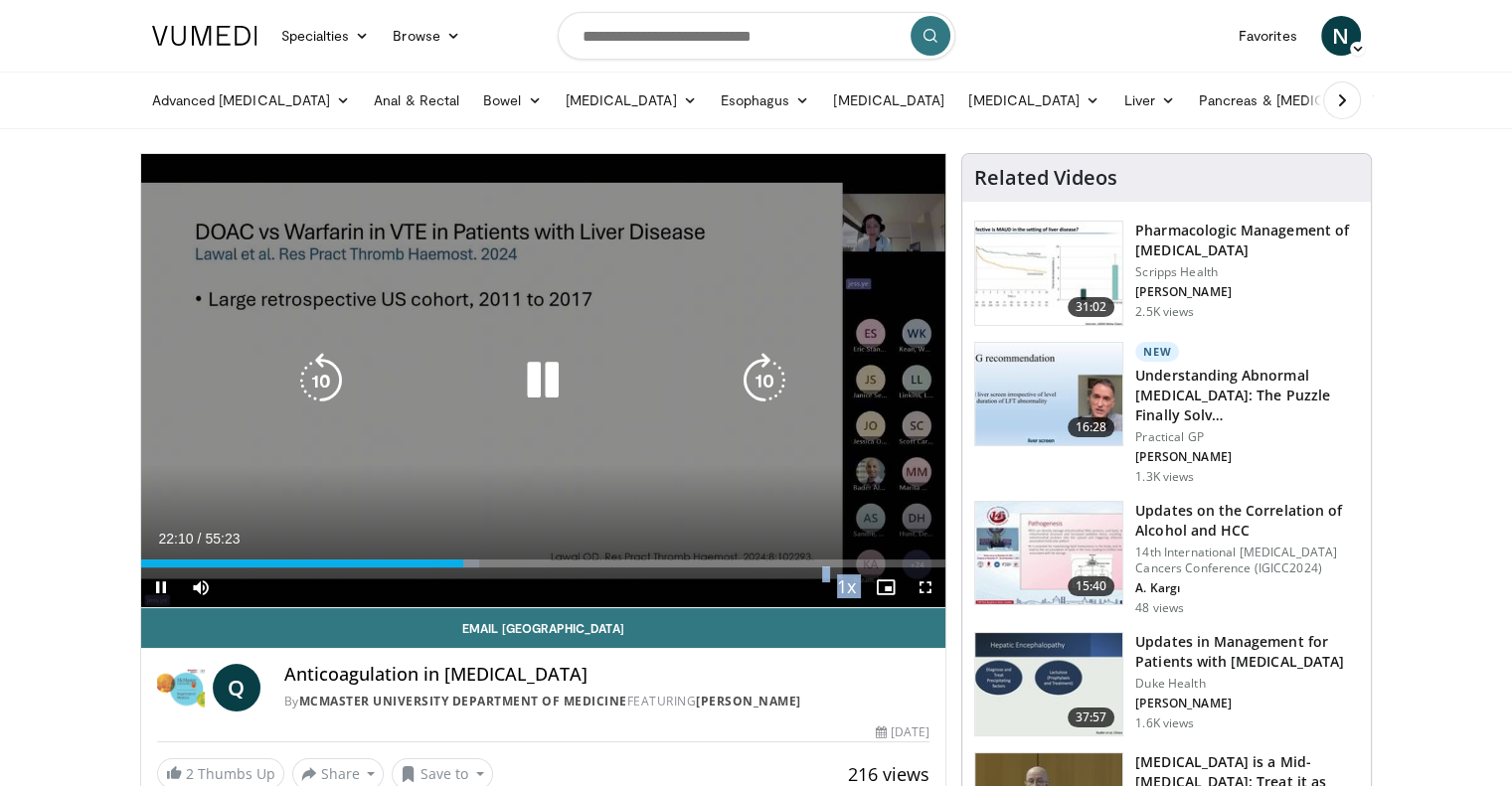 click at bounding box center (764, 381) 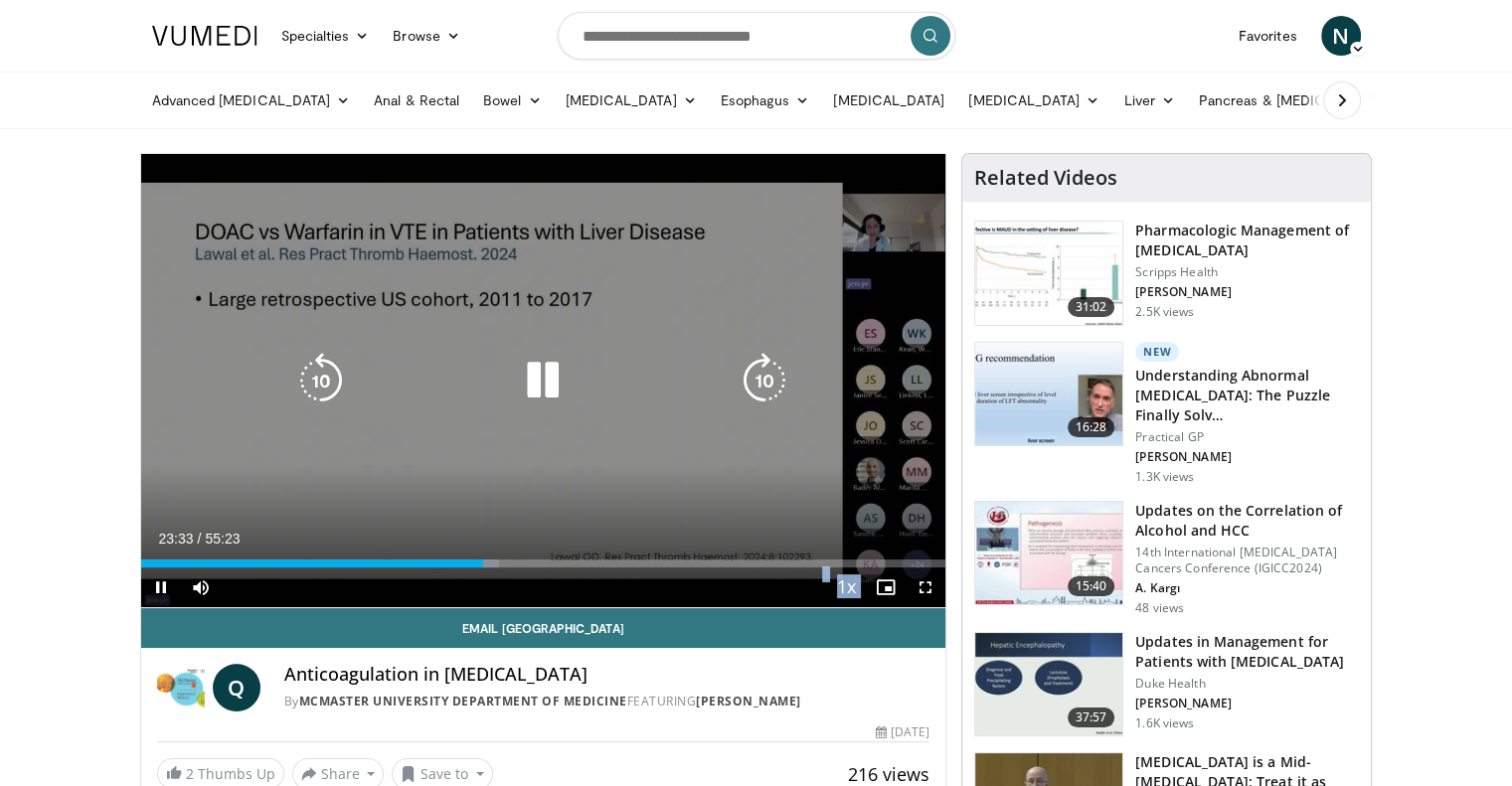 click at bounding box center [764, 381] 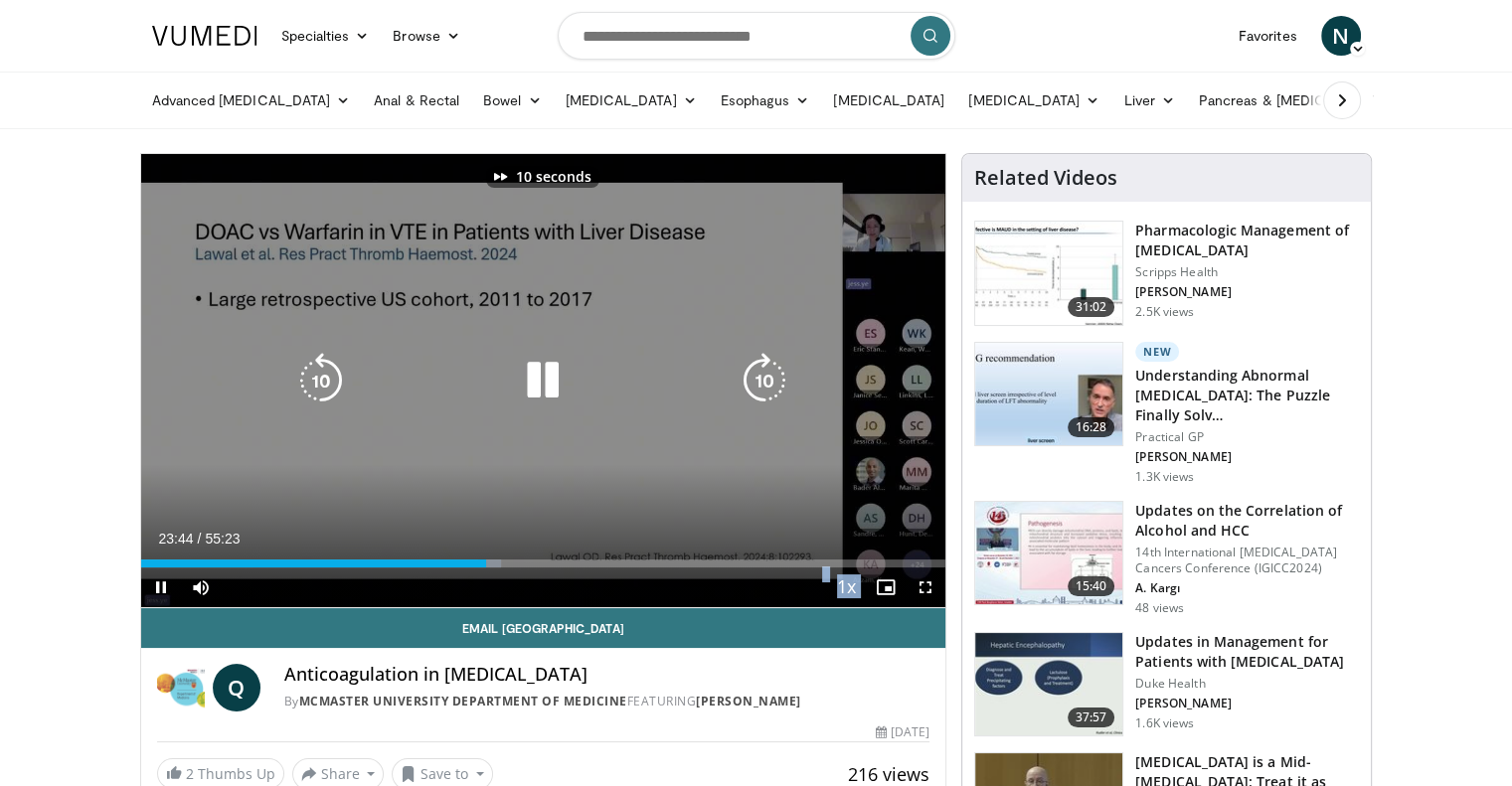 click at bounding box center (764, 381) 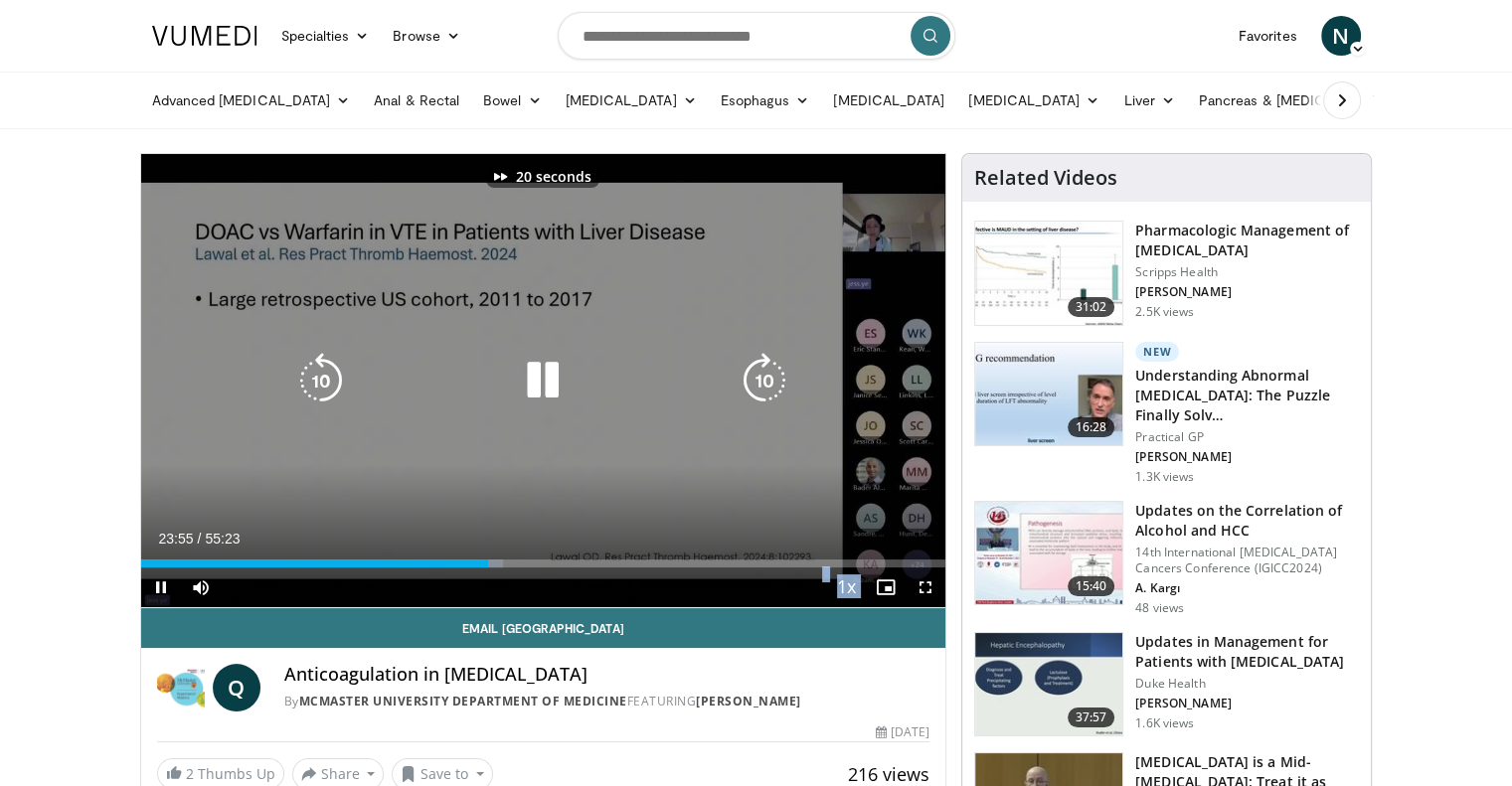 click at bounding box center (764, 381) 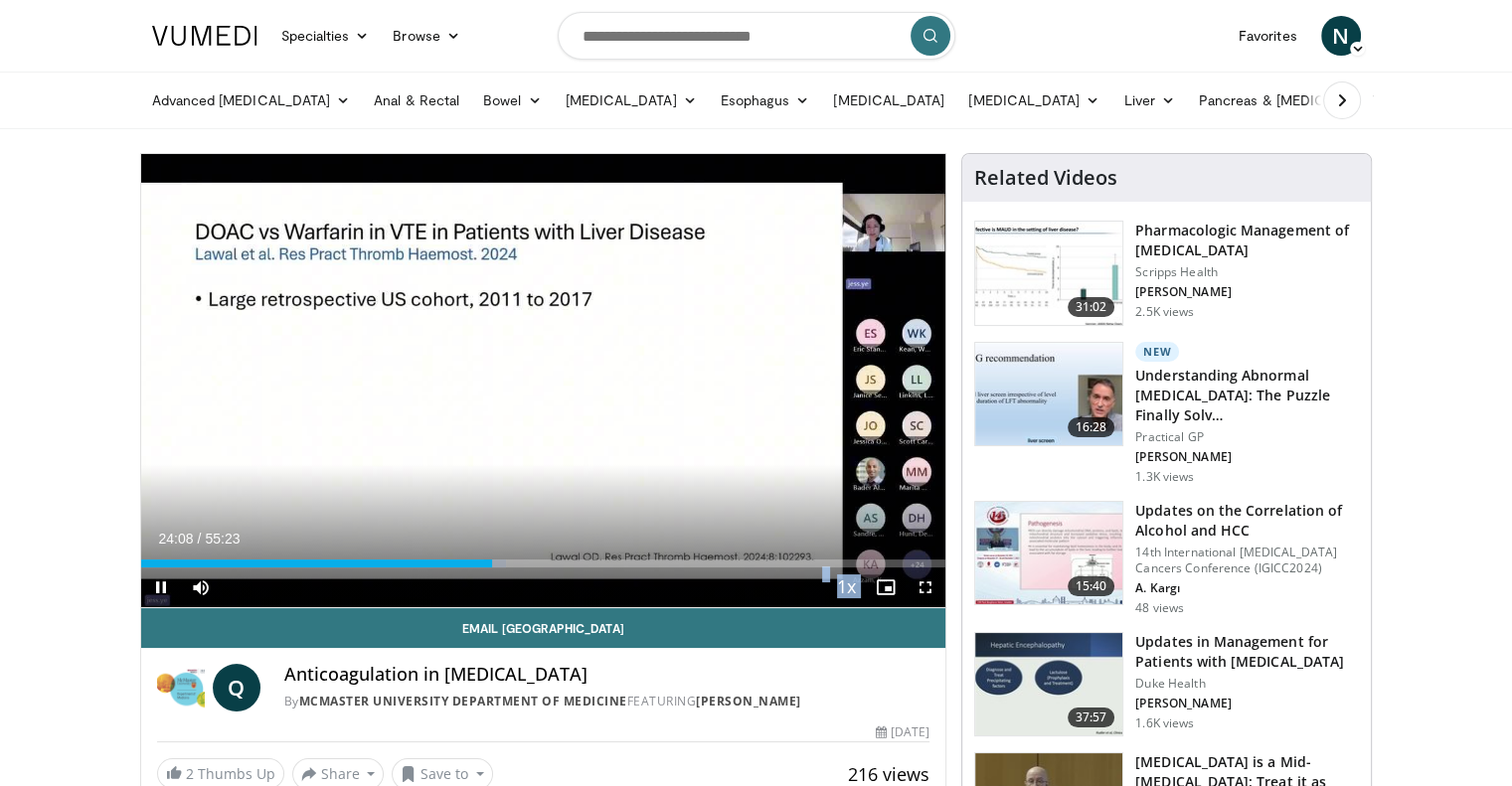 click on "30 seconds
Tap to unmute" at bounding box center (544, 381) 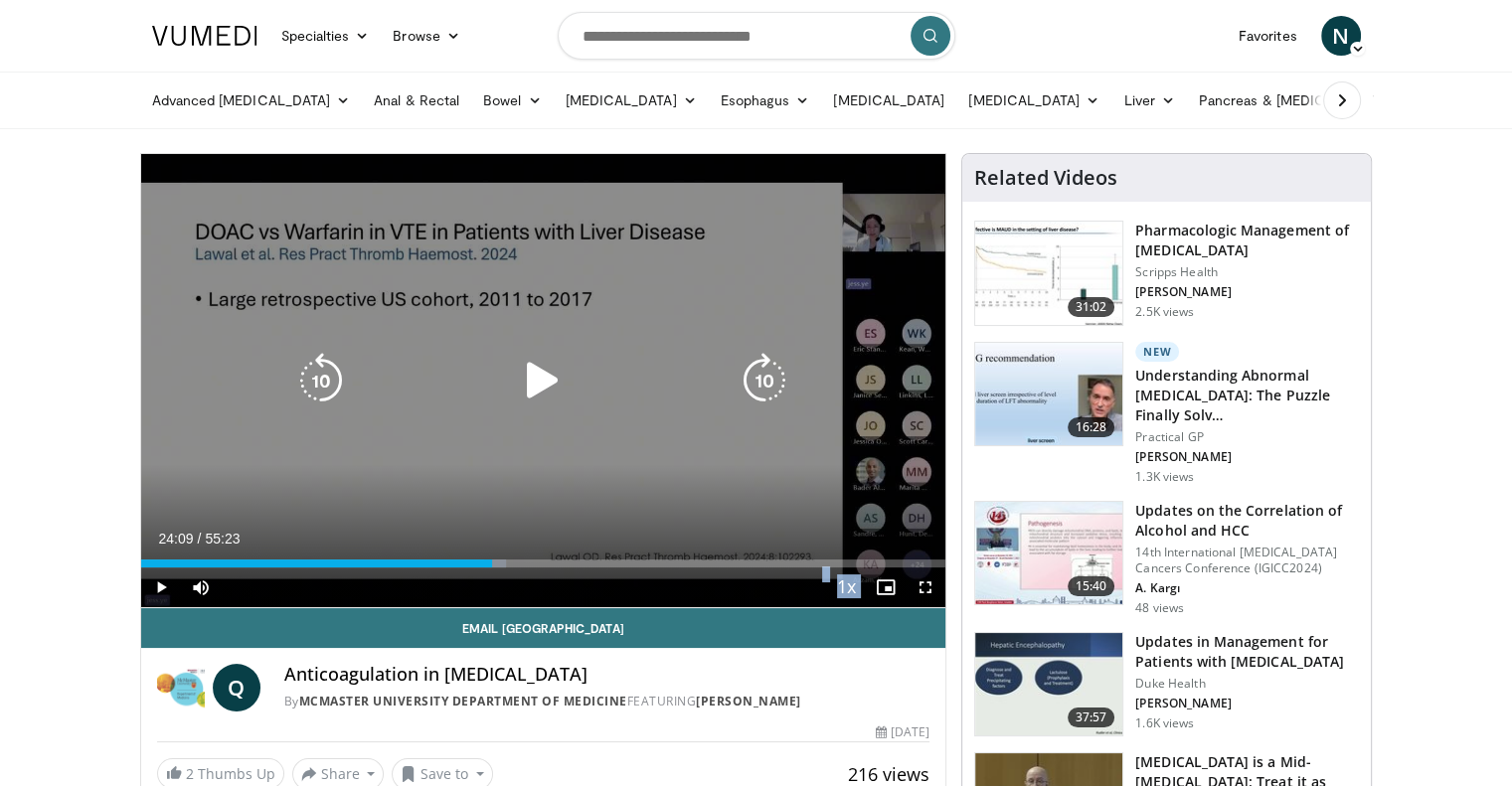 click at bounding box center (764, 381) 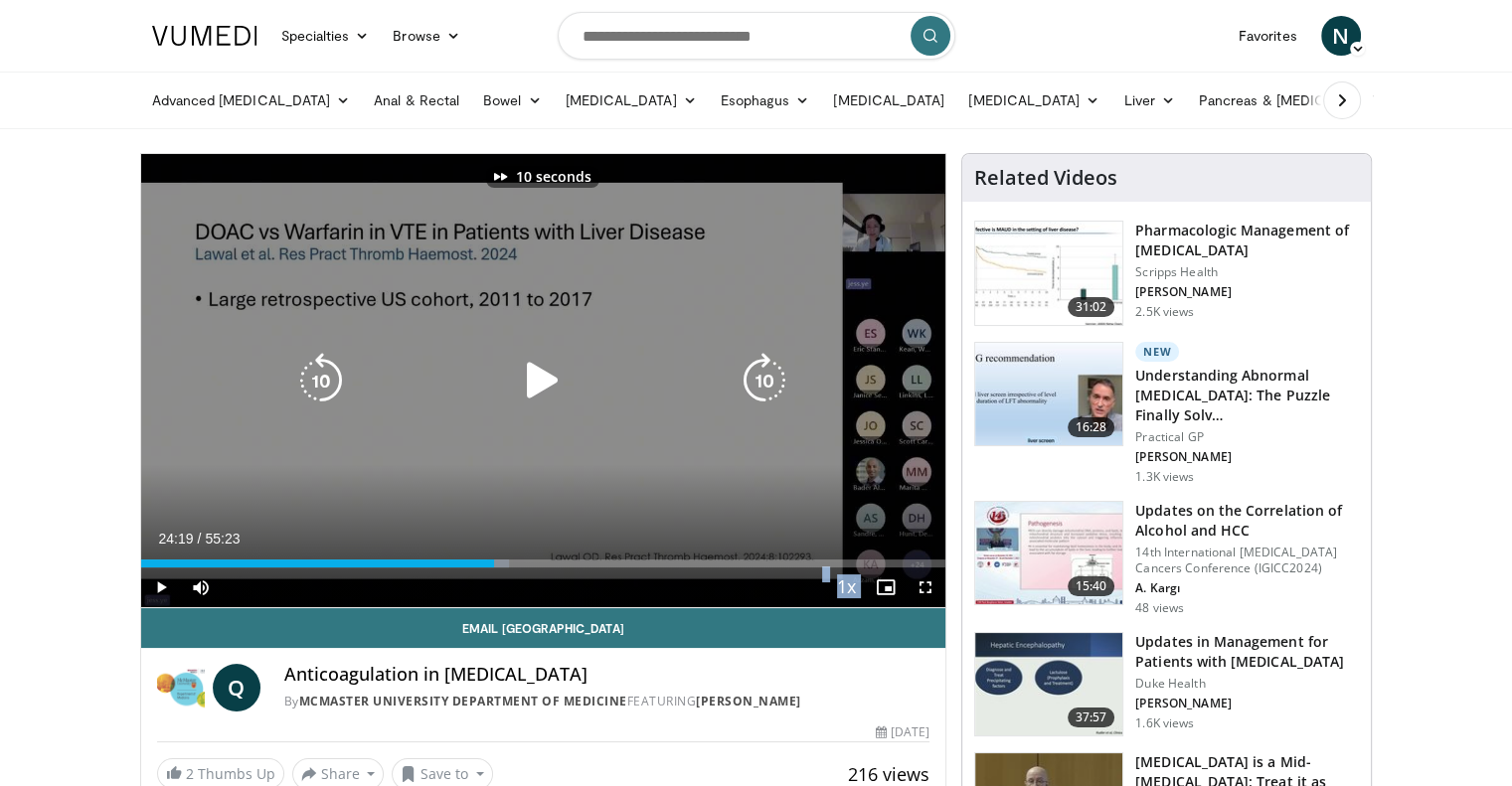 click at bounding box center [543, 381] 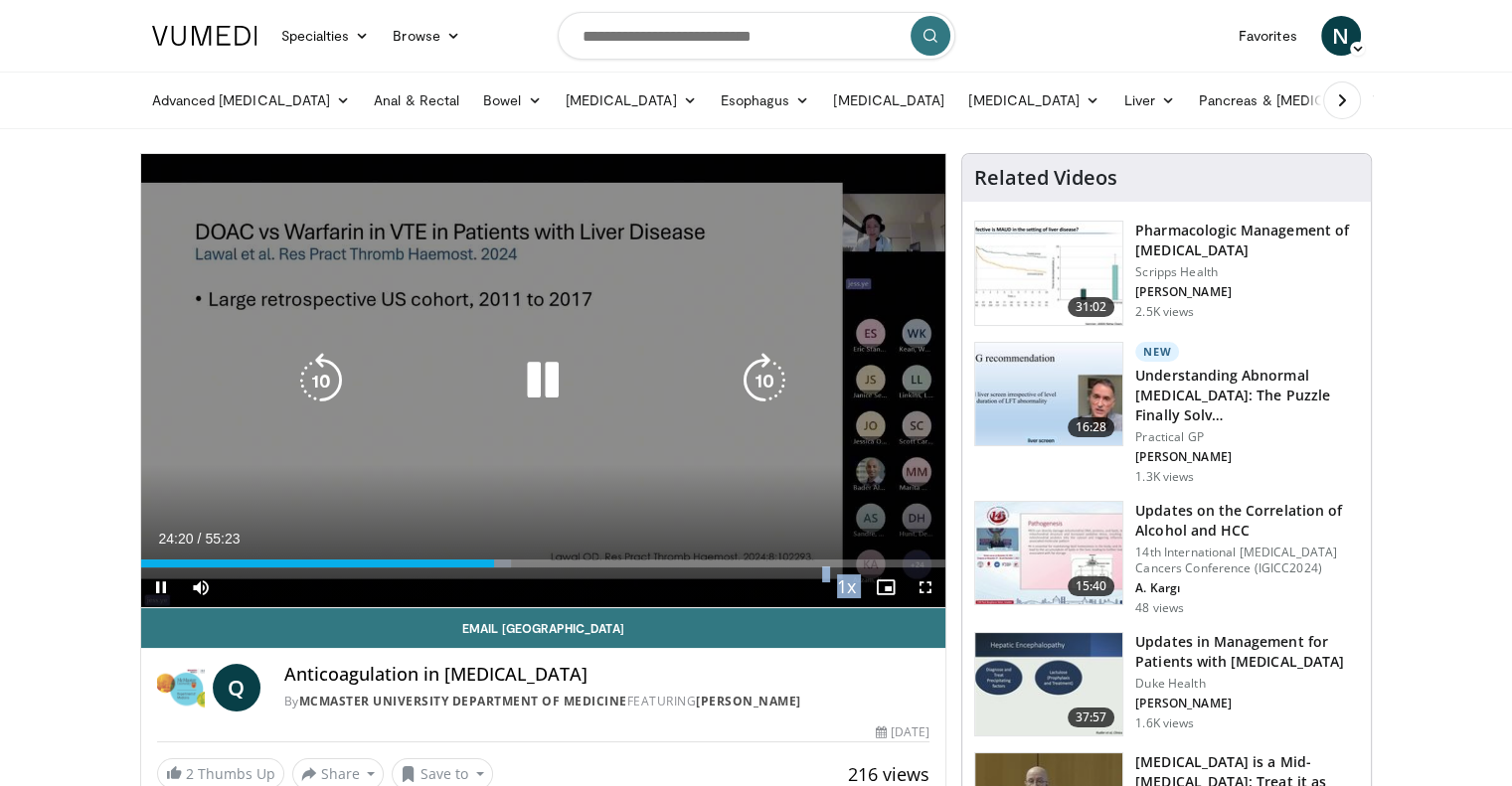 click at bounding box center [764, 381] 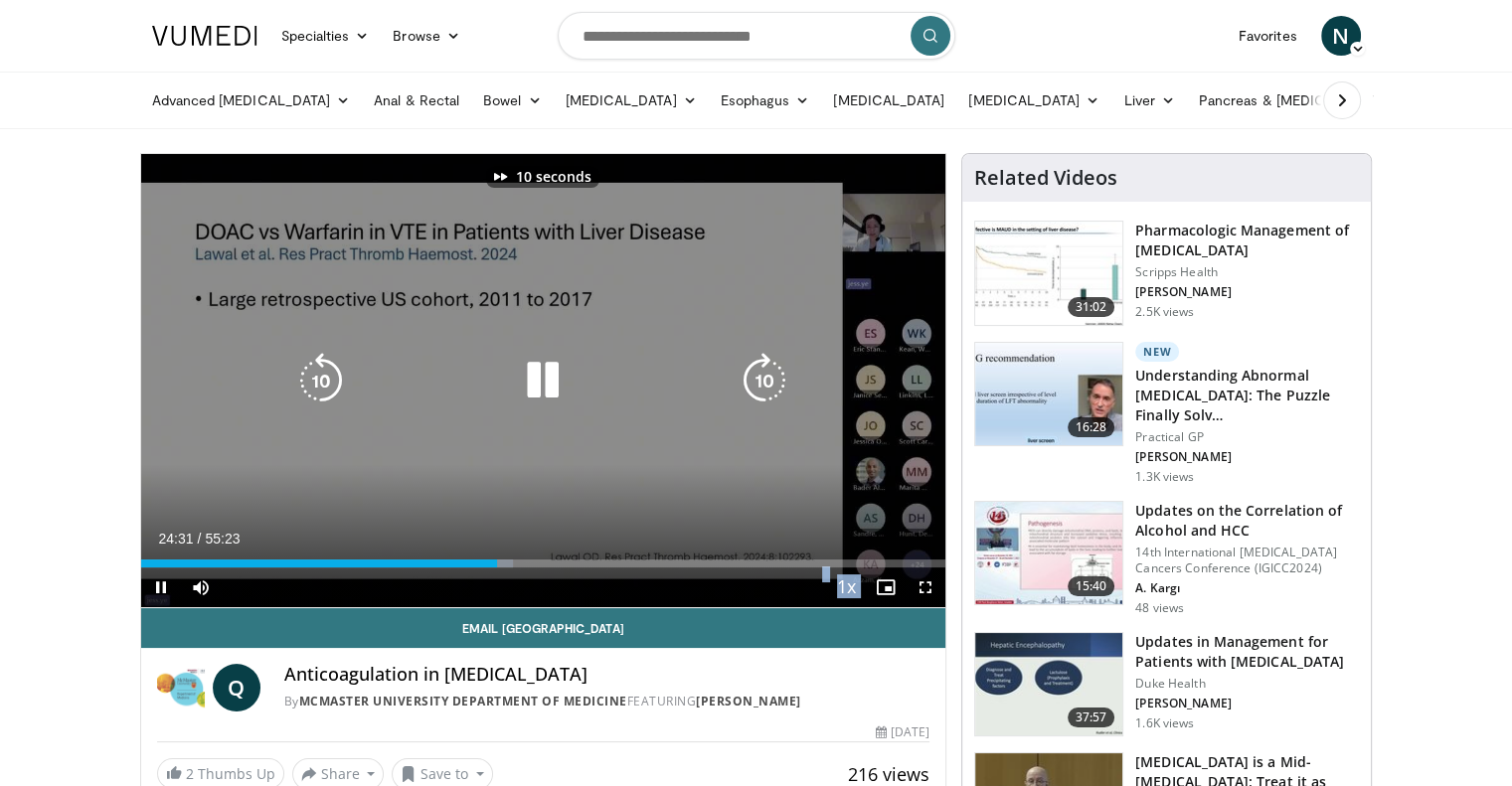 click at bounding box center (764, 381) 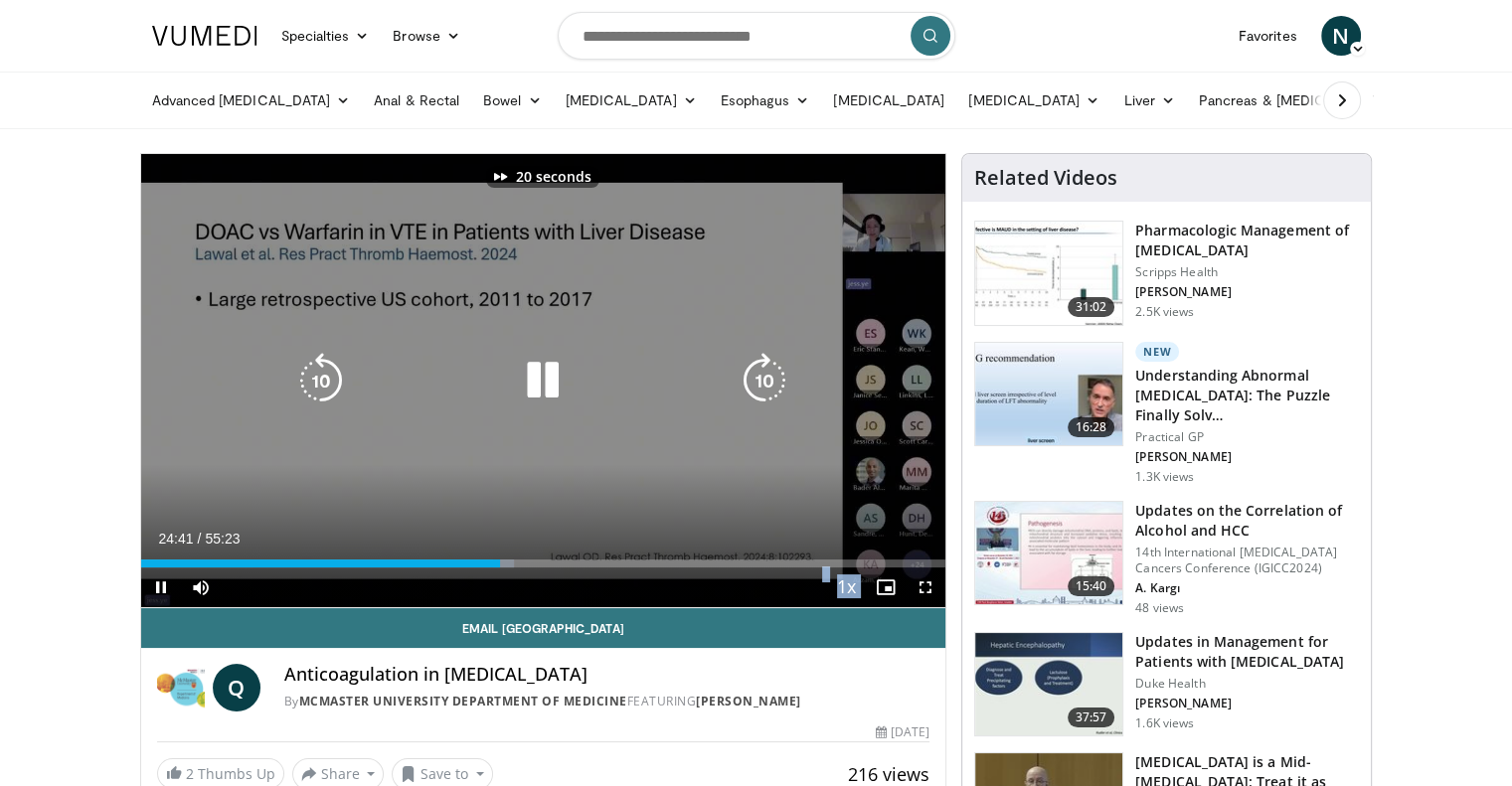 click at bounding box center (764, 381) 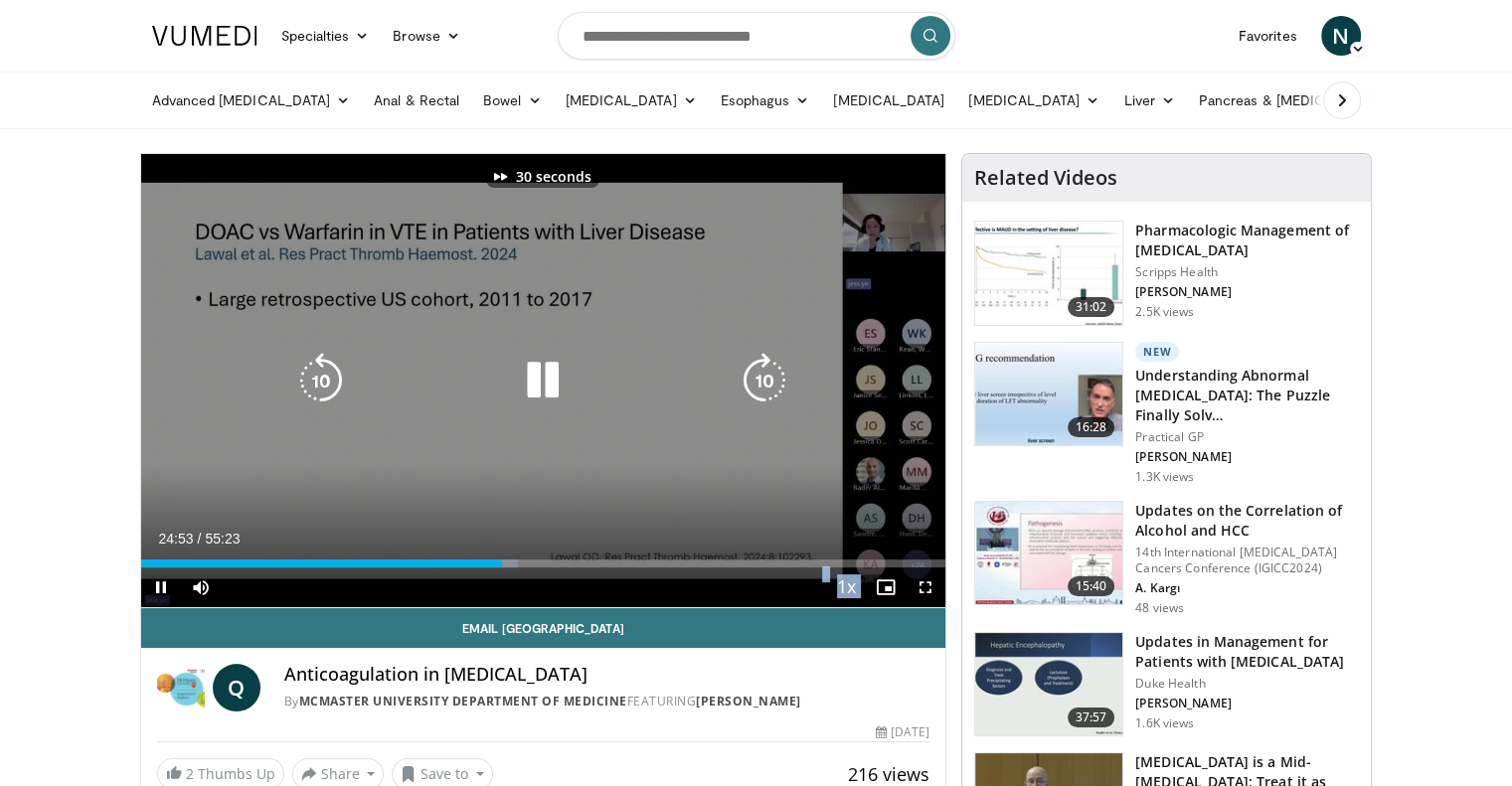 click at bounding box center [764, 381] 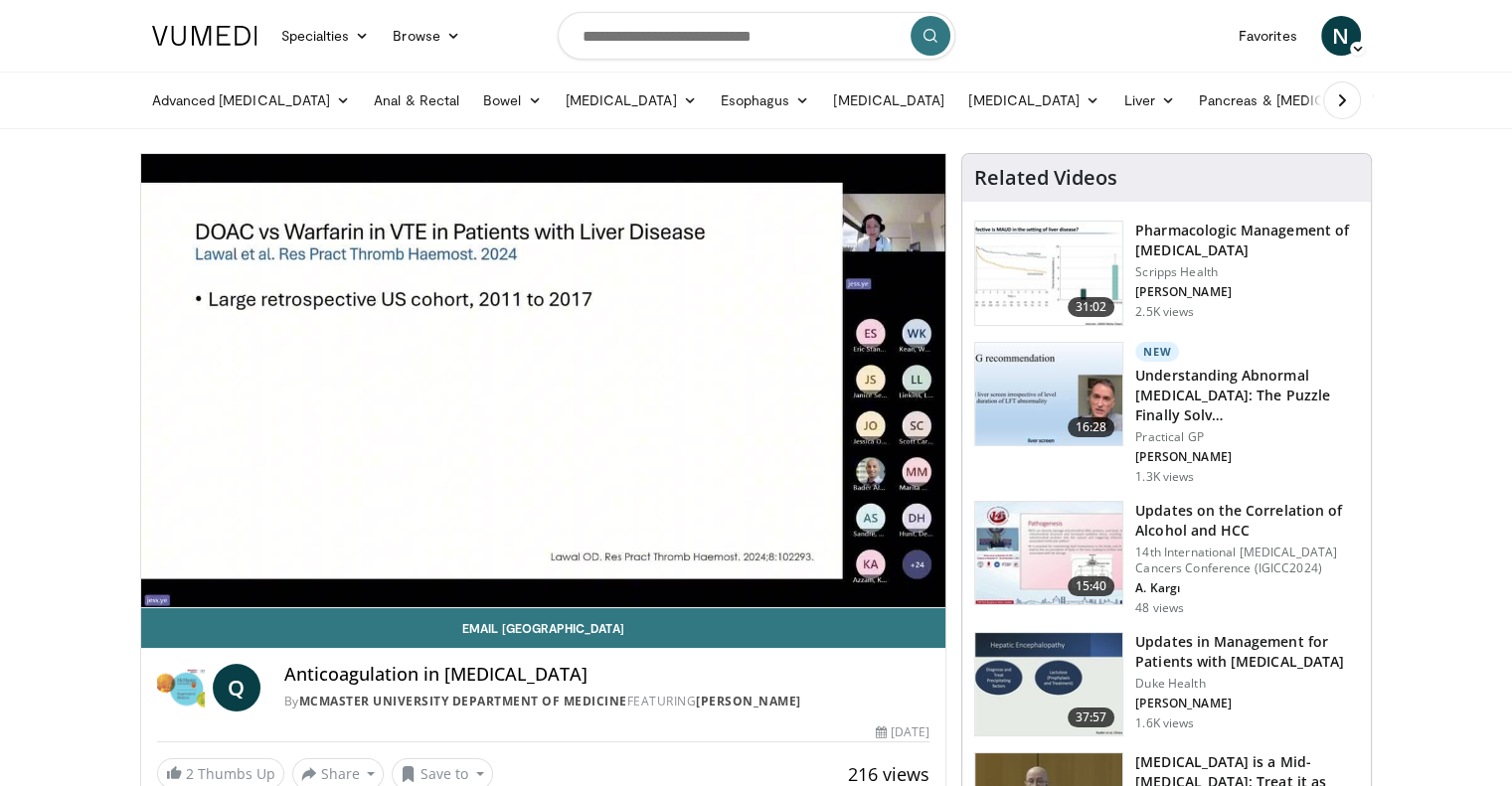 click on "Anticoagulation in [MEDICAL_DATA]" at bounding box center (607, 675) 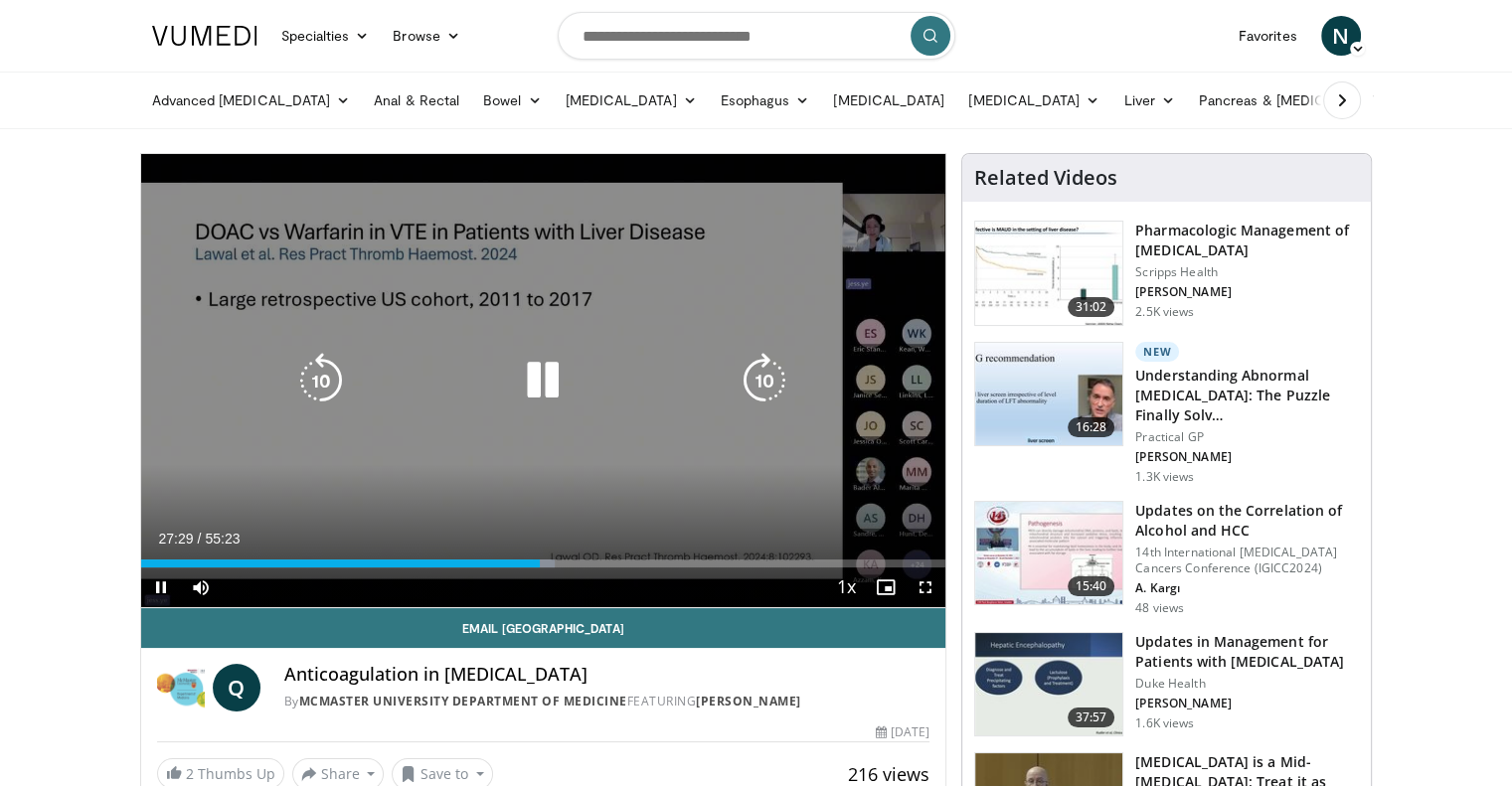 click at bounding box center [764, 381] 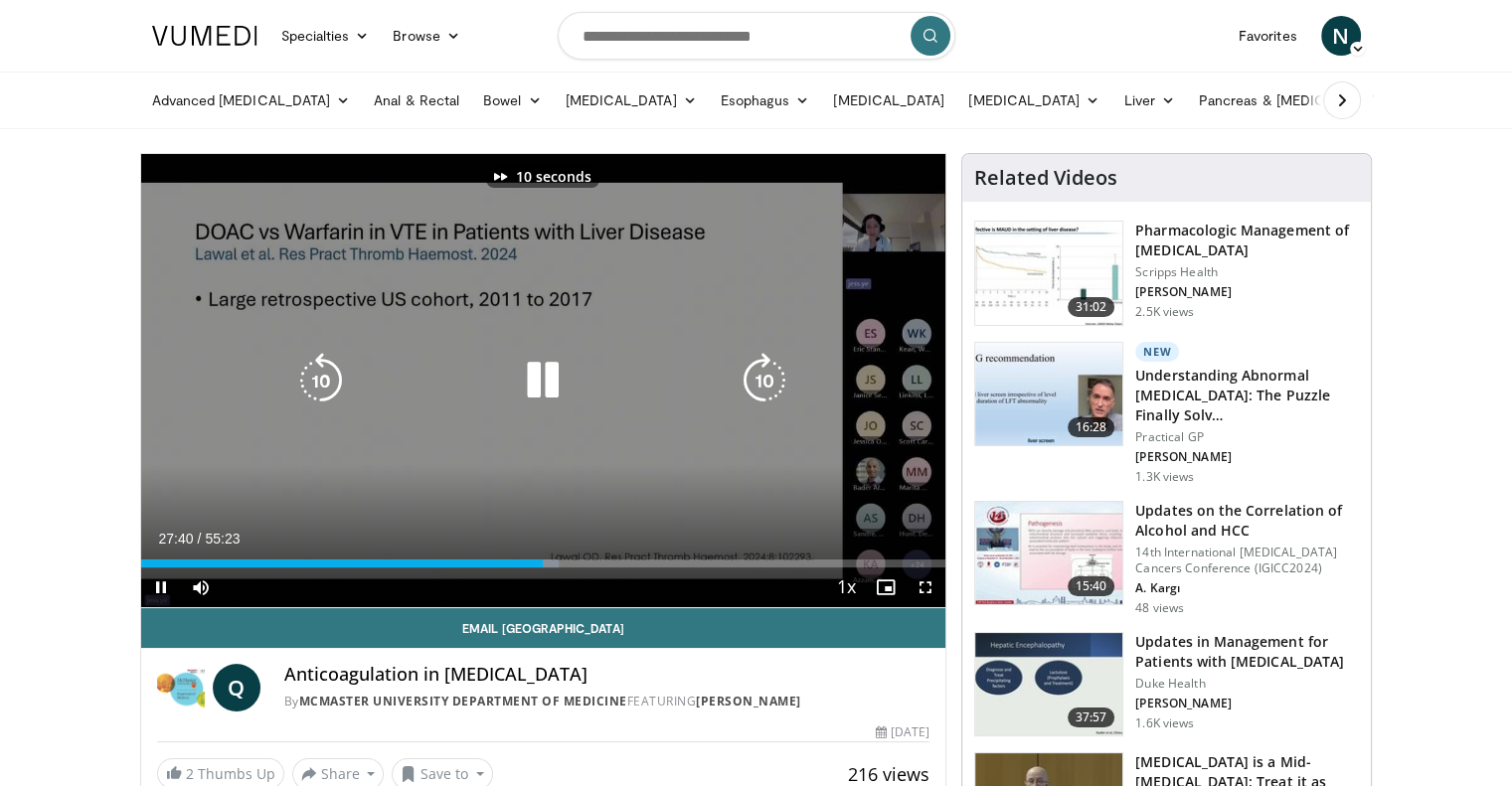 click at bounding box center [764, 381] 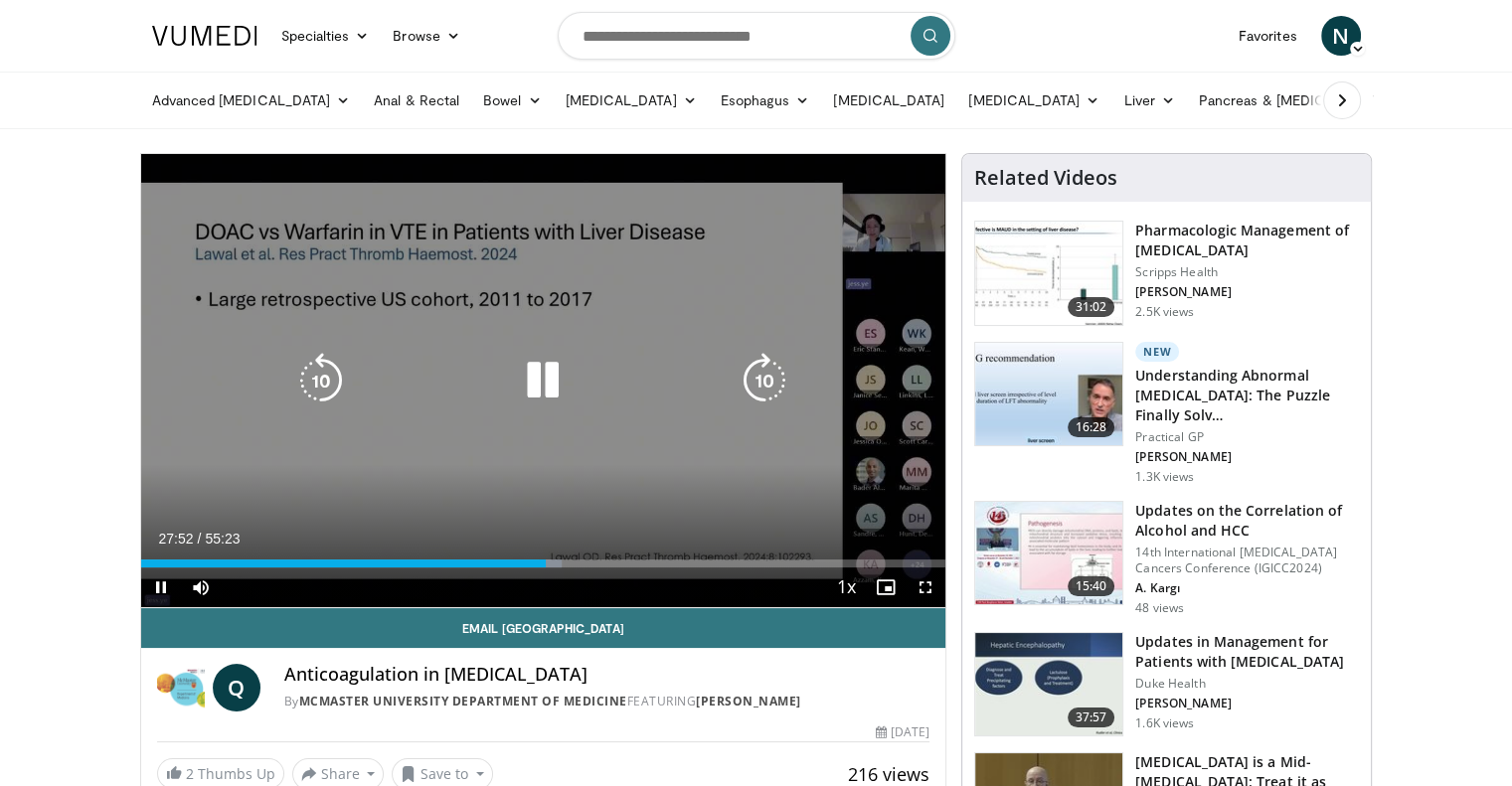 click at bounding box center (764, 381) 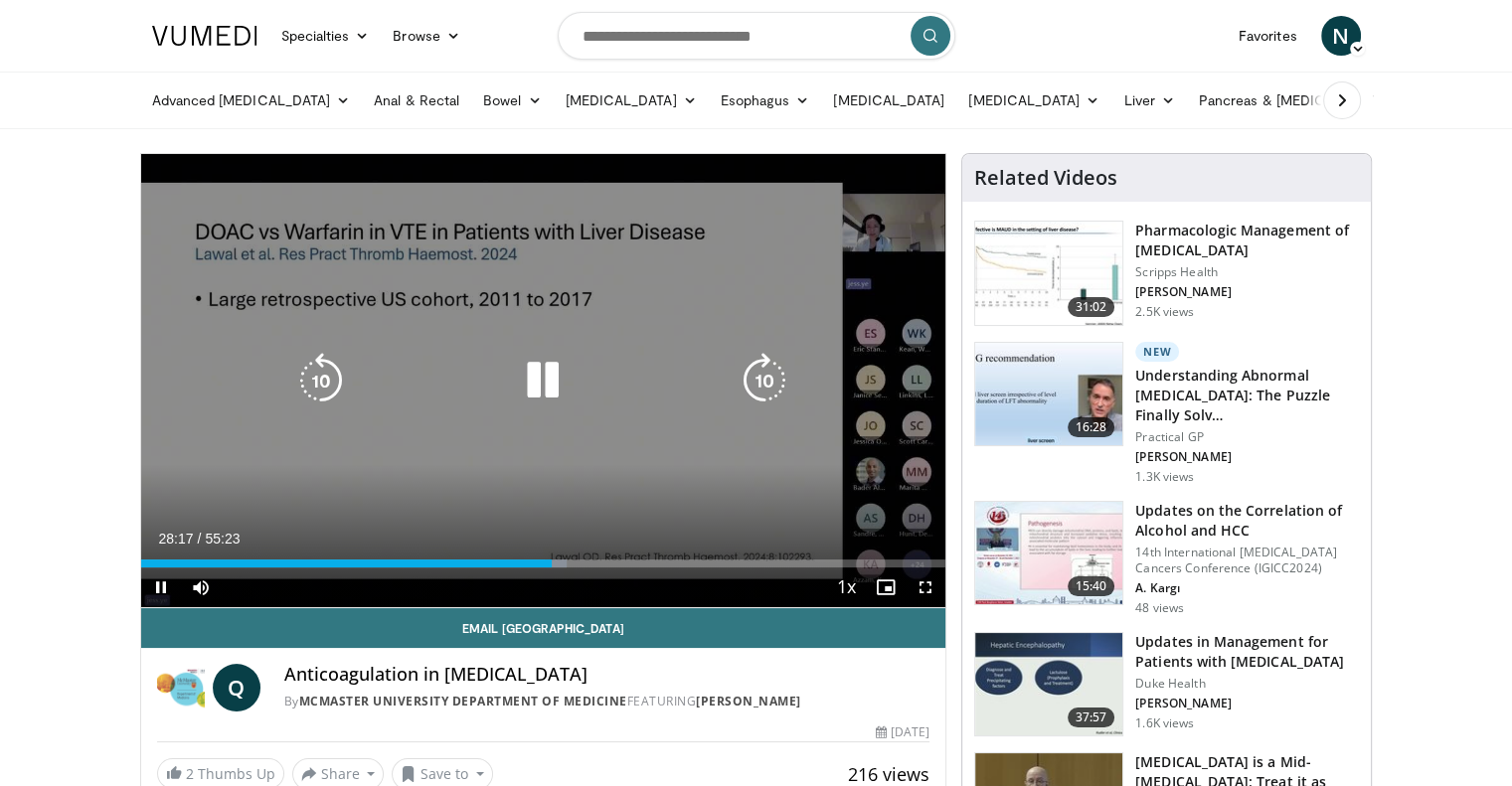 click at bounding box center [764, 381] 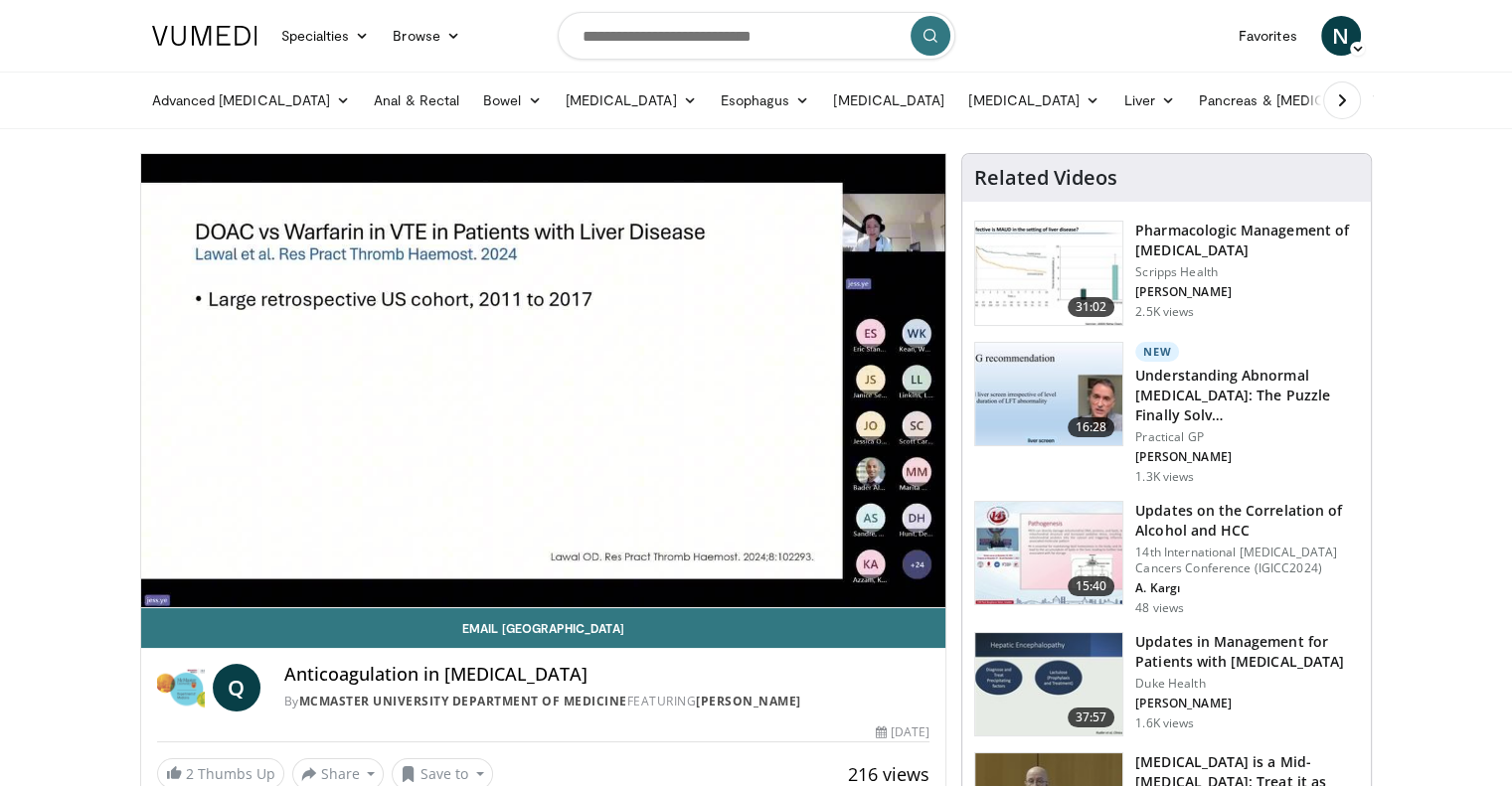 click on "10 seconds
Tap to unmute" at bounding box center [544, 381] 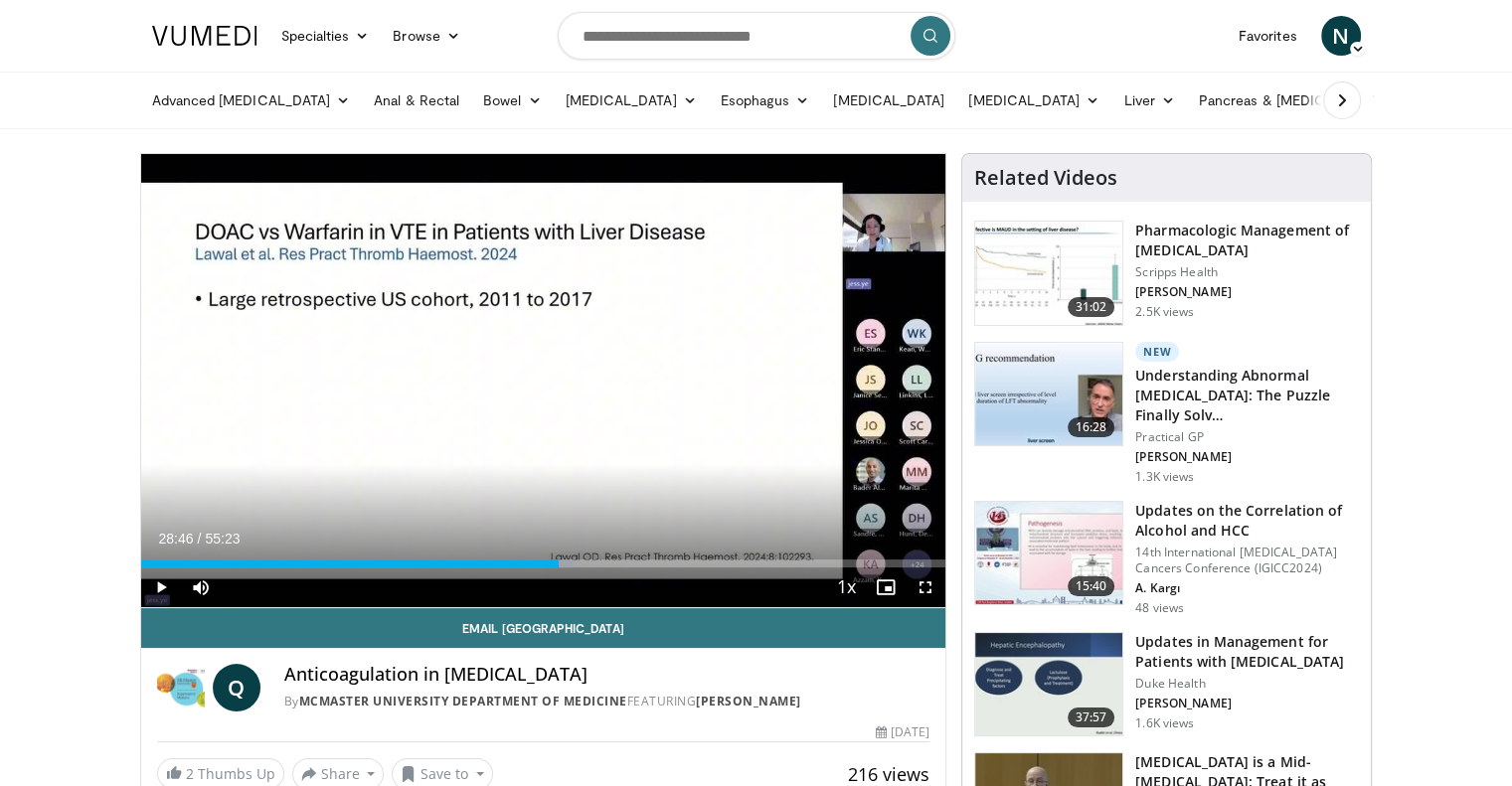 click on "10 seconds
Tap to unmute" at bounding box center (544, 381) 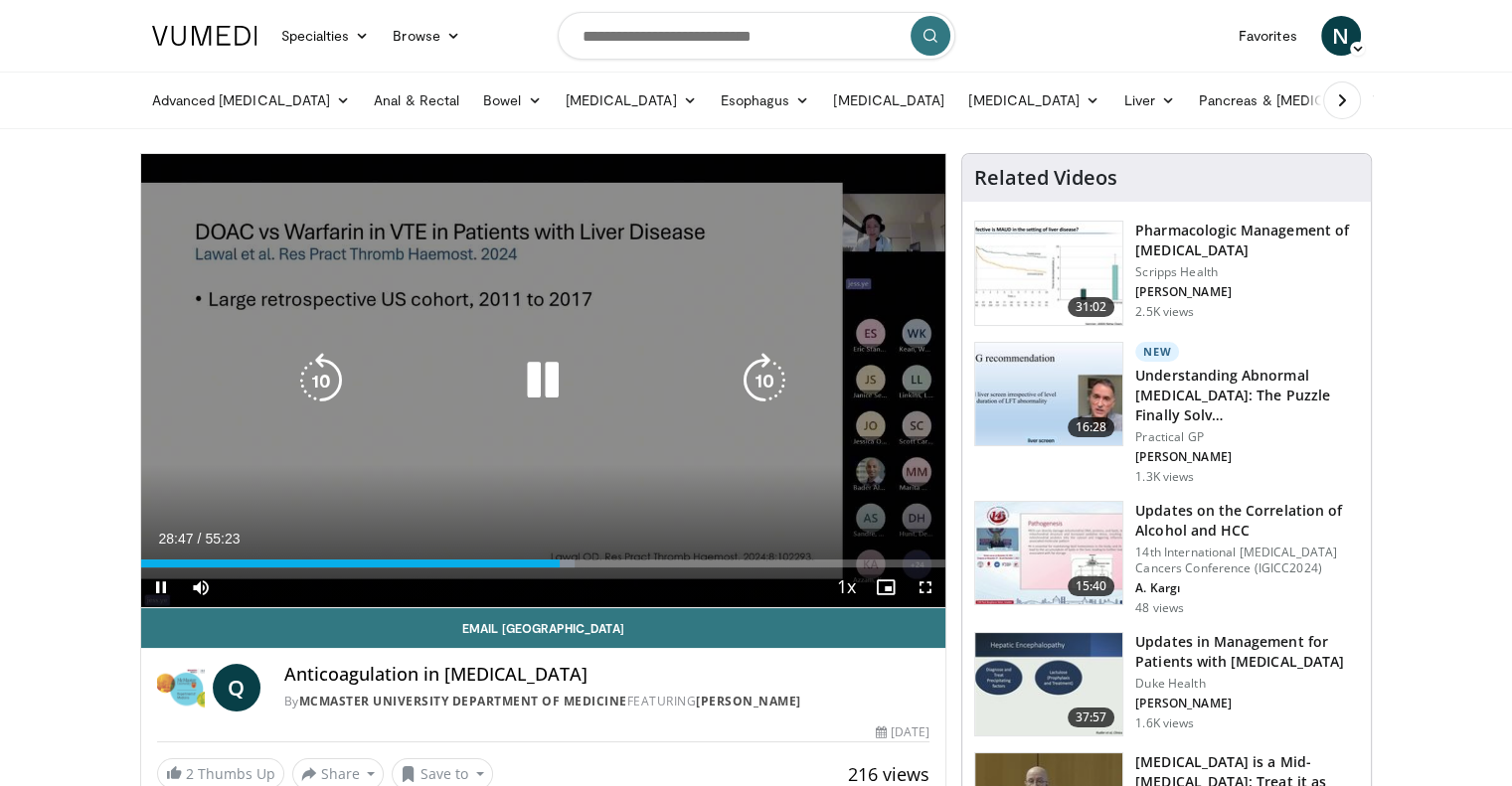 click at bounding box center [764, 381] 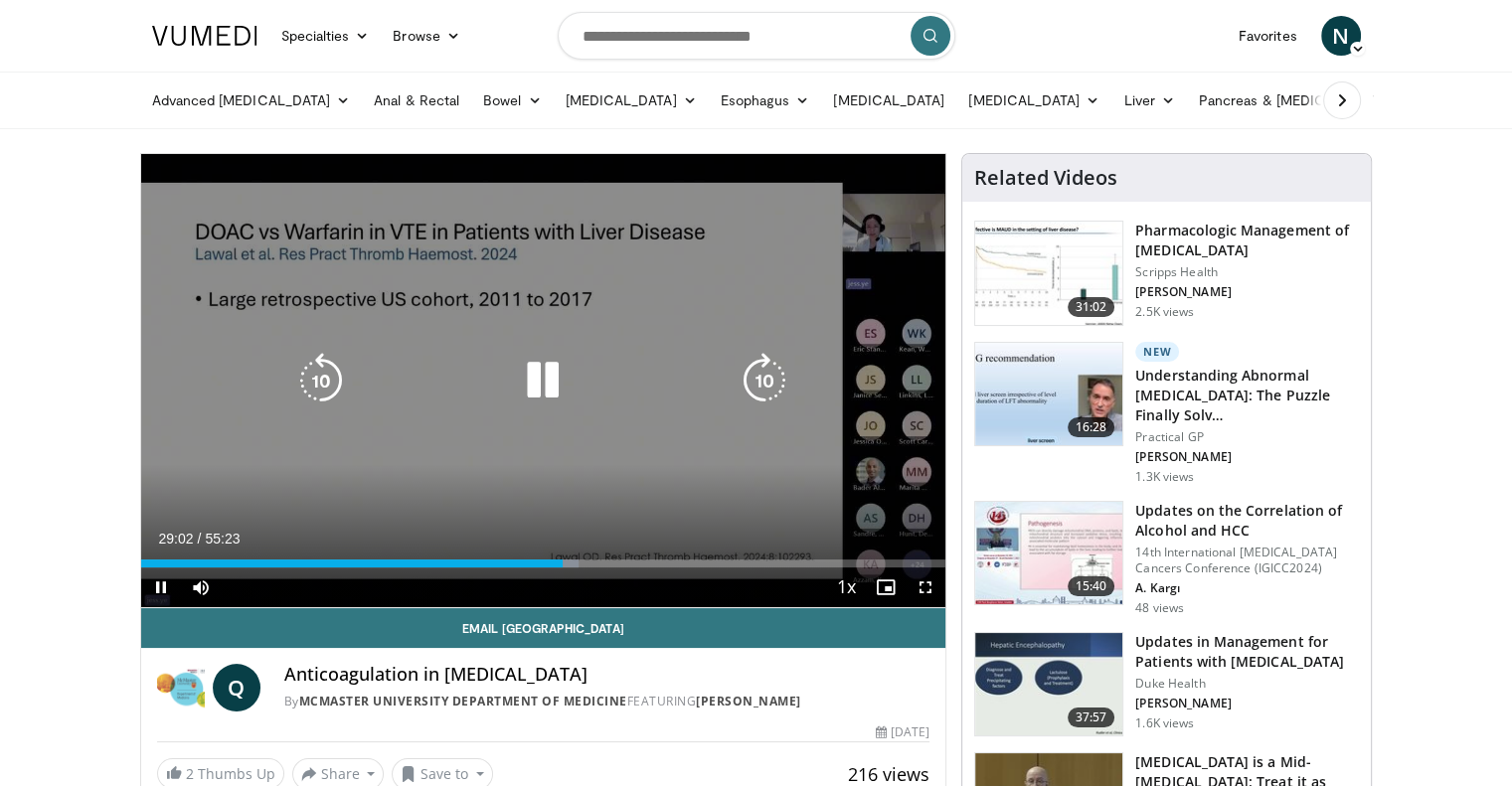 click at bounding box center (764, 381) 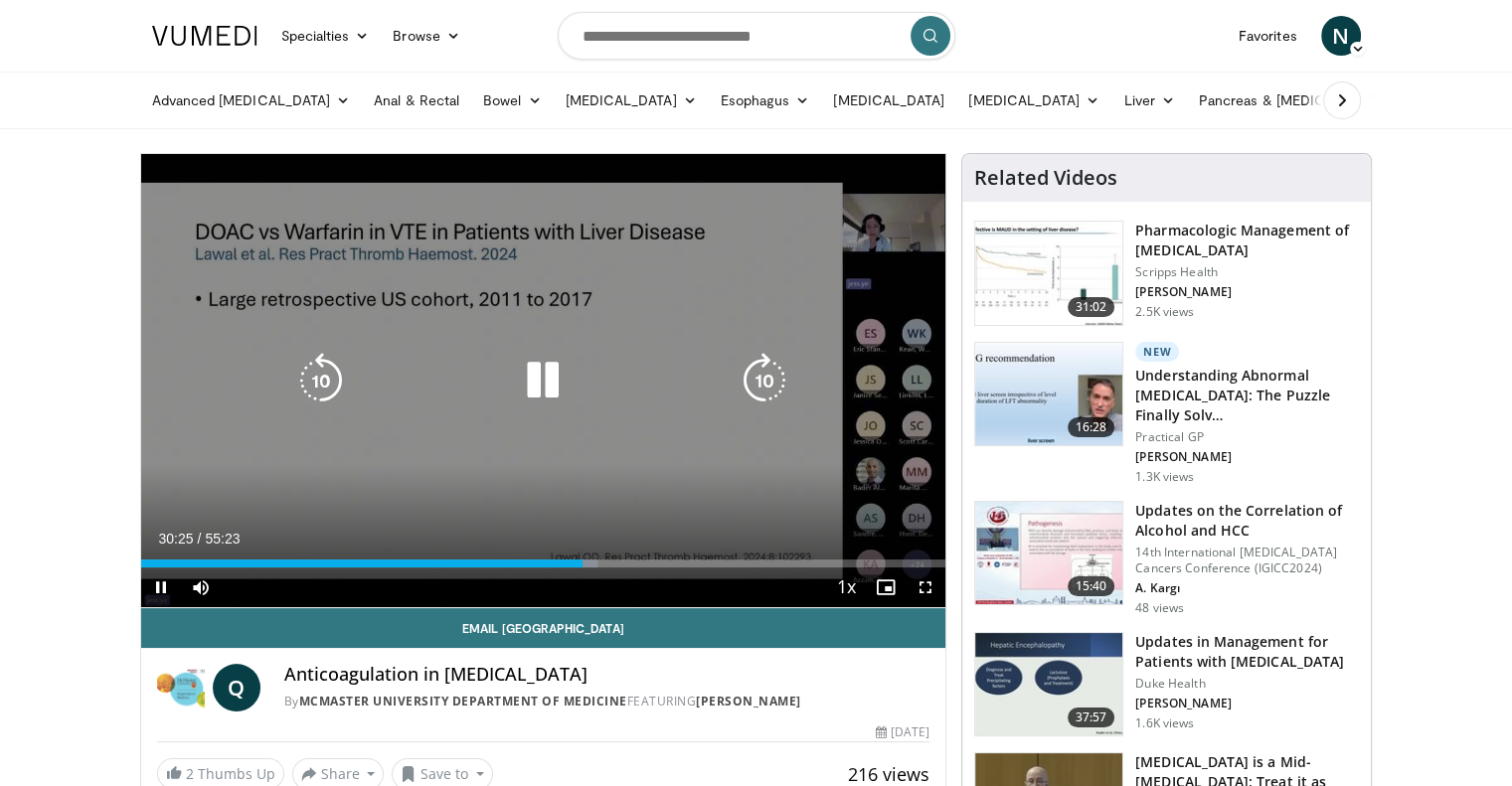 click at bounding box center [764, 381] 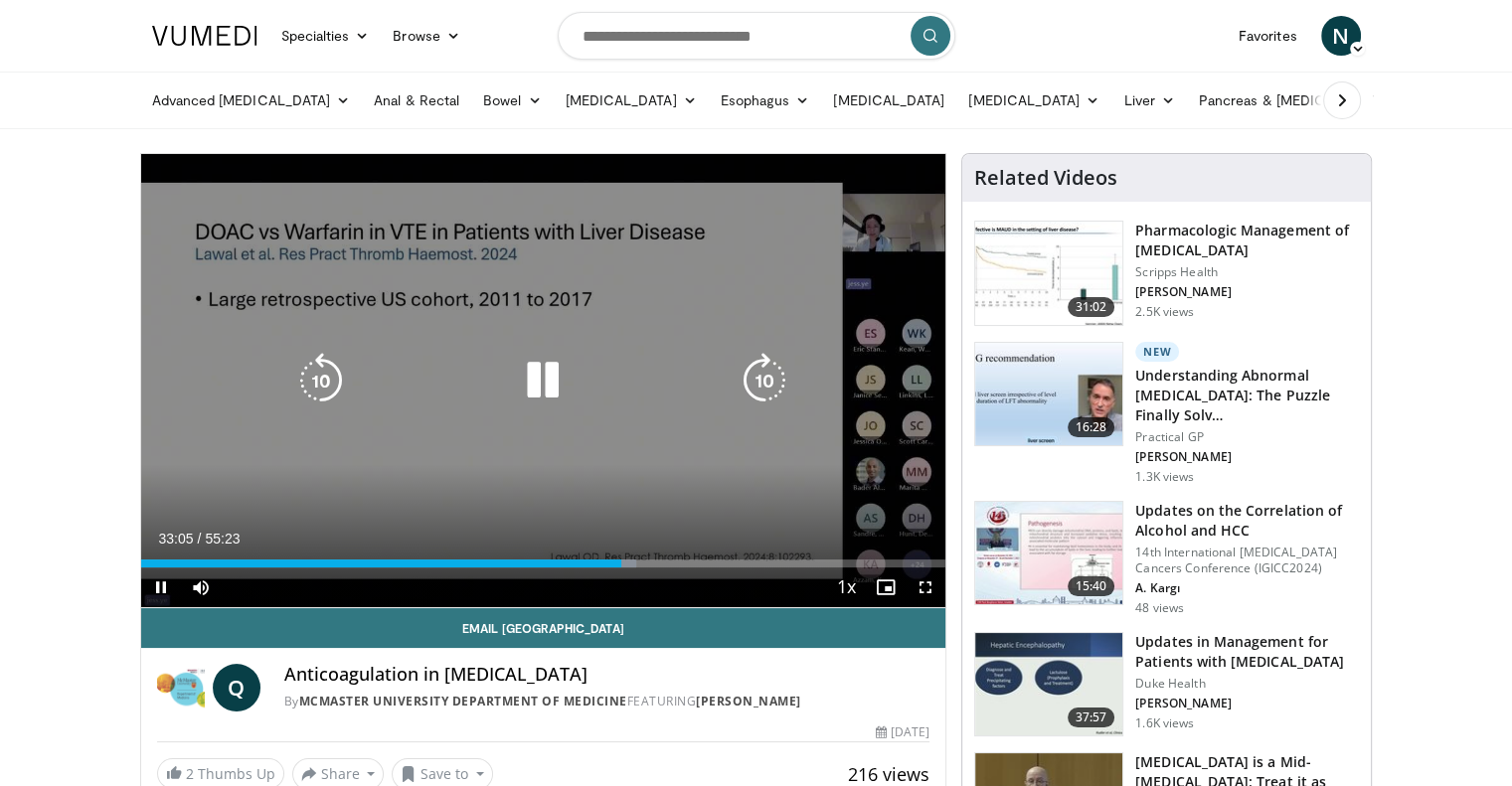 click at bounding box center (764, 381) 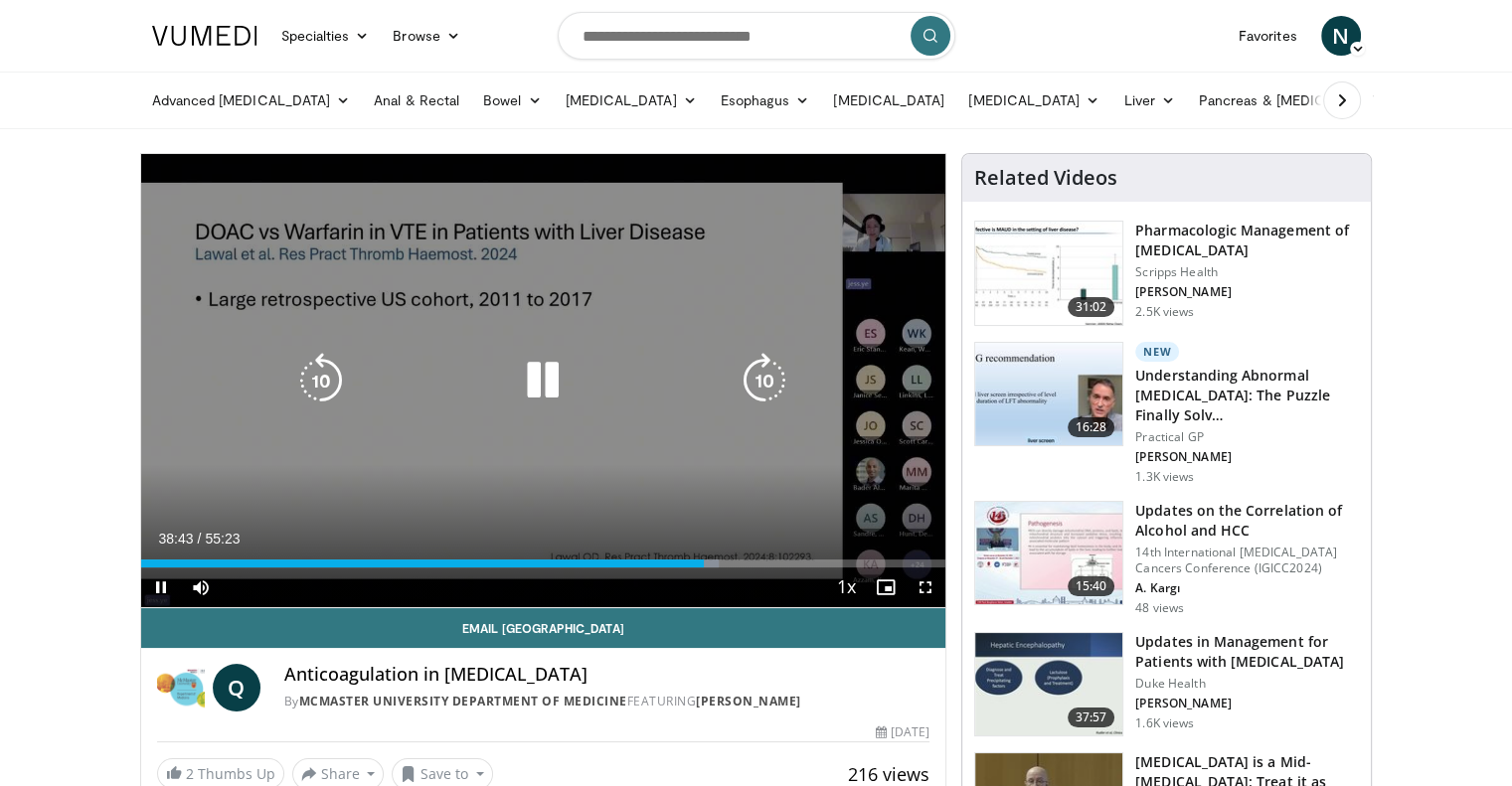 click at bounding box center (321, 381) 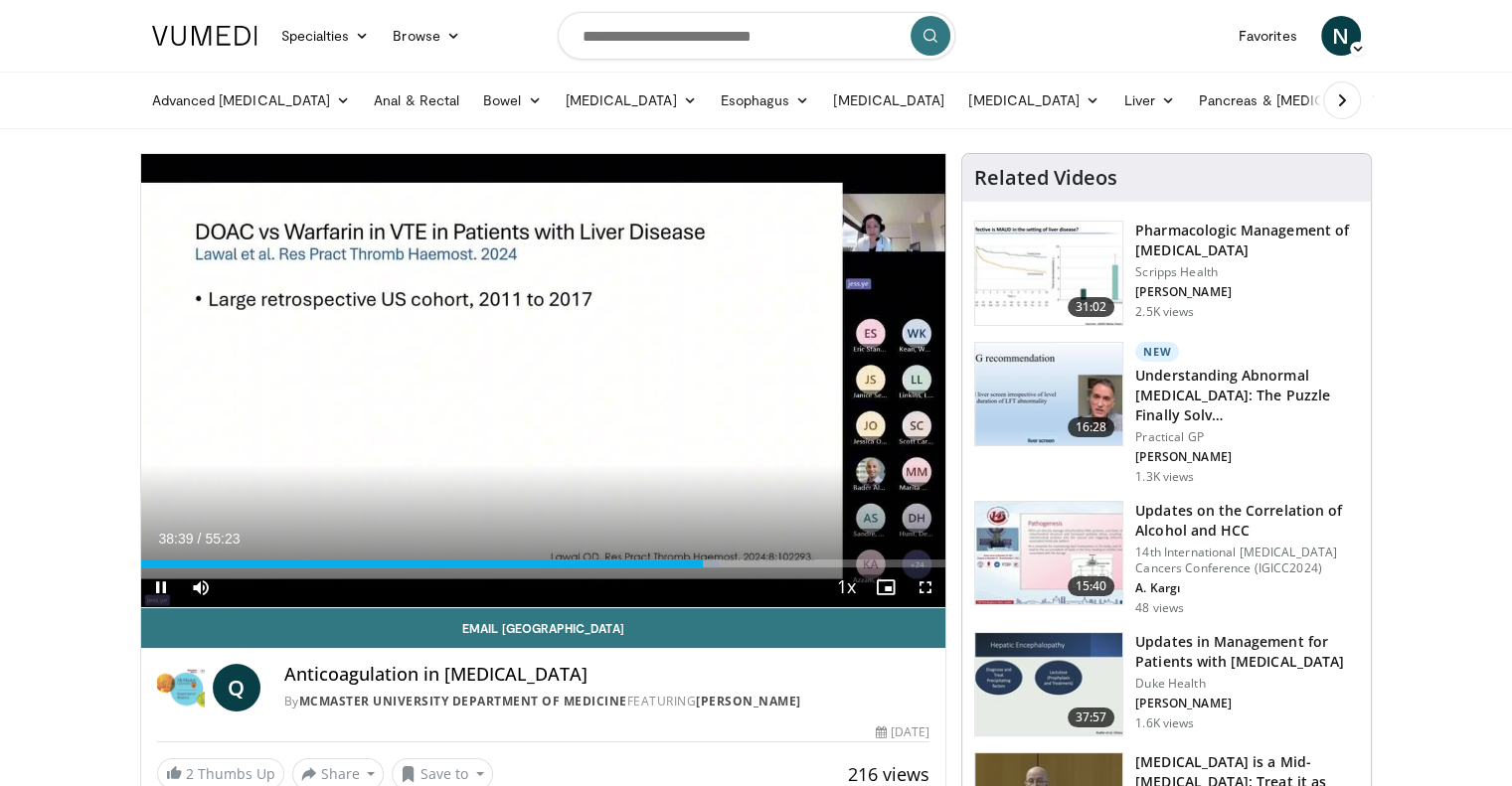 click on "Current Time  38:39 / Duration  55:23" at bounding box center [544, 539] 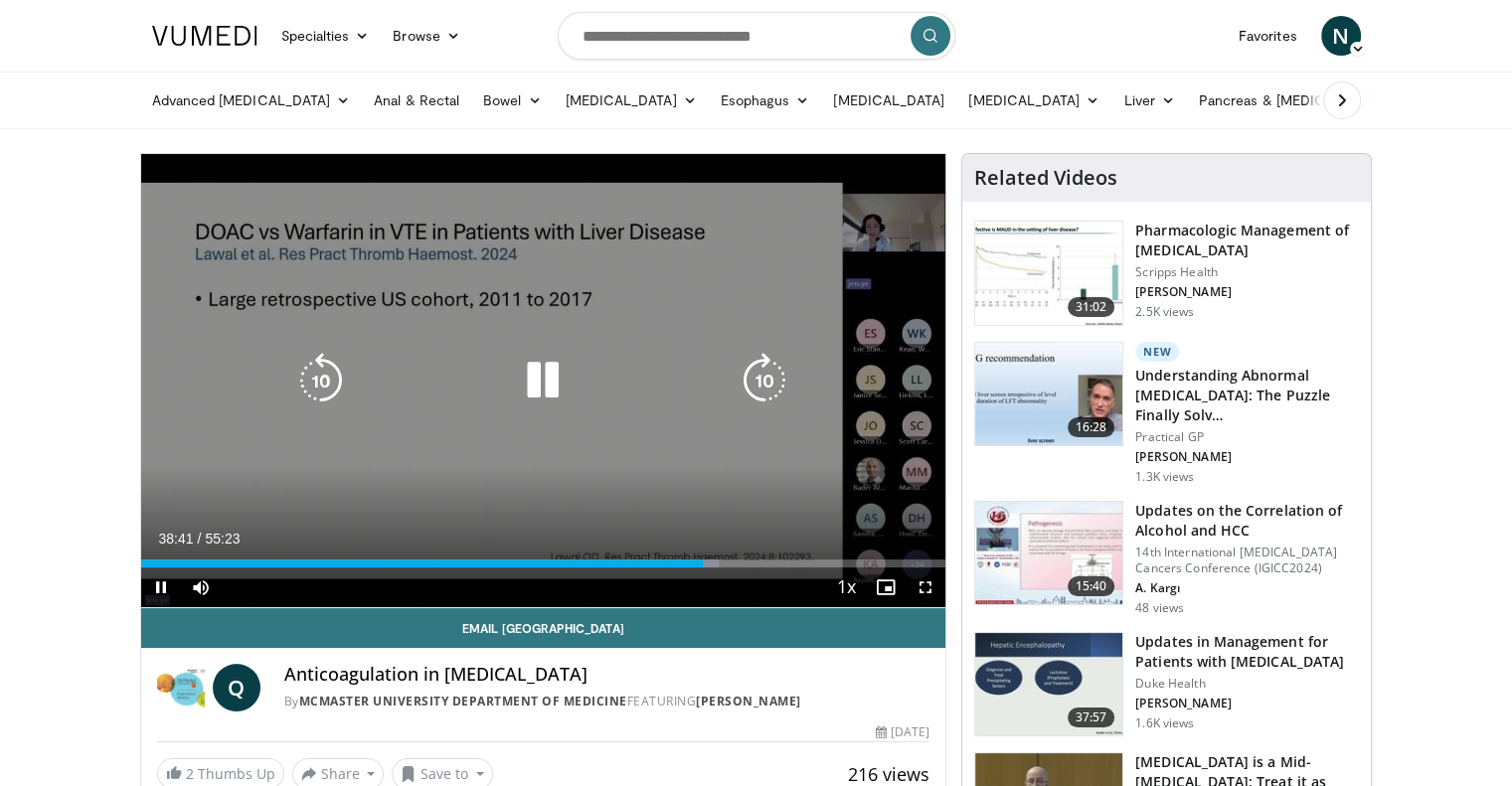 click at bounding box center [543, 381] 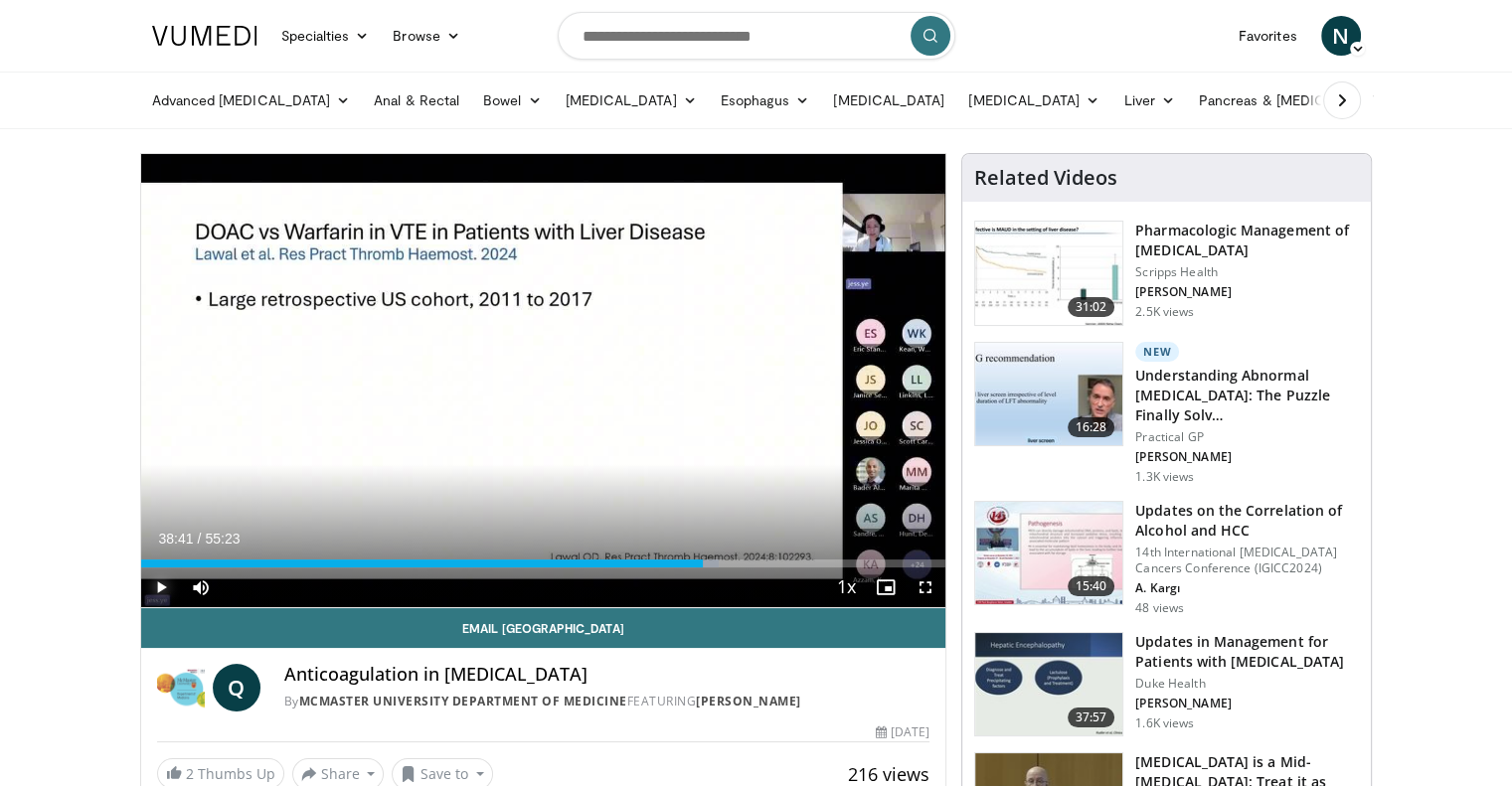 click at bounding box center [161, 587] 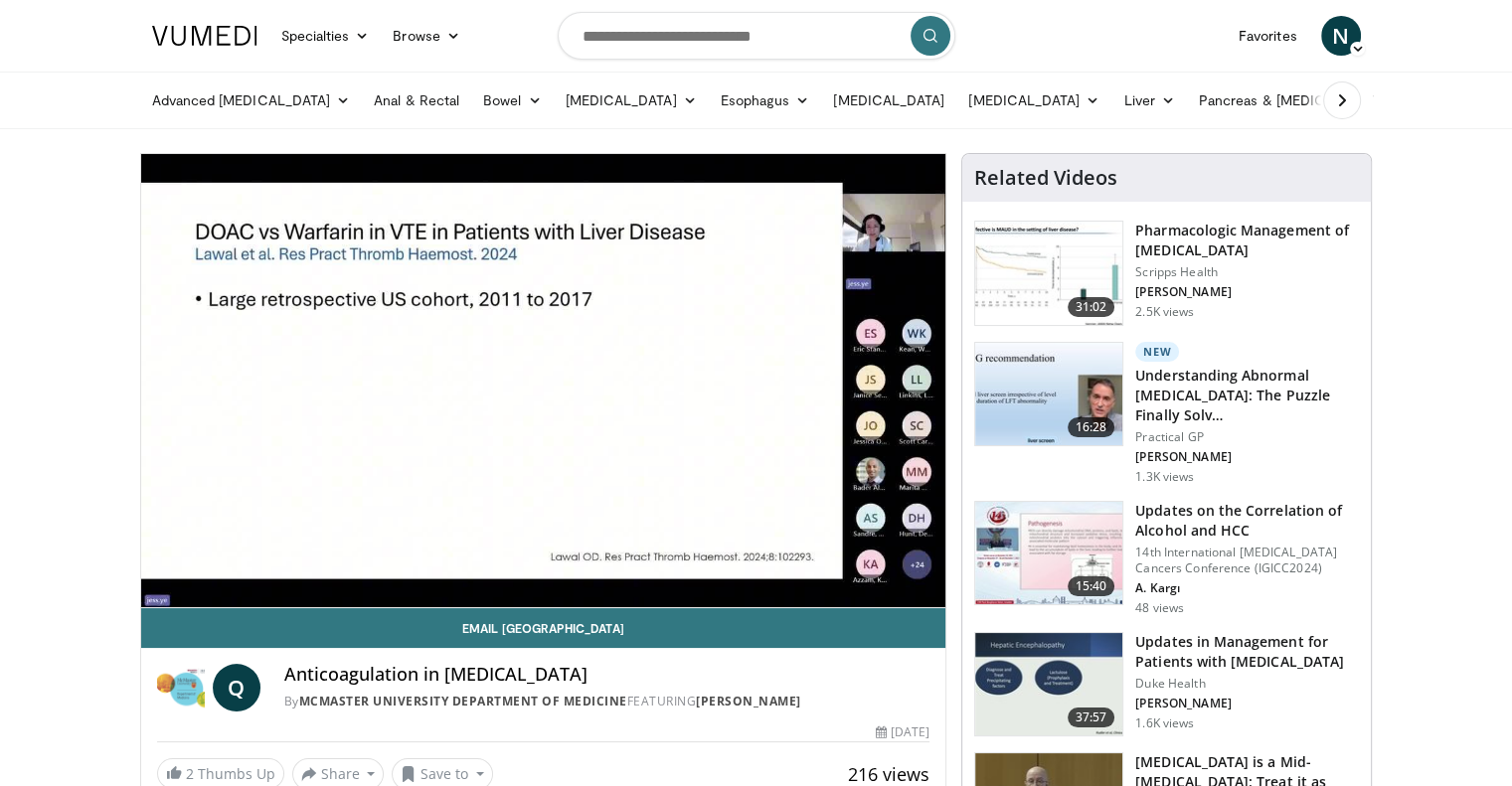 click on "By
McMaster University Department of Medicine
FEATURING
[PERSON_NAME]" at bounding box center [607, 702] 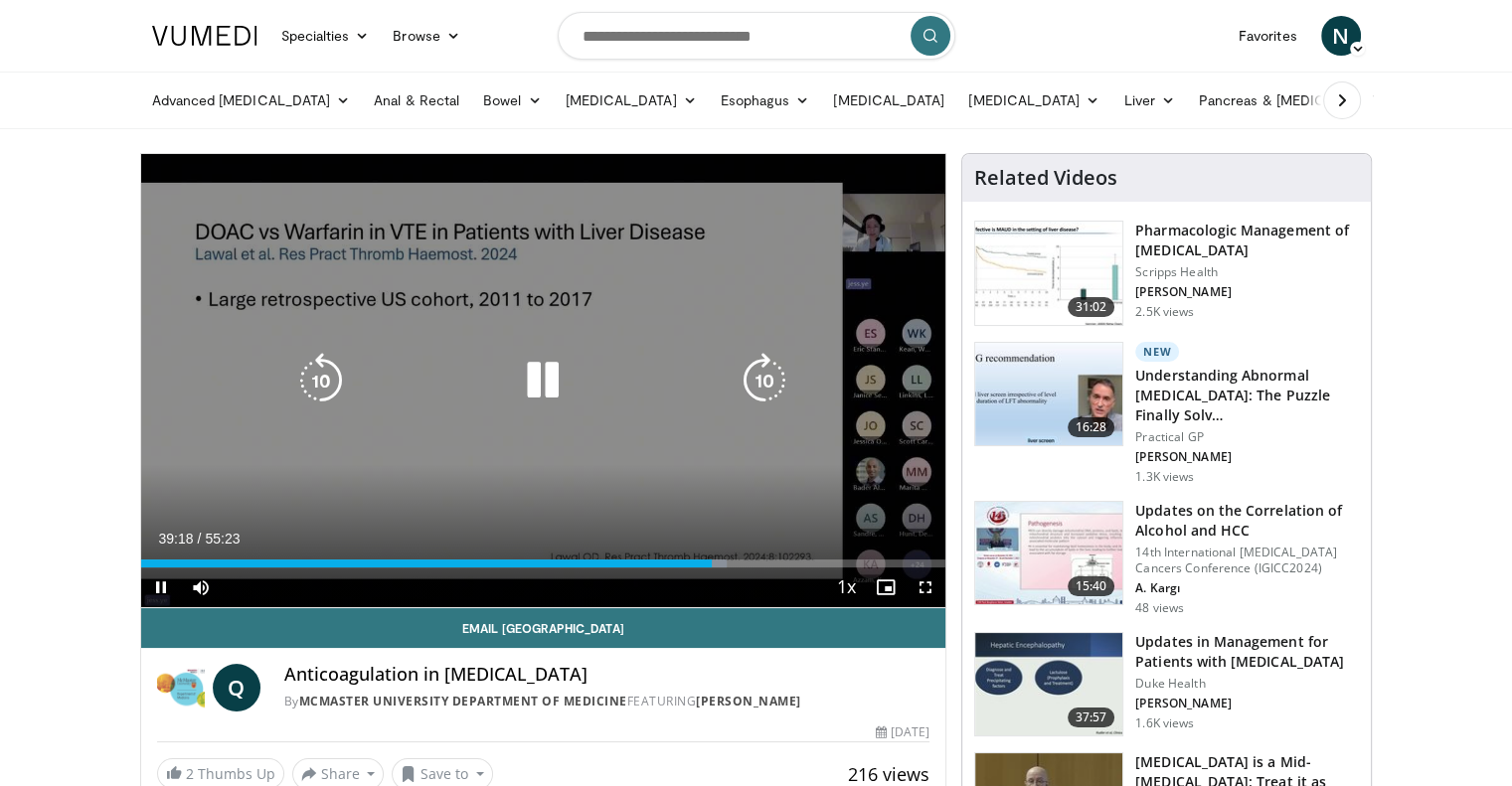 click at bounding box center [321, 381] 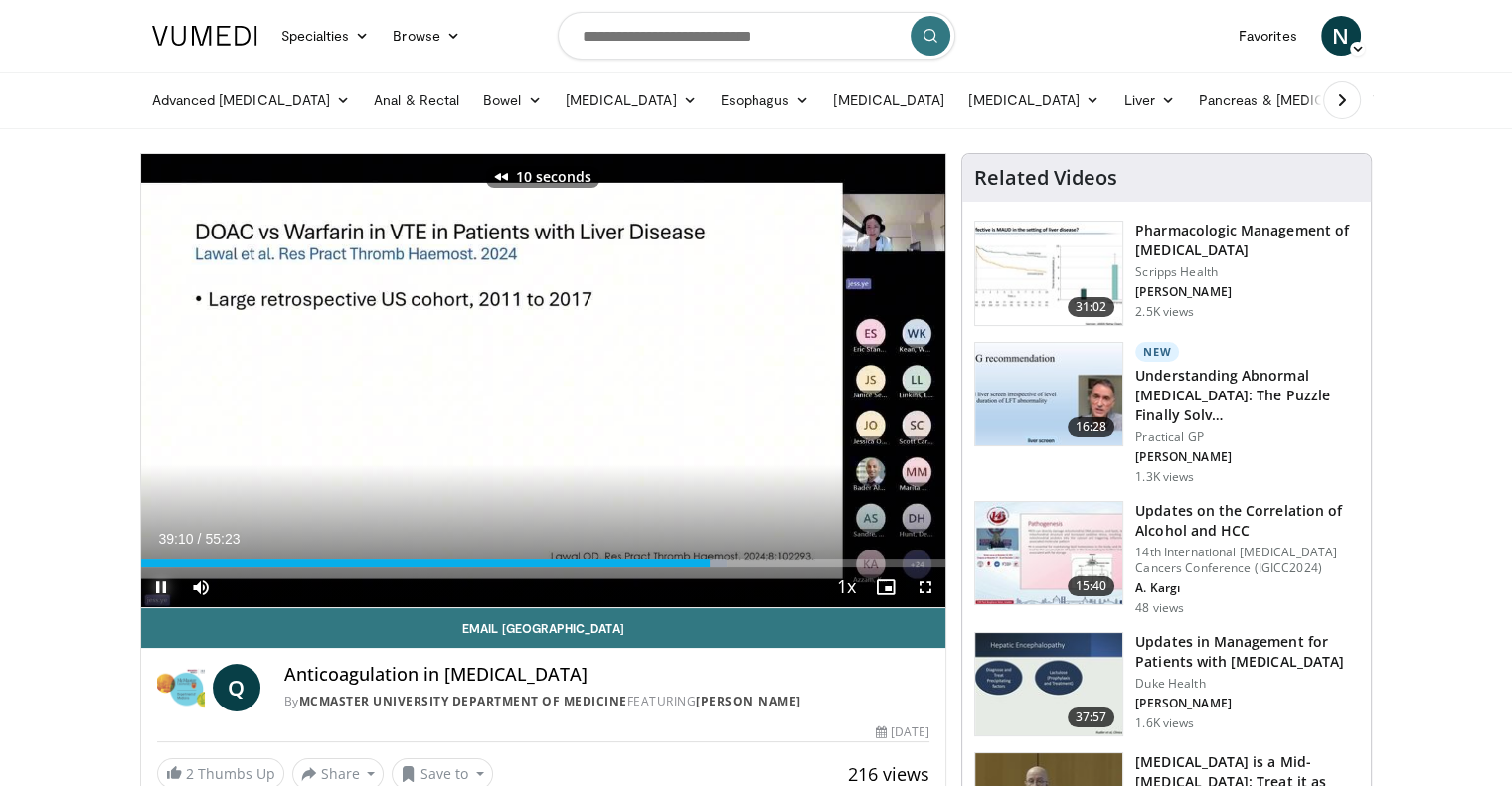 click at bounding box center (161, 587) 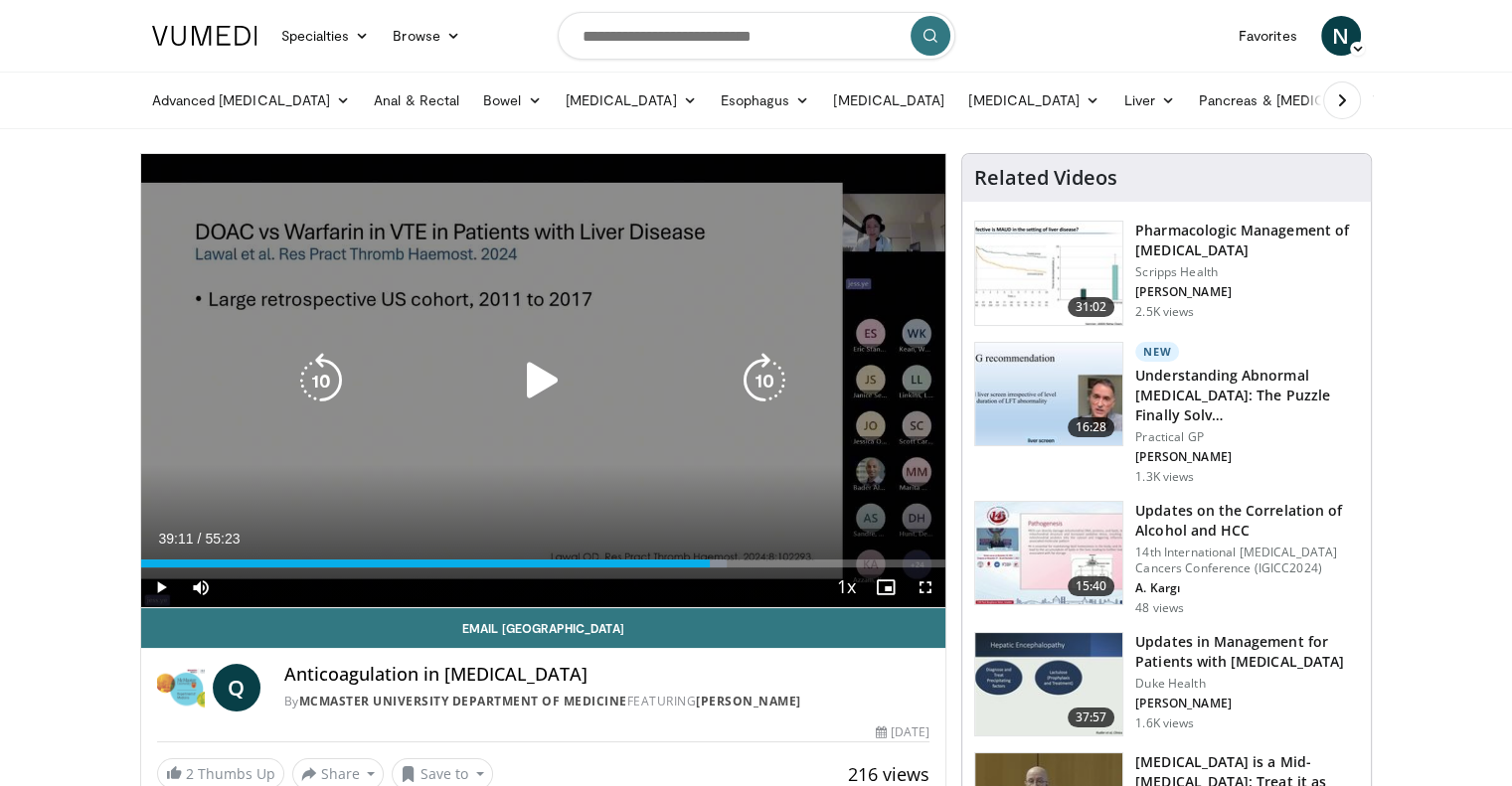 click at bounding box center [764, 381] 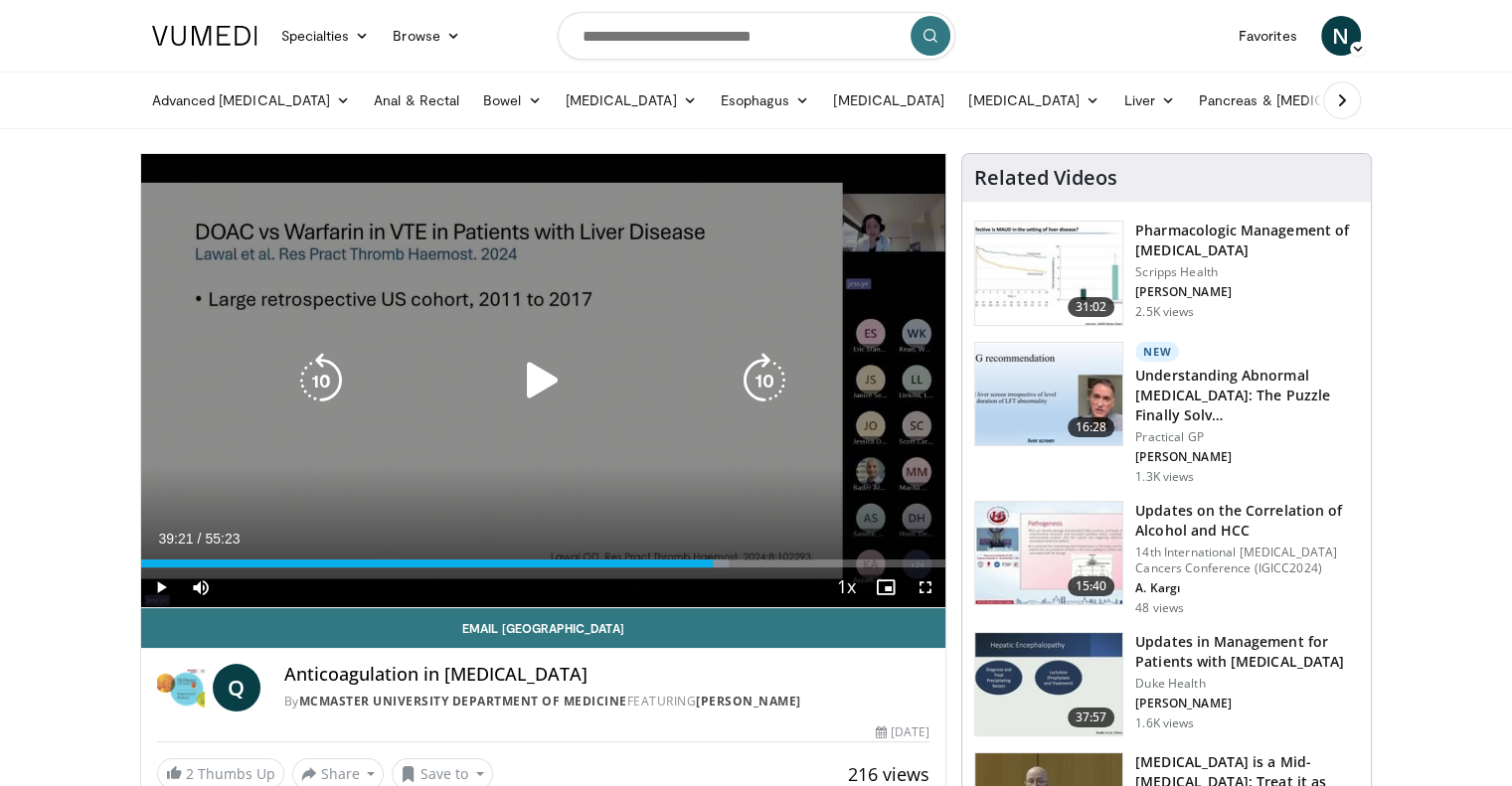 click at bounding box center (543, 381) 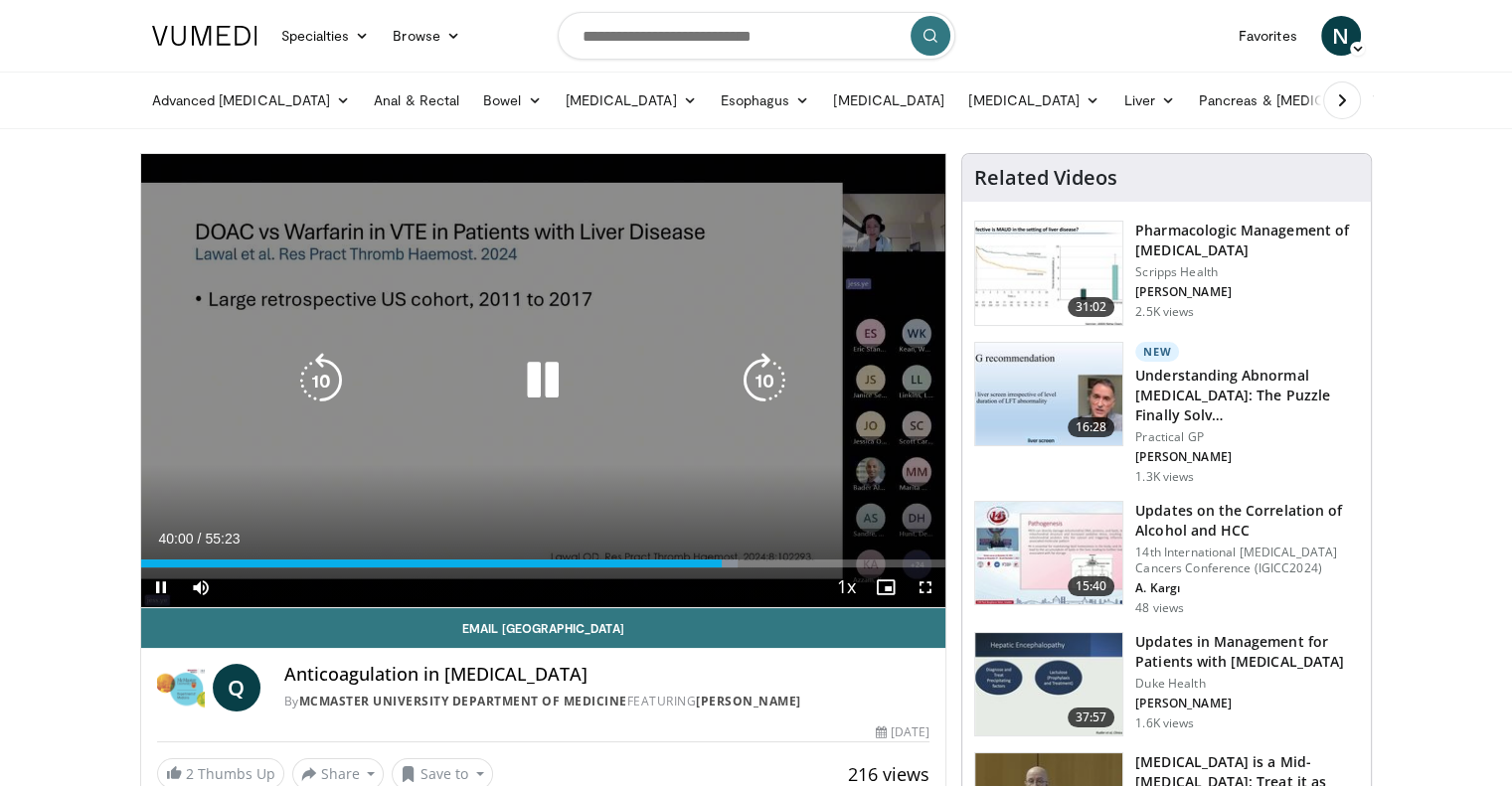 click at bounding box center (543, 381) 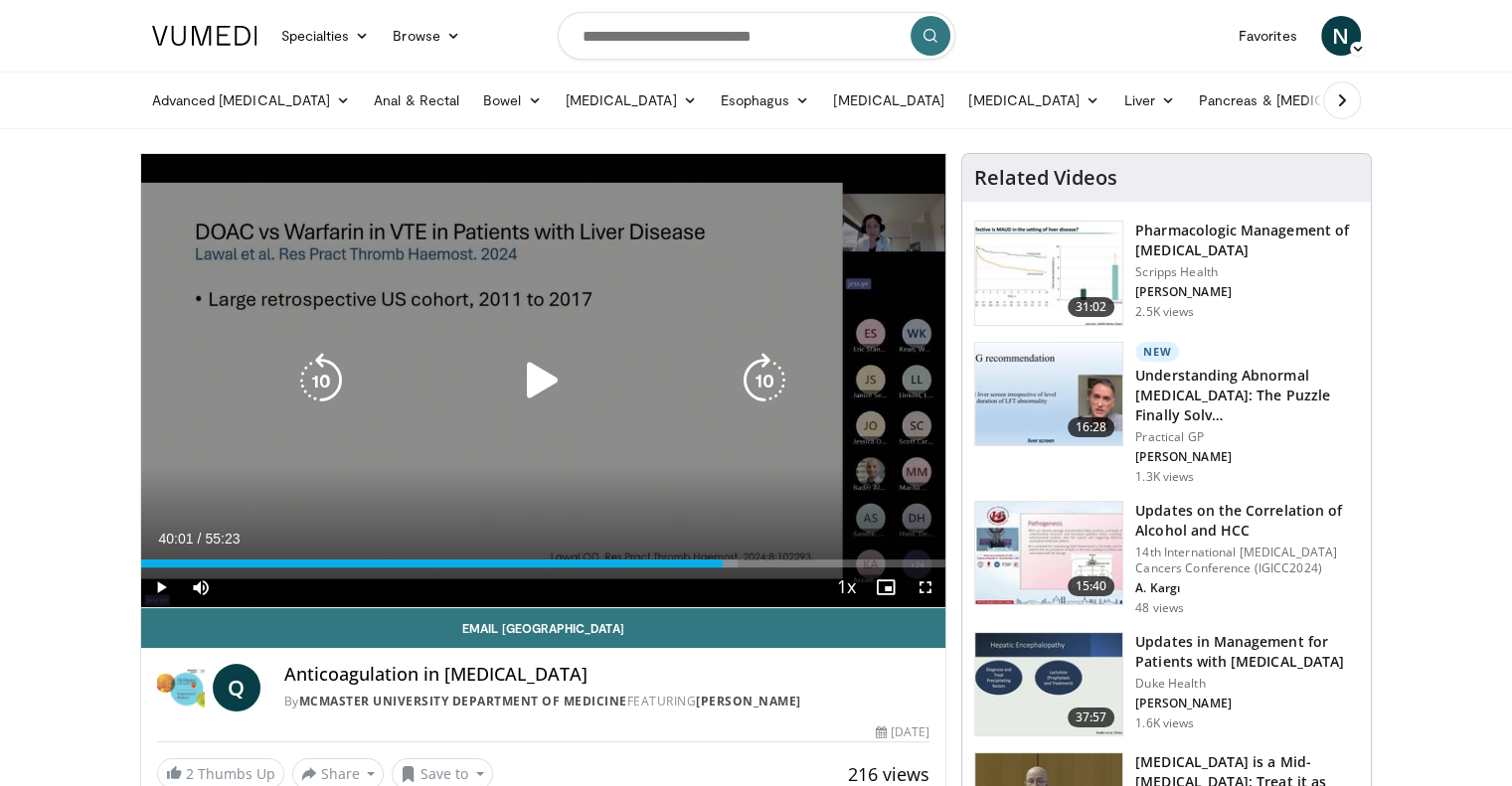 click on "10 seconds
Tap to unmute" at bounding box center [544, 381] 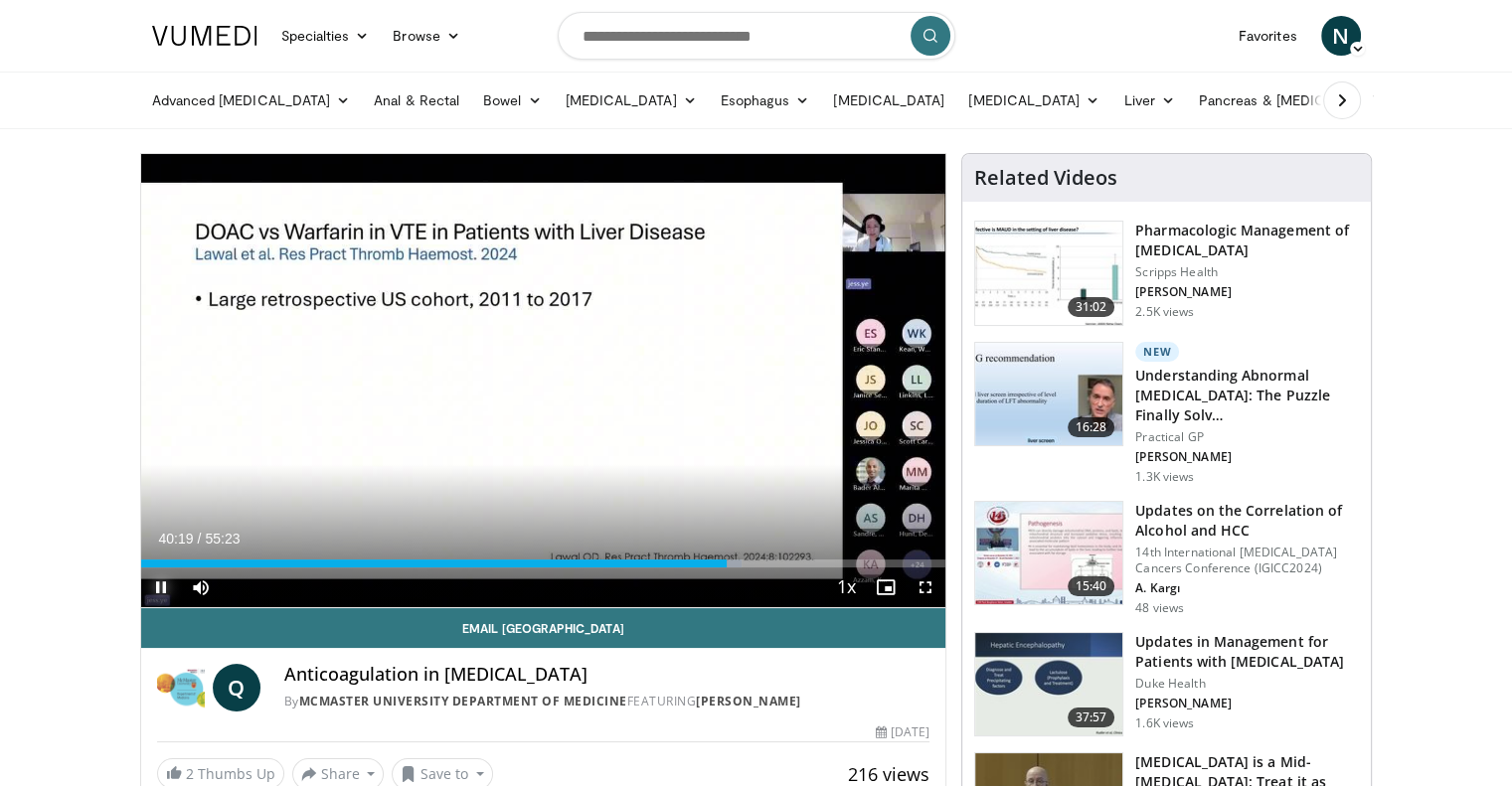 click at bounding box center (161, 587) 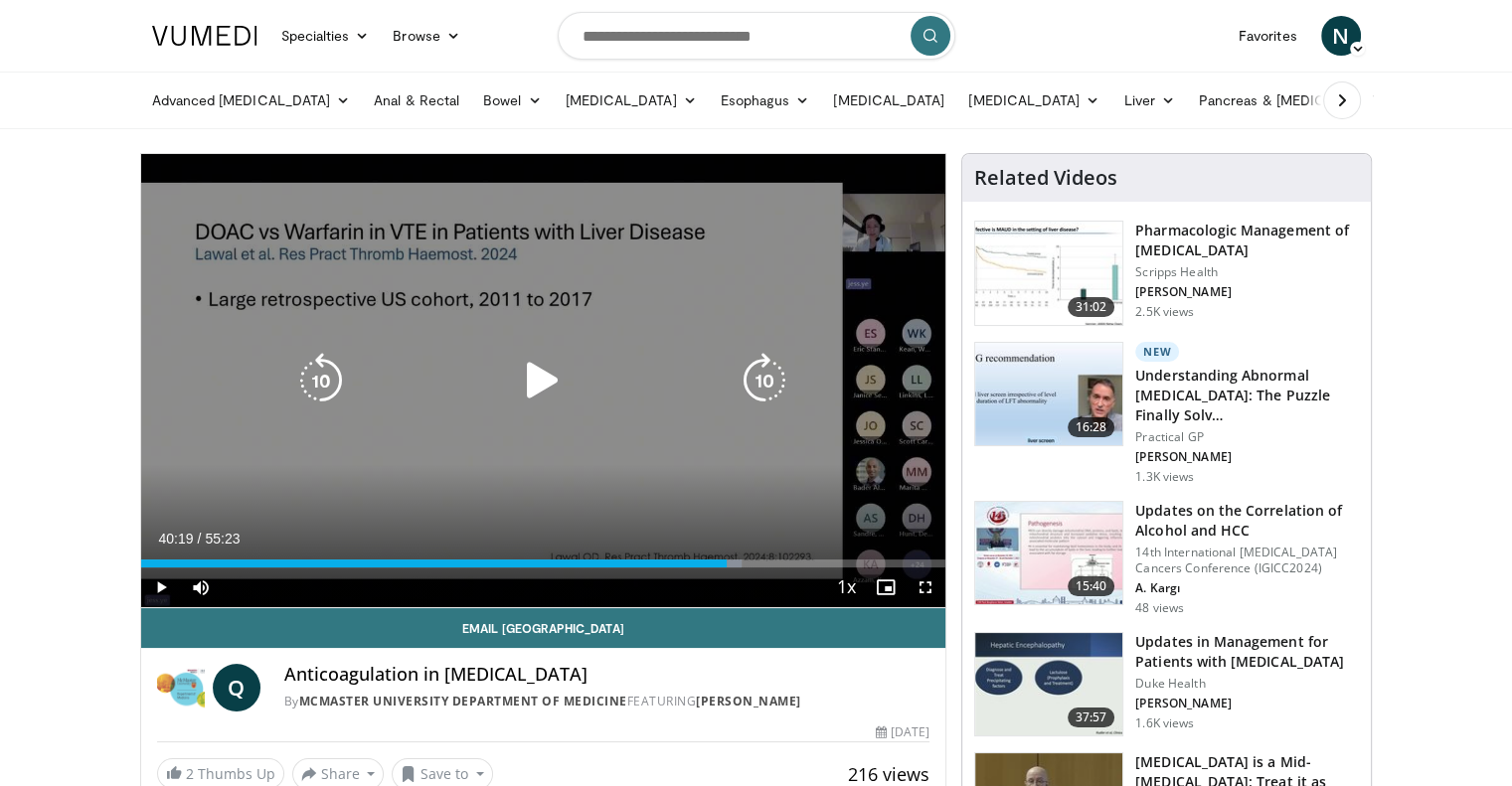 click at bounding box center (543, 381) 